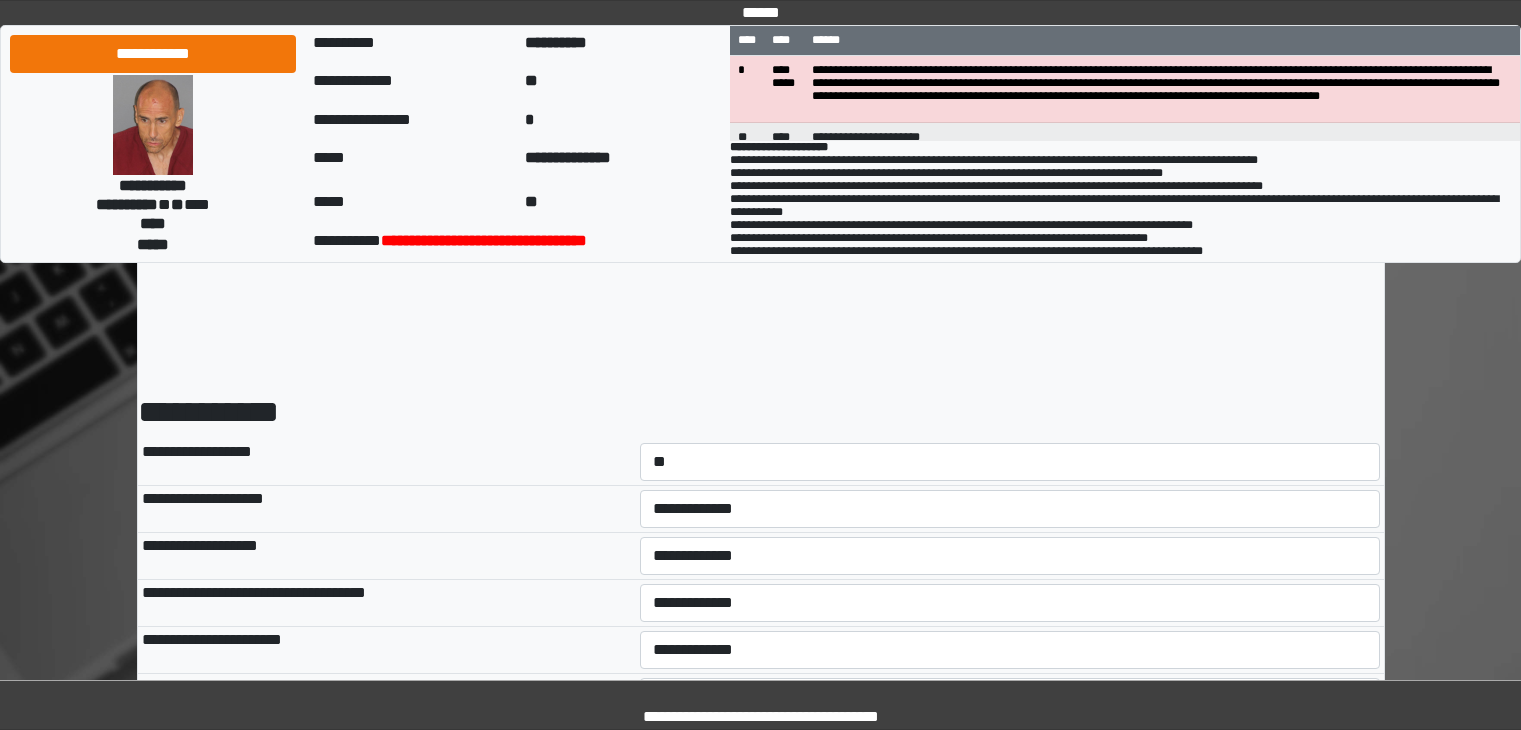 select on "*" 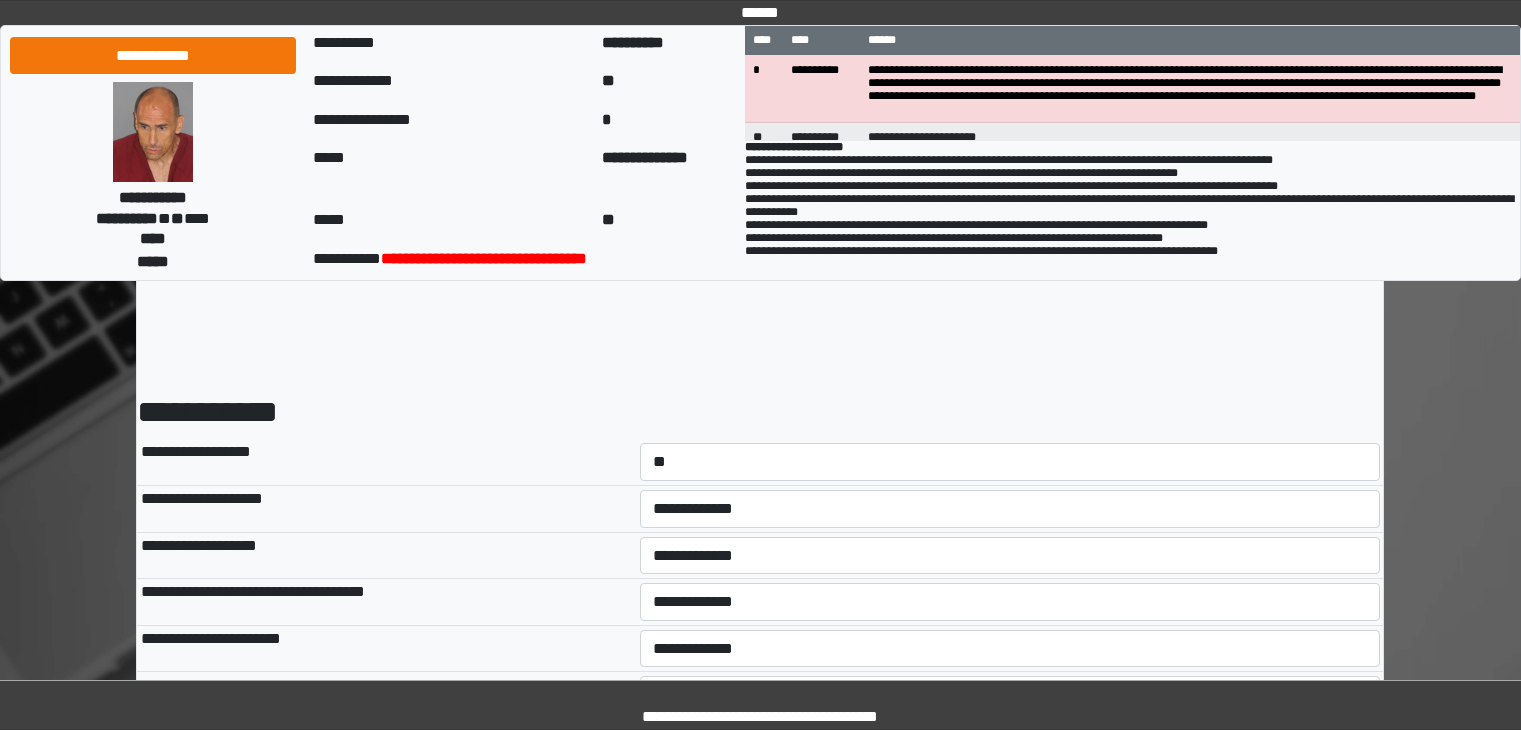 scroll, scrollTop: 1064, scrollLeft: 0, axis: vertical 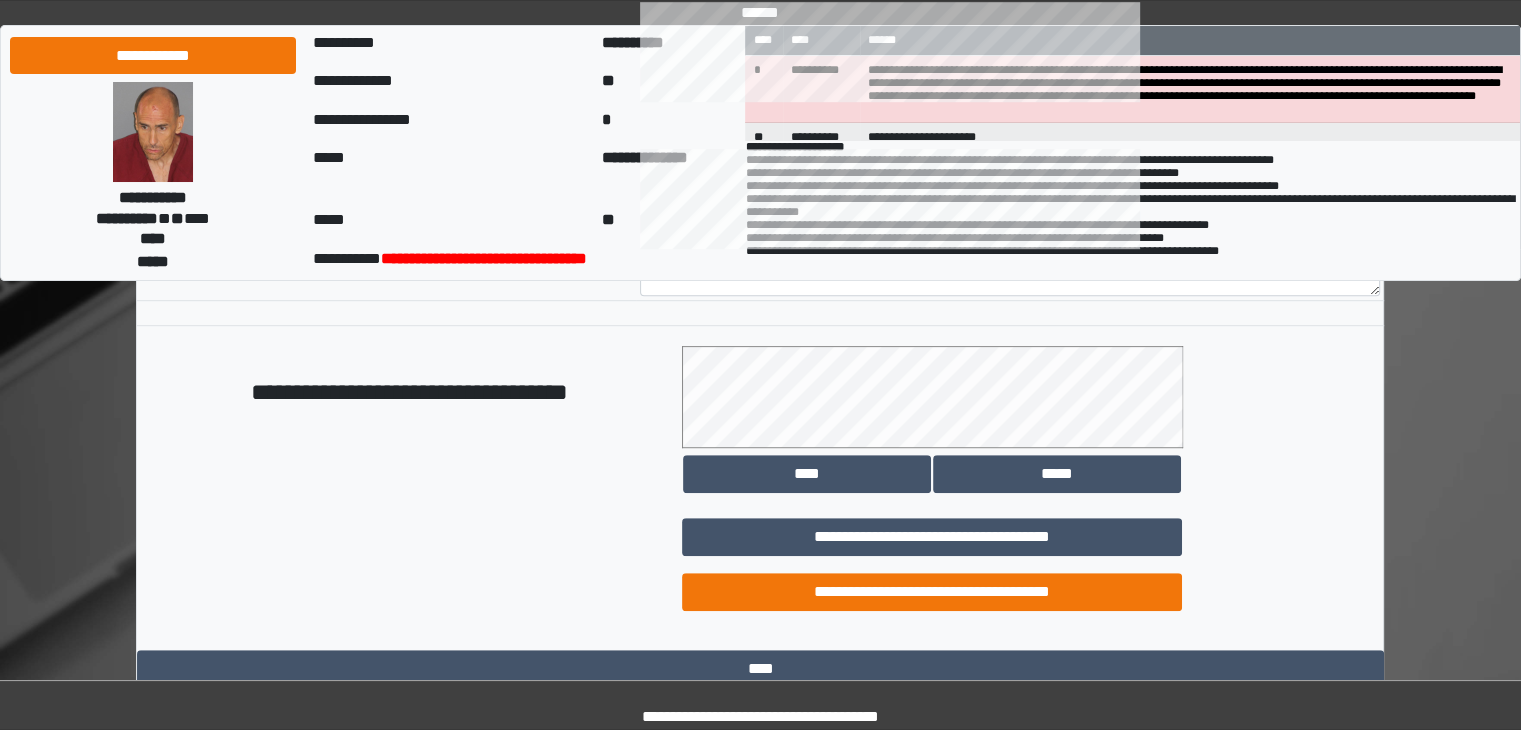 click on "**********" at bounding box center [932, 592] 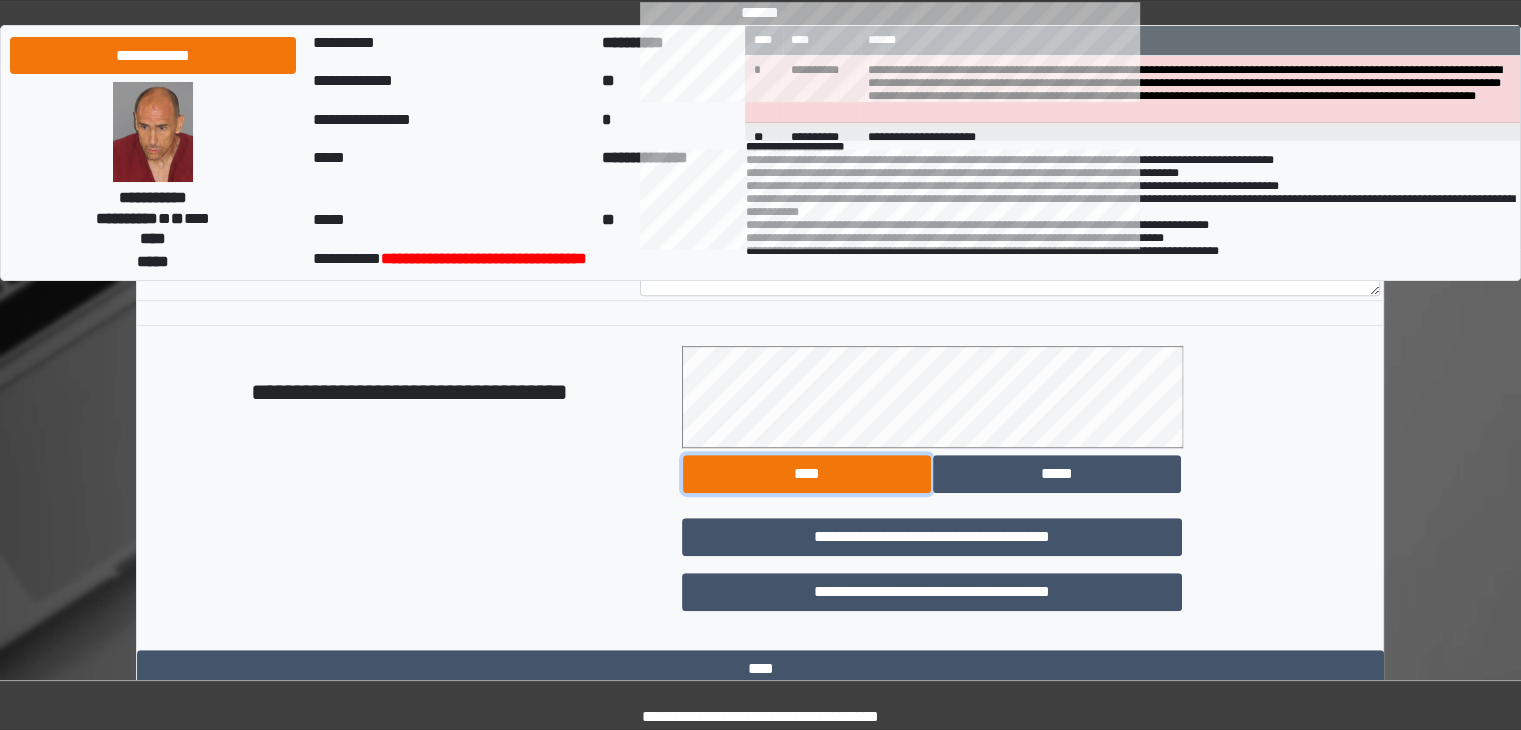 click on "****" at bounding box center (807, 474) 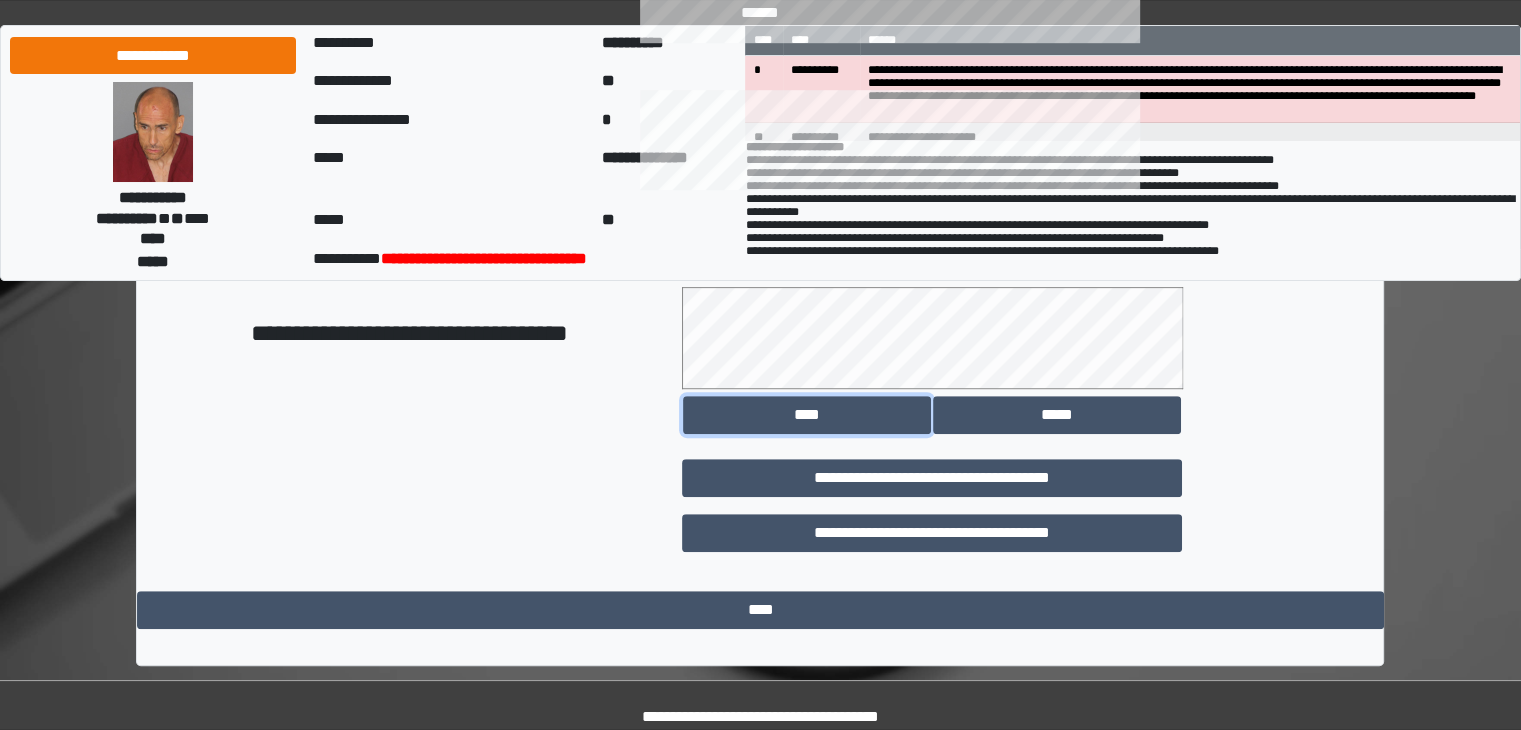 scroll, scrollTop: 1123, scrollLeft: 0, axis: vertical 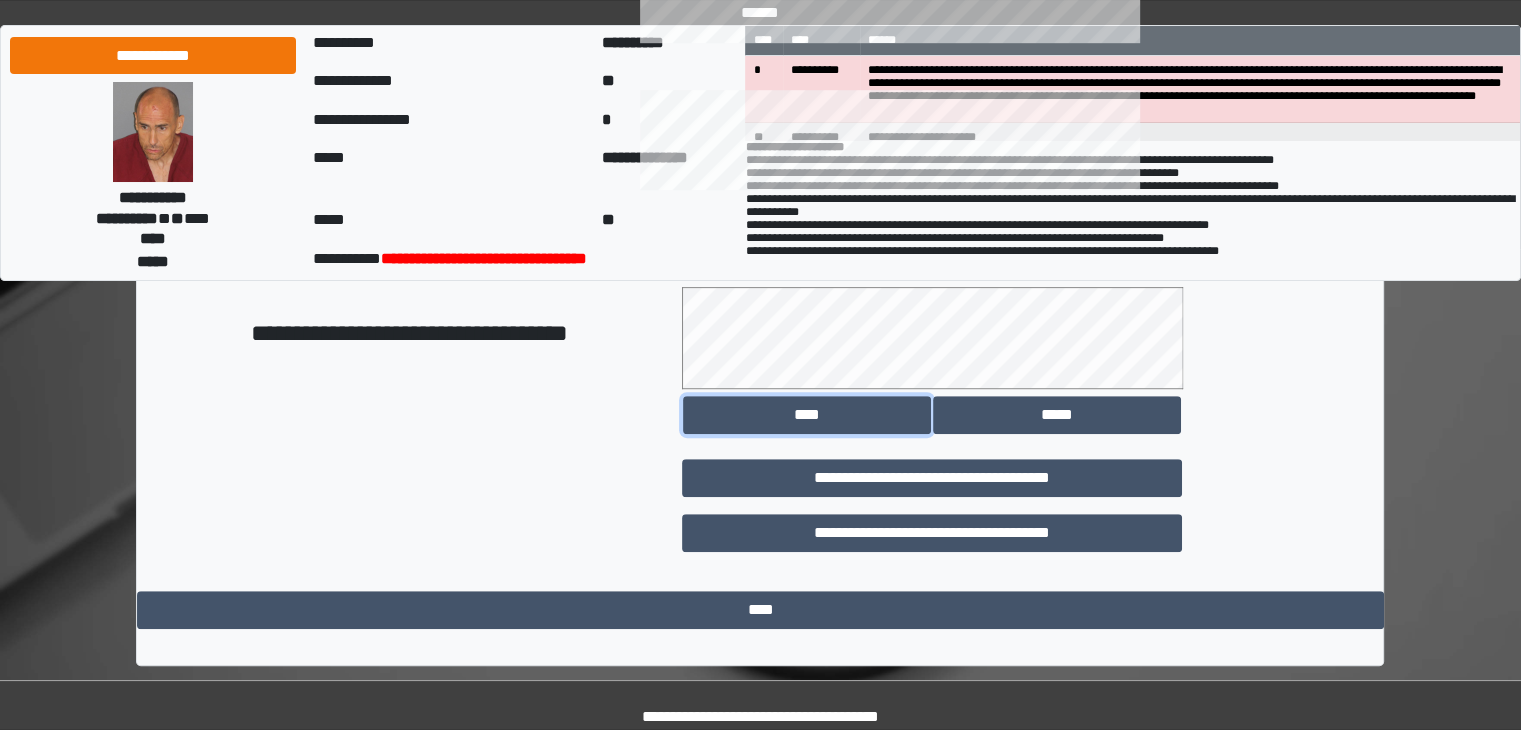 click on "****" at bounding box center [807, 415] 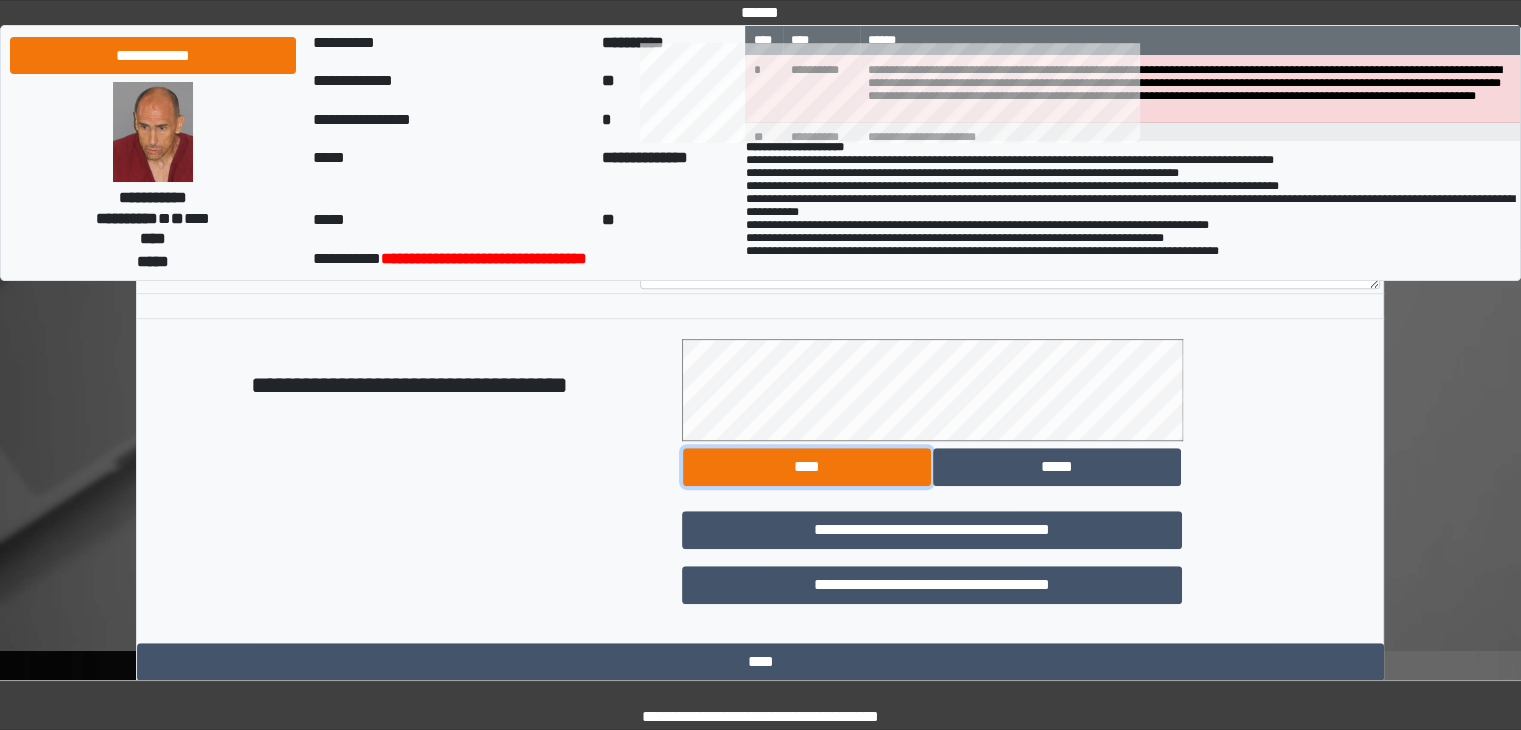 scroll, scrollTop: 1167, scrollLeft: 0, axis: vertical 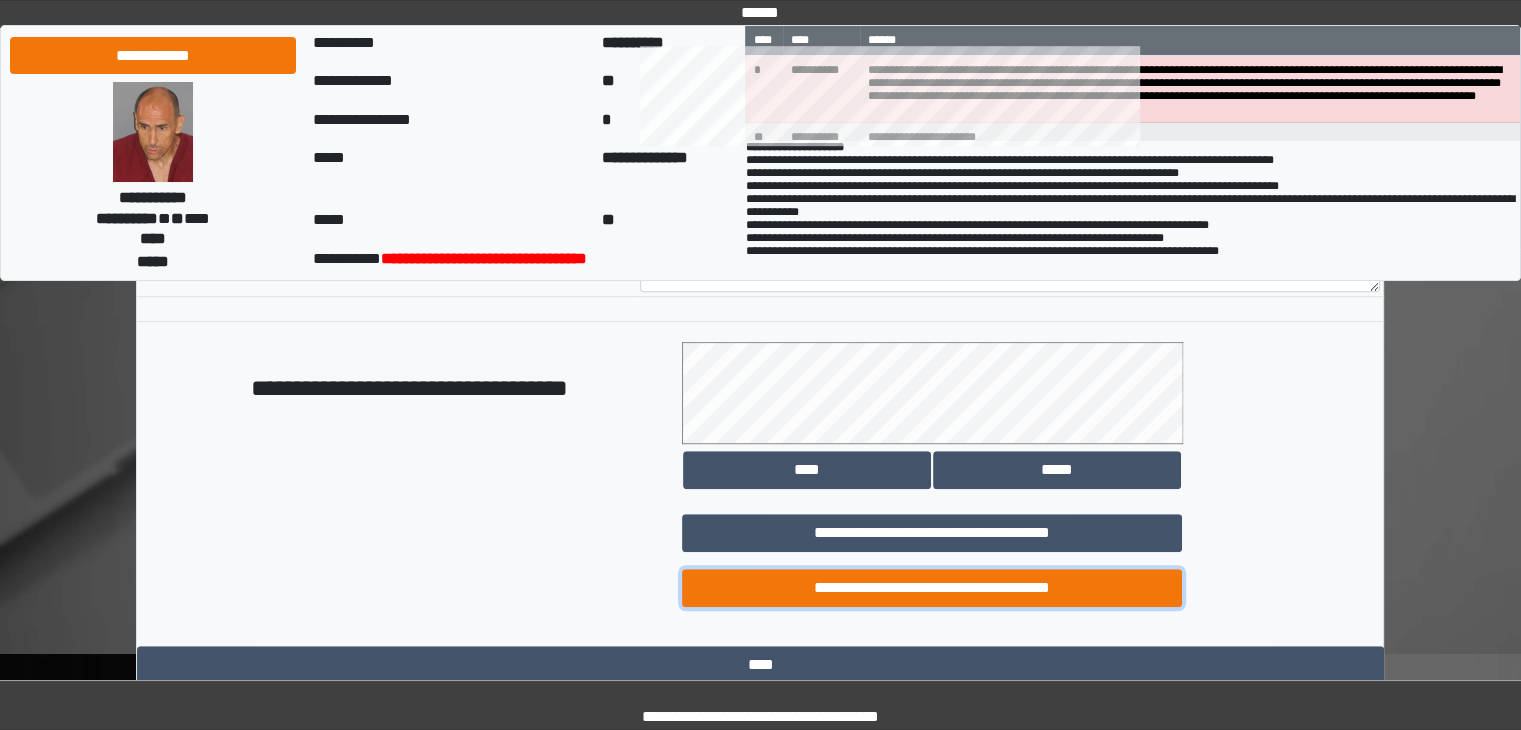 click on "**********" at bounding box center (932, 588) 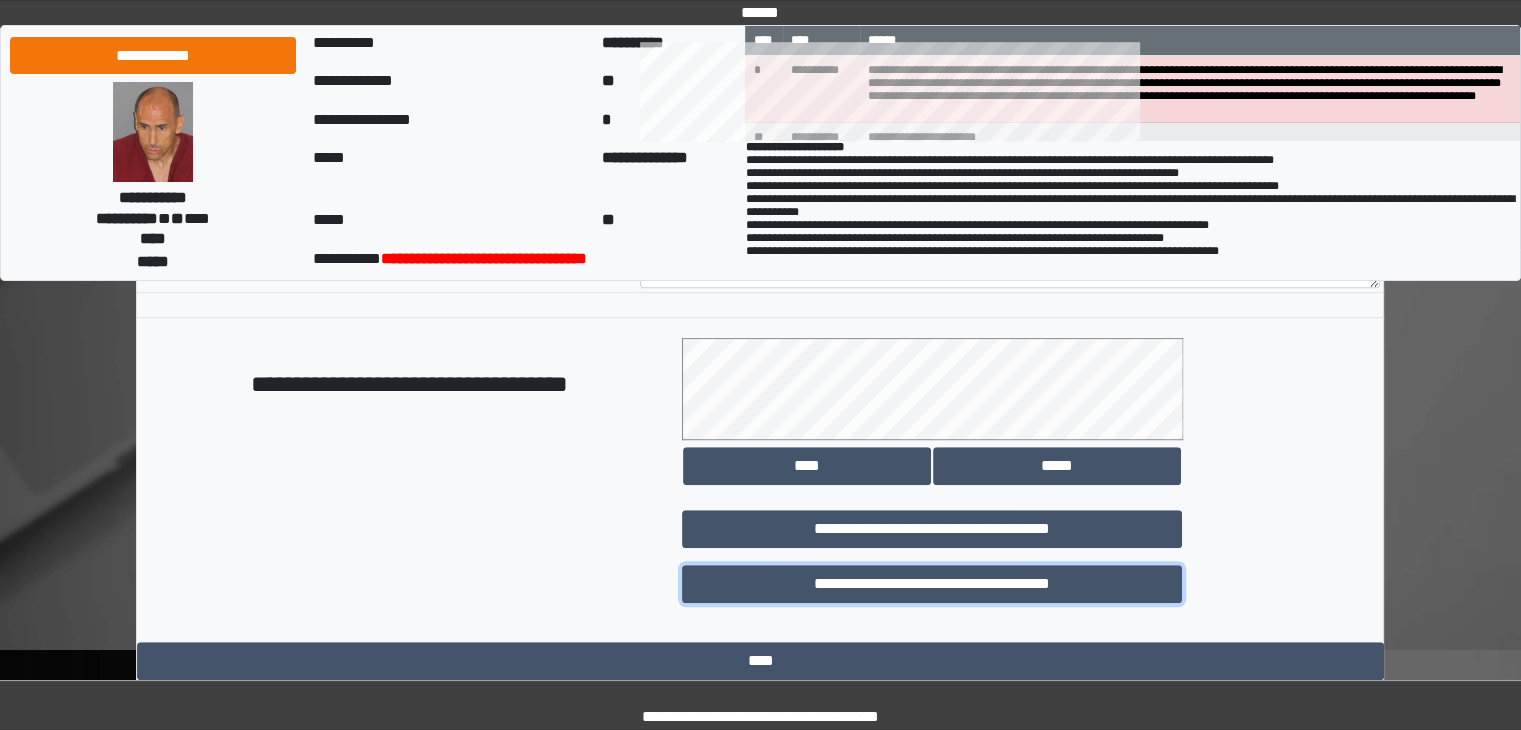 scroll, scrollTop: 1222, scrollLeft: 0, axis: vertical 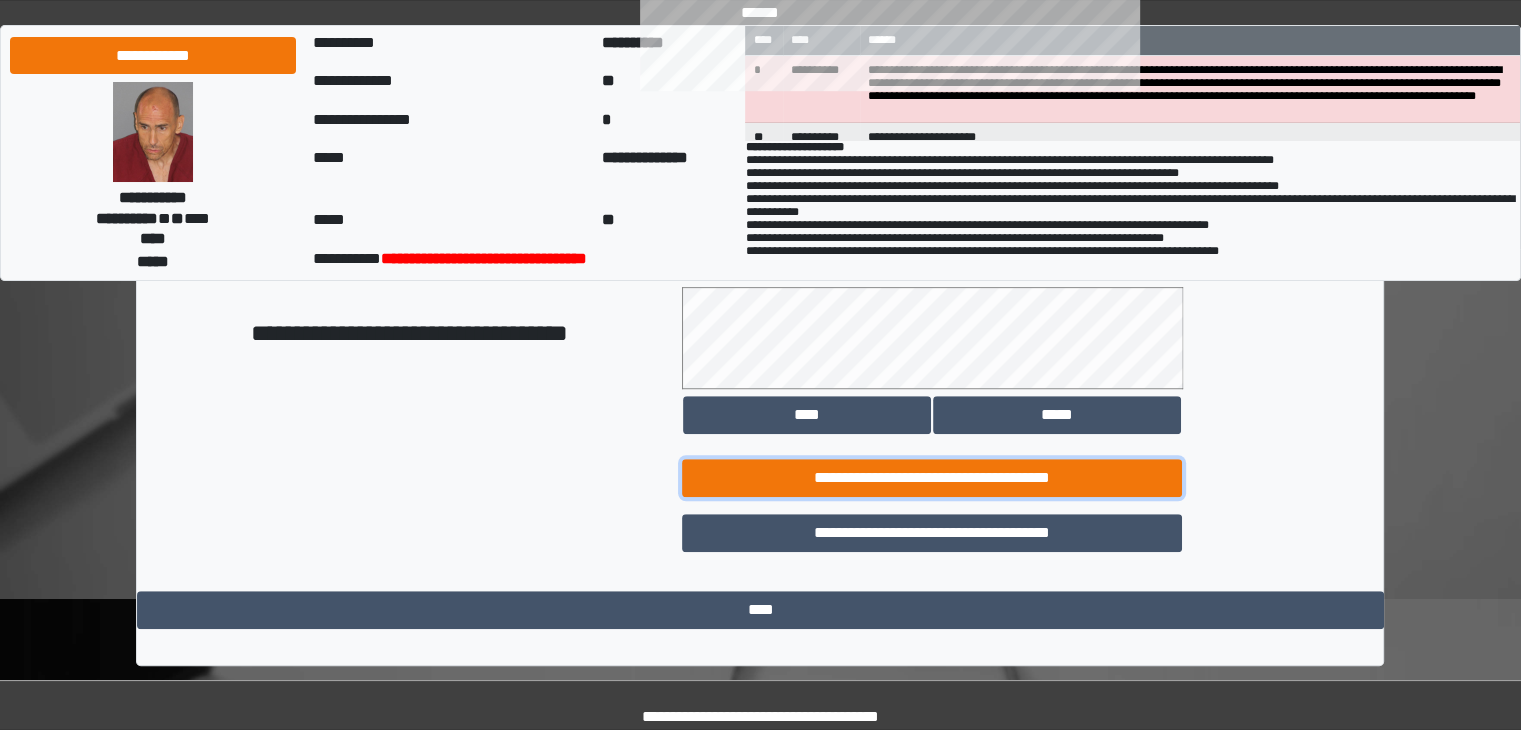 click on "**********" at bounding box center [932, 478] 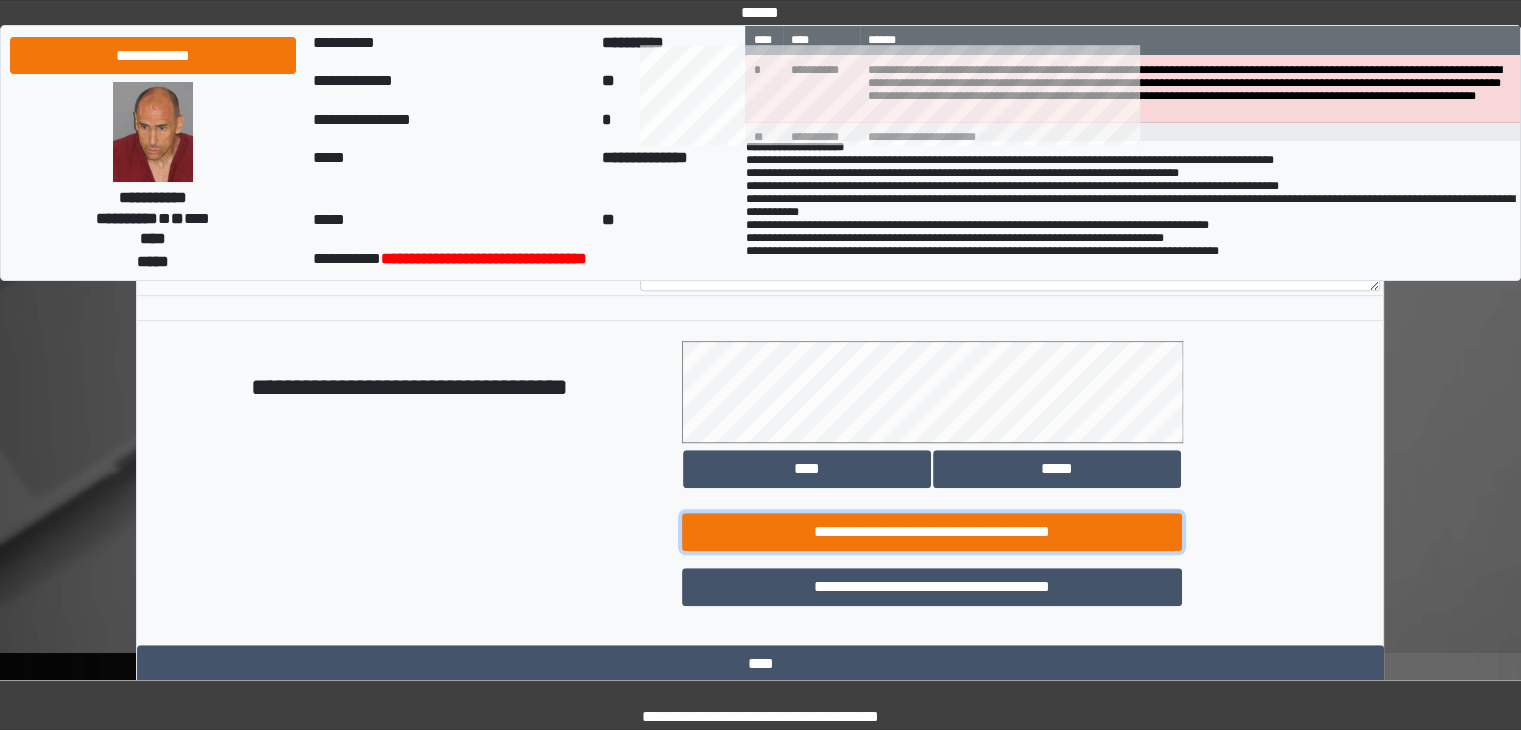 scroll, scrollTop: 1168, scrollLeft: 0, axis: vertical 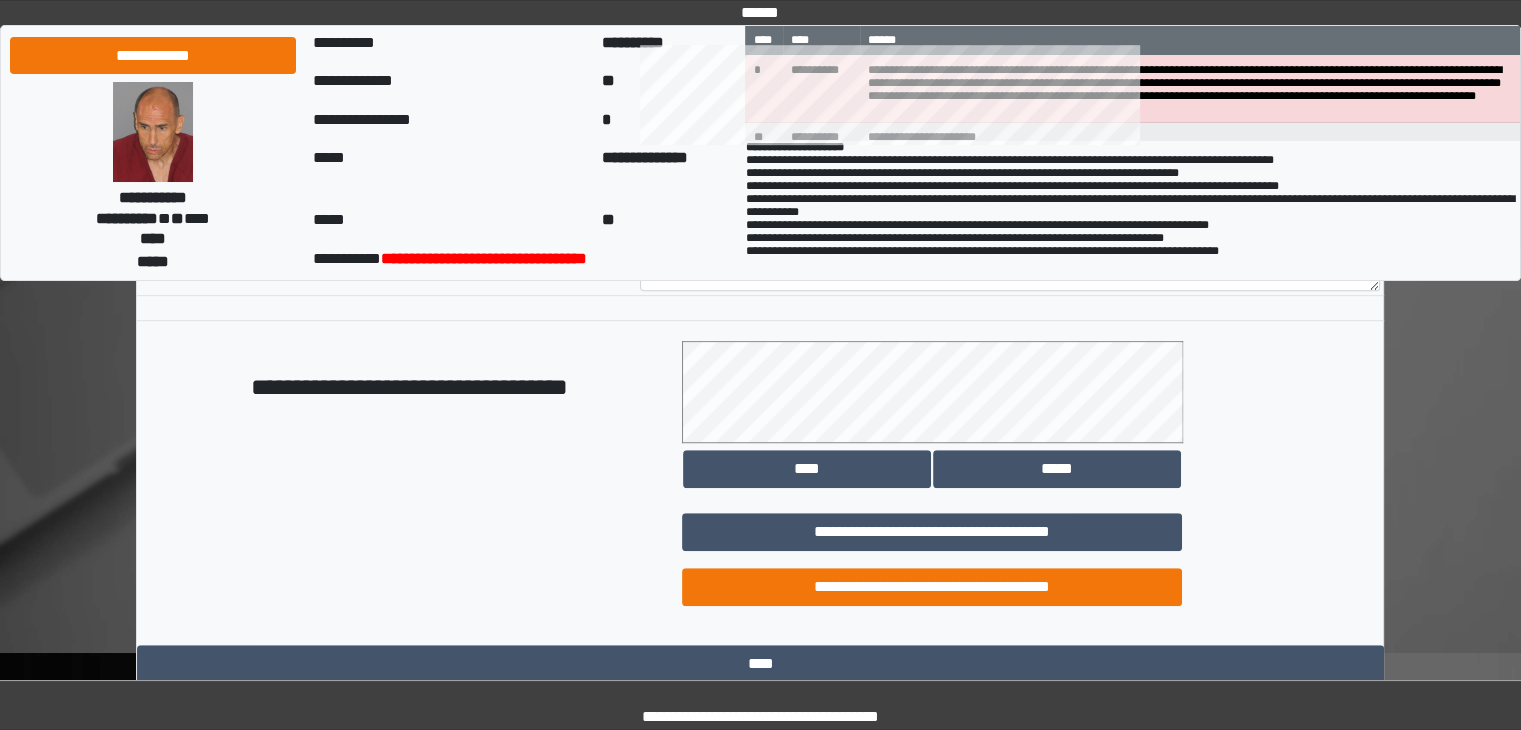 click on "**********" at bounding box center (932, 587) 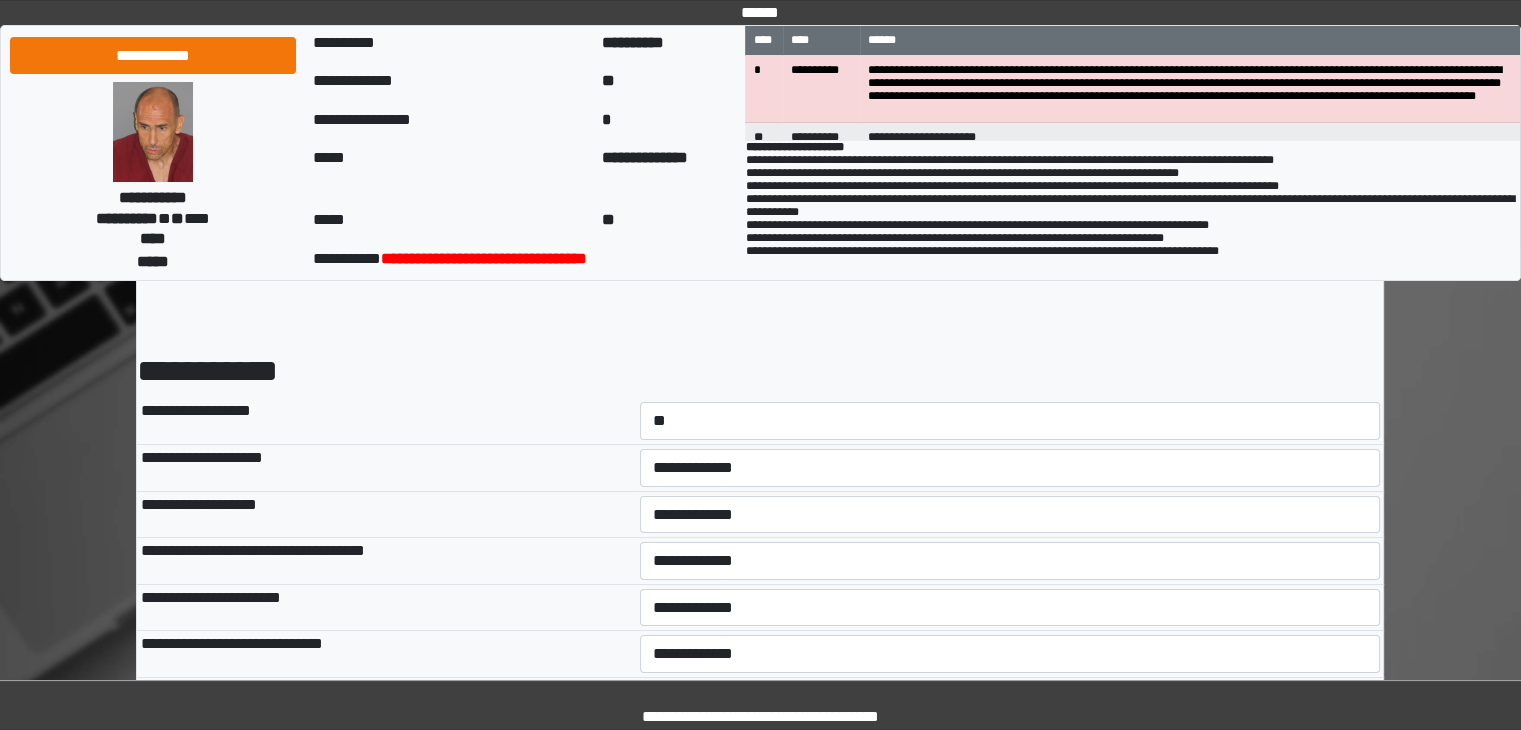 scroll, scrollTop: 0, scrollLeft: 0, axis: both 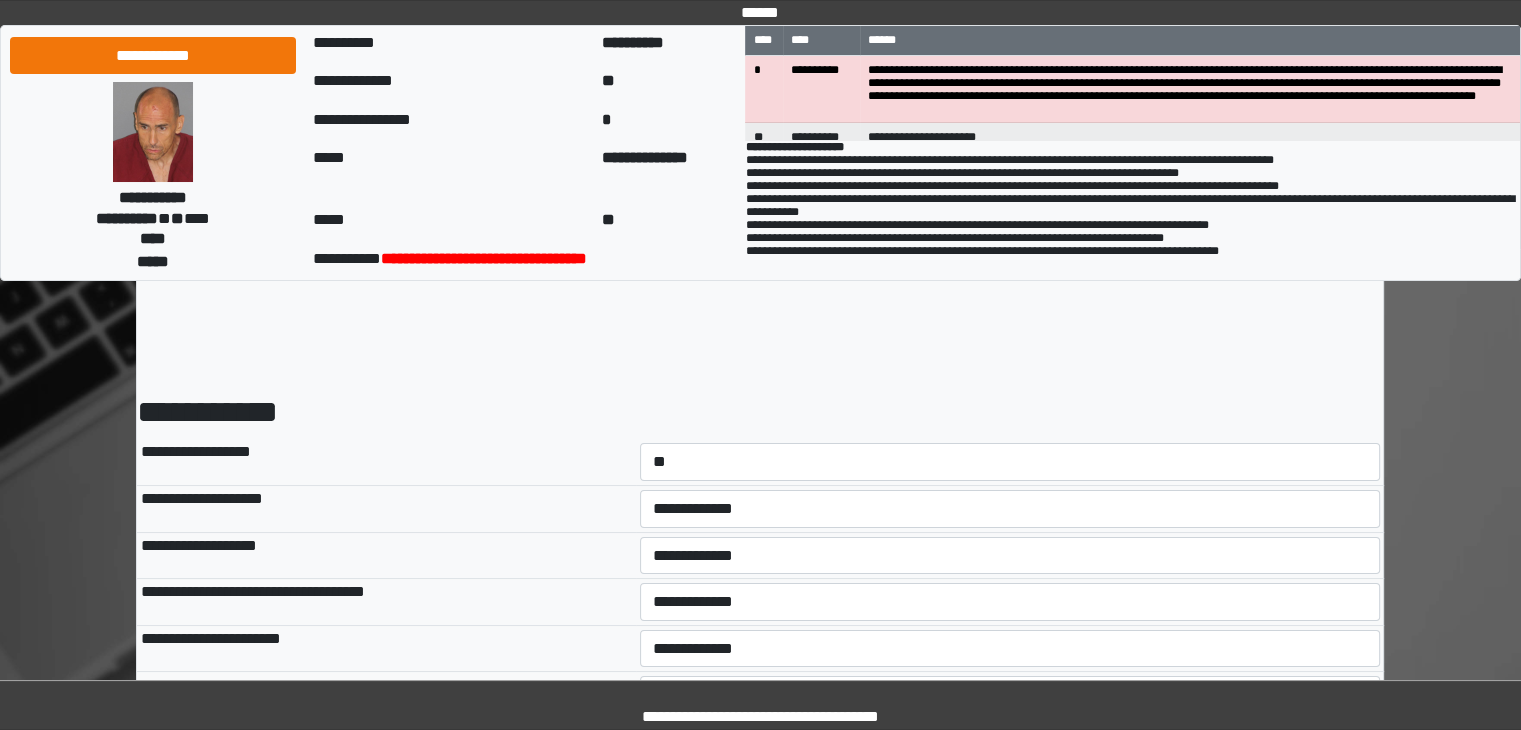 click on "**********" at bounding box center (760, 705) 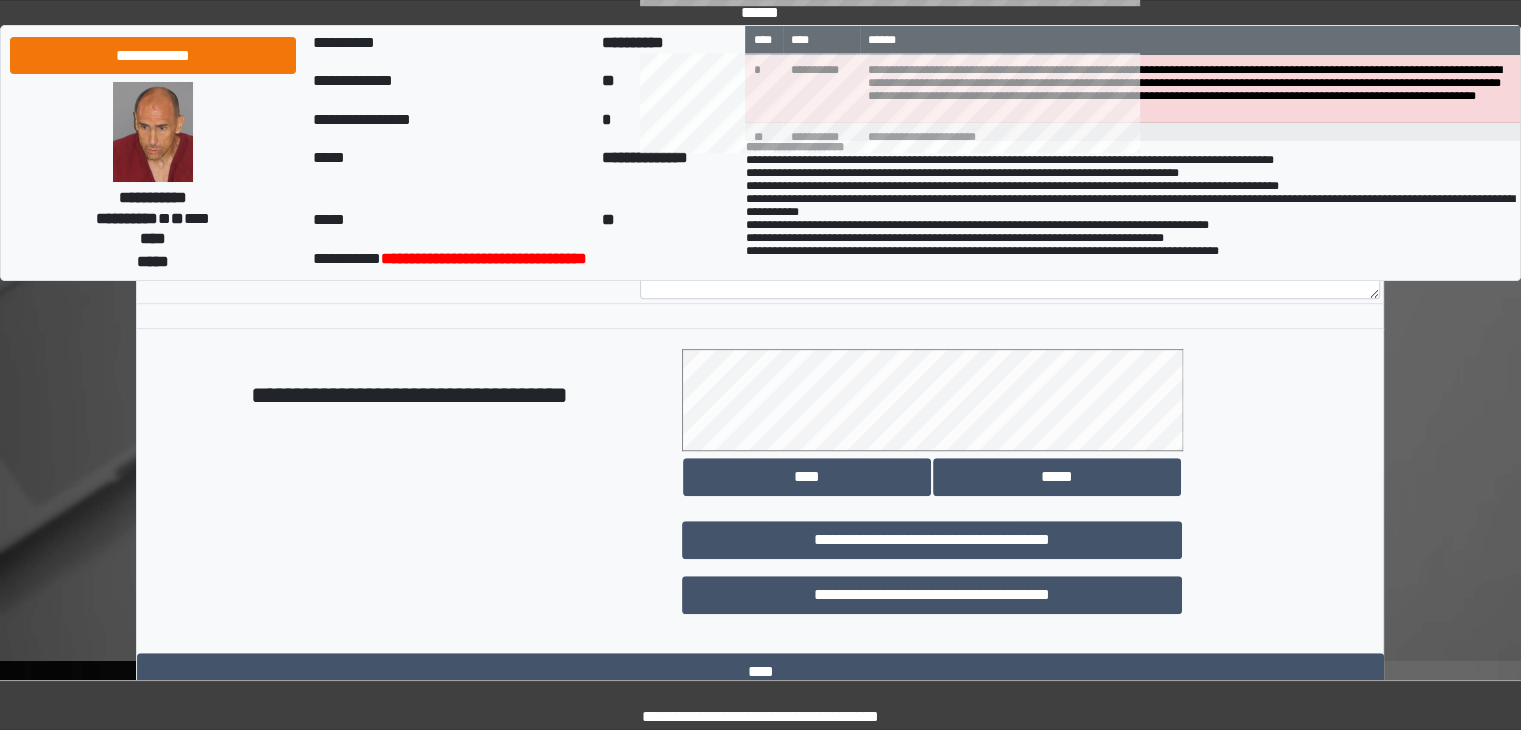scroll, scrollTop: 1172, scrollLeft: 0, axis: vertical 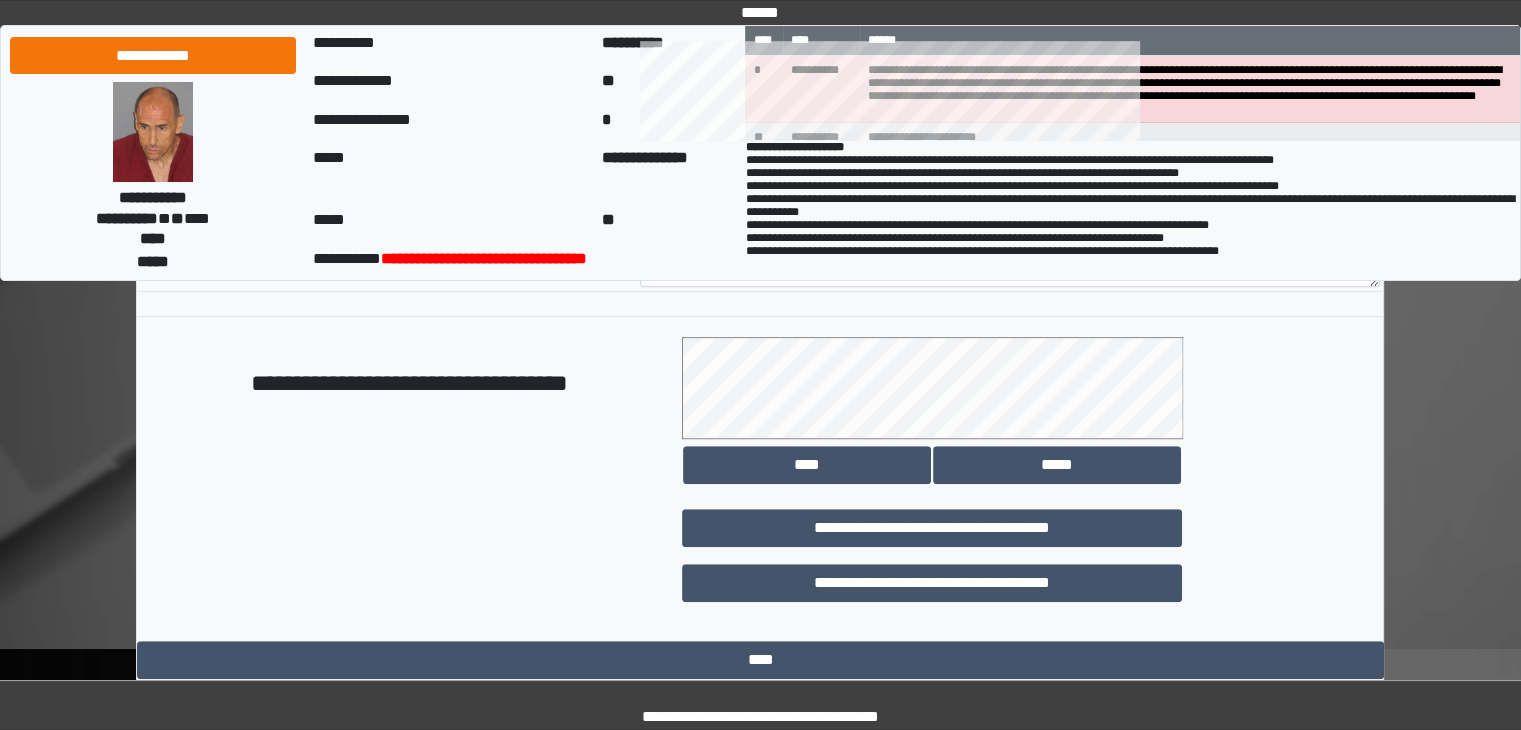 click on "**********" at bounding box center [932, 528] 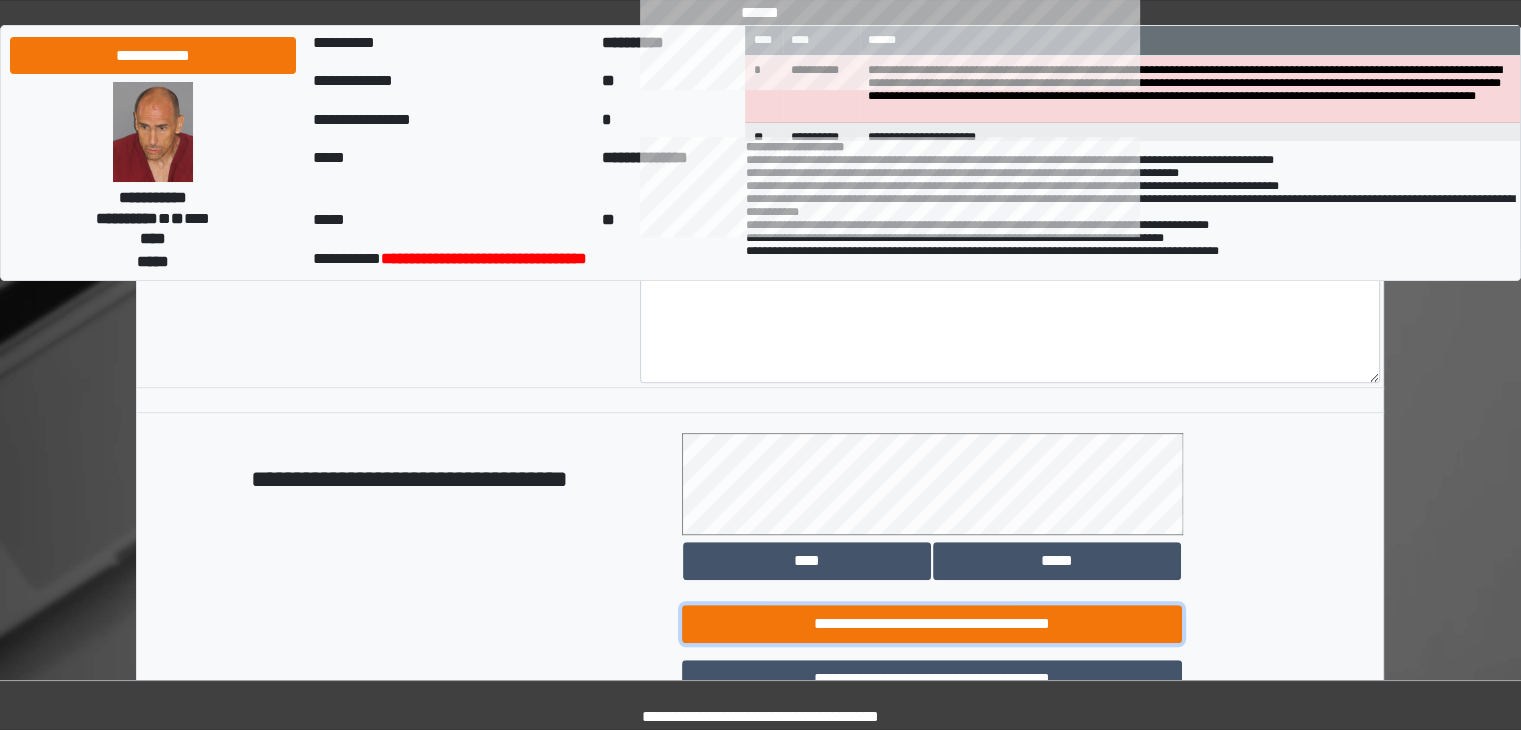 scroll, scrollTop: 1222, scrollLeft: 0, axis: vertical 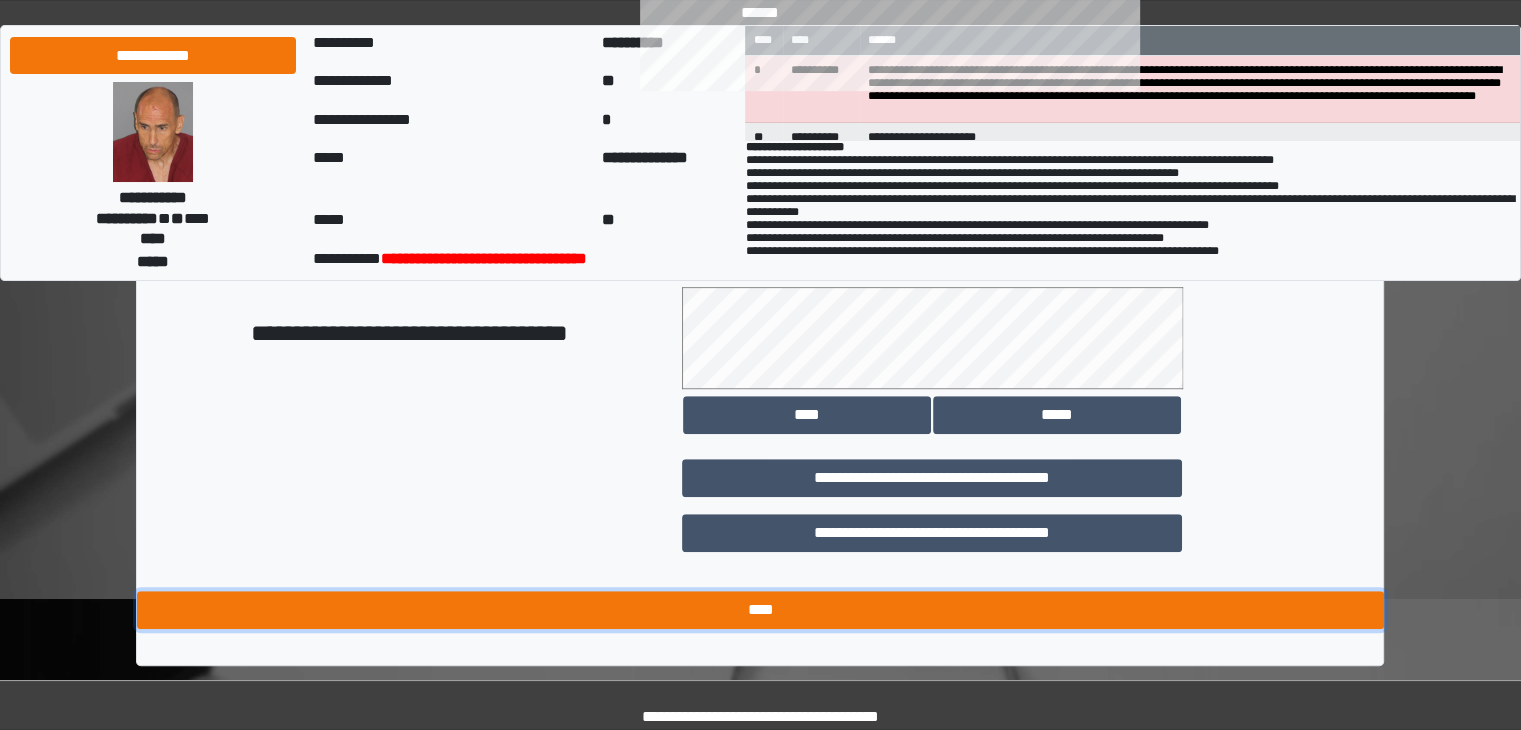 click on "****" at bounding box center [760, 610] 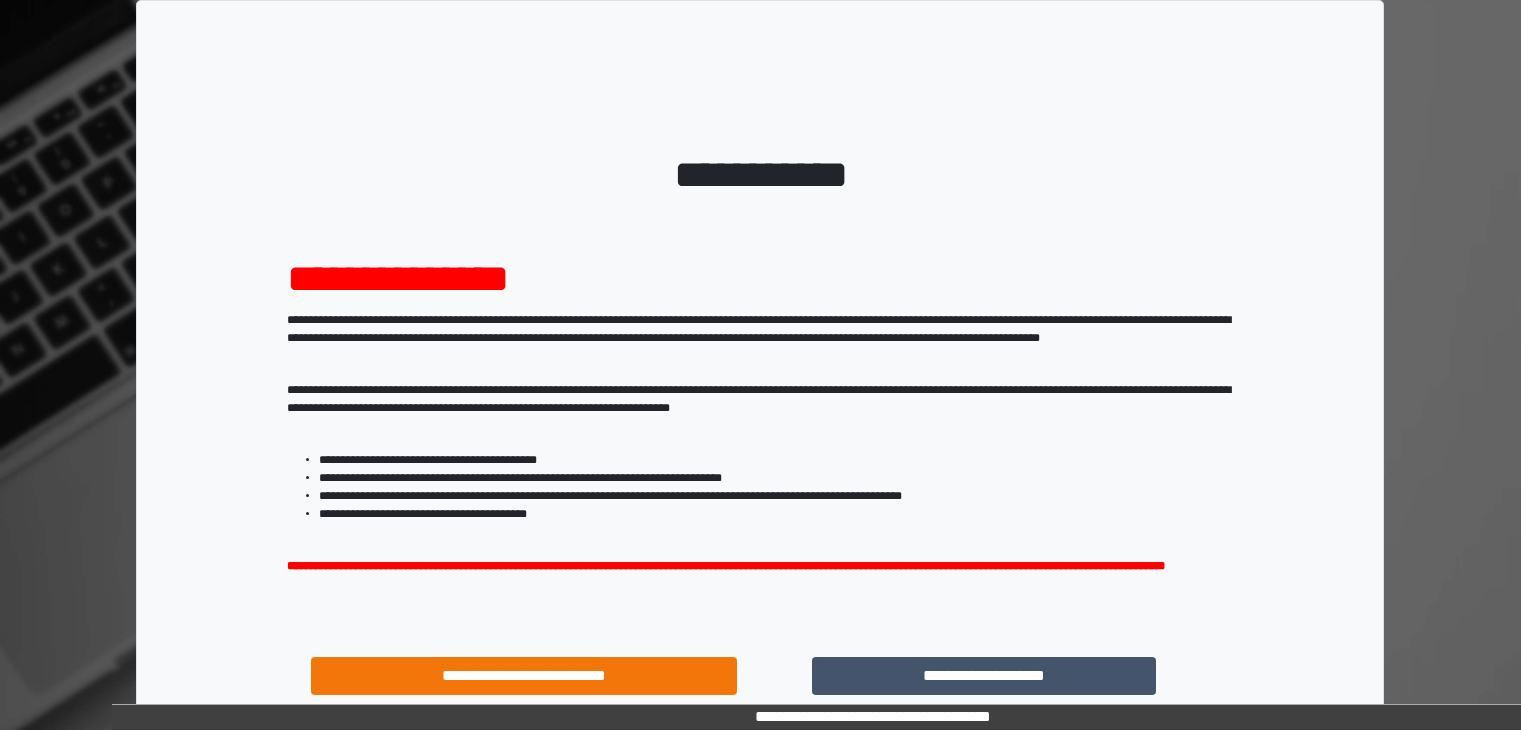 scroll, scrollTop: 0, scrollLeft: 0, axis: both 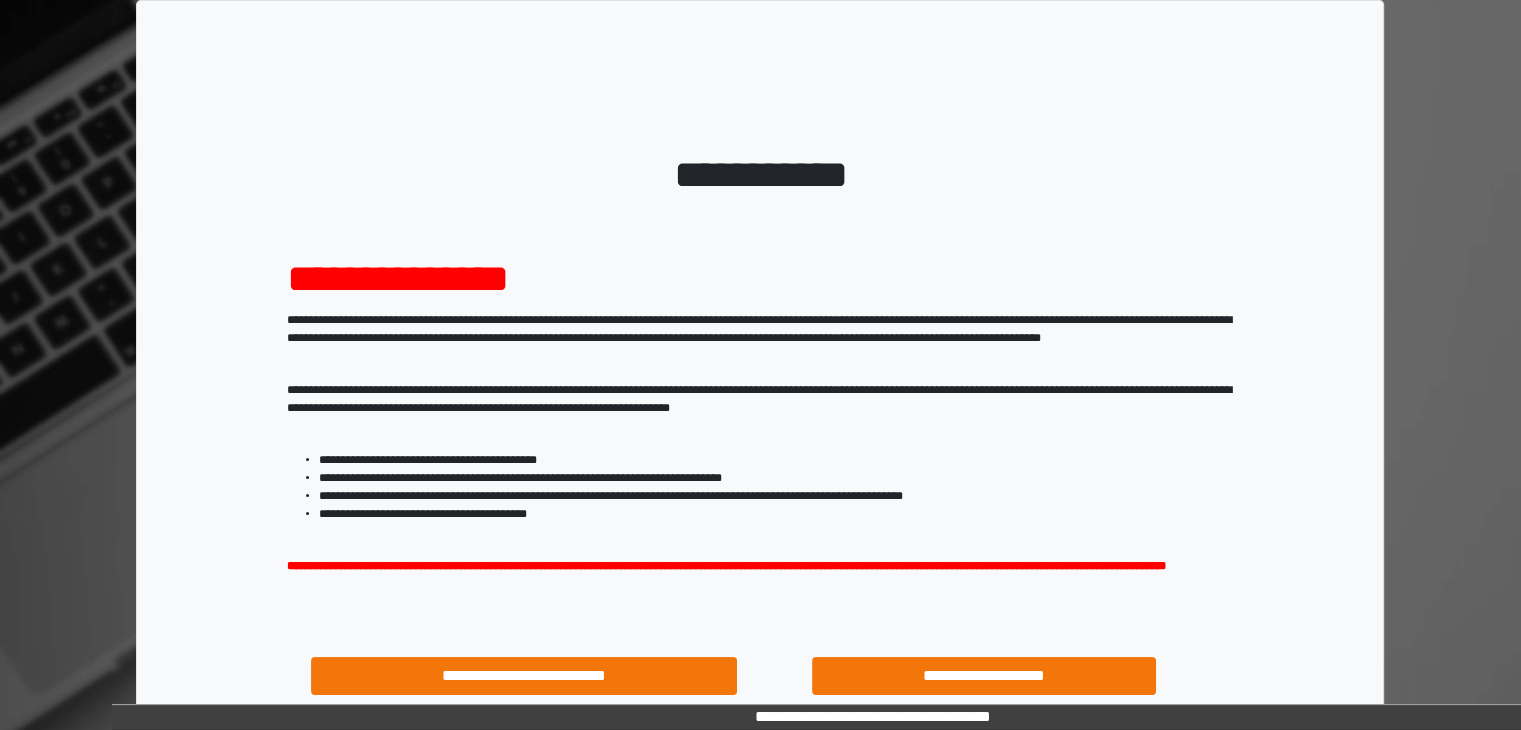 click on "**********" at bounding box center (984, 676) 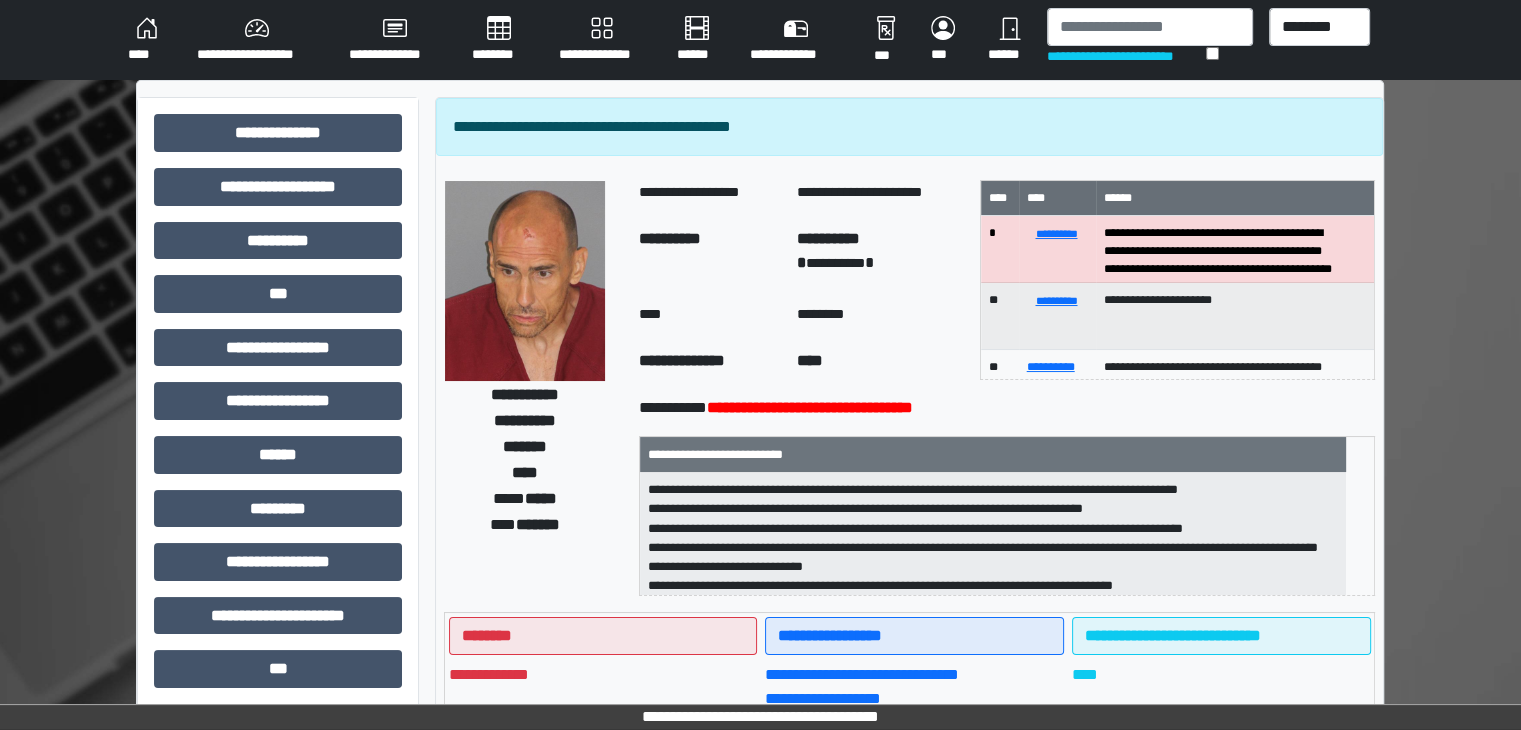 scroll, scrollTop: 0, scrollLeft: 0, axis: both 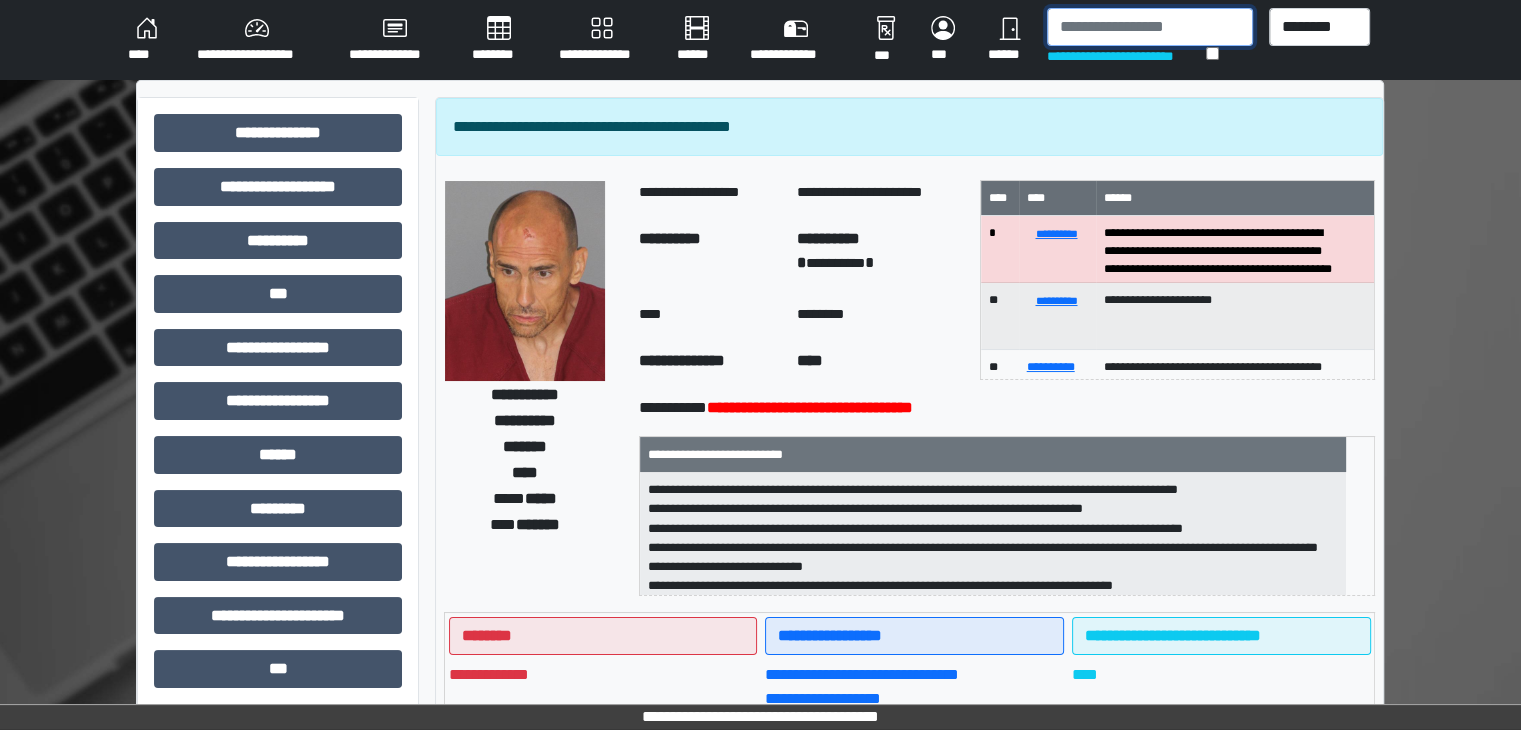 click at bounding box center [1150, 27] 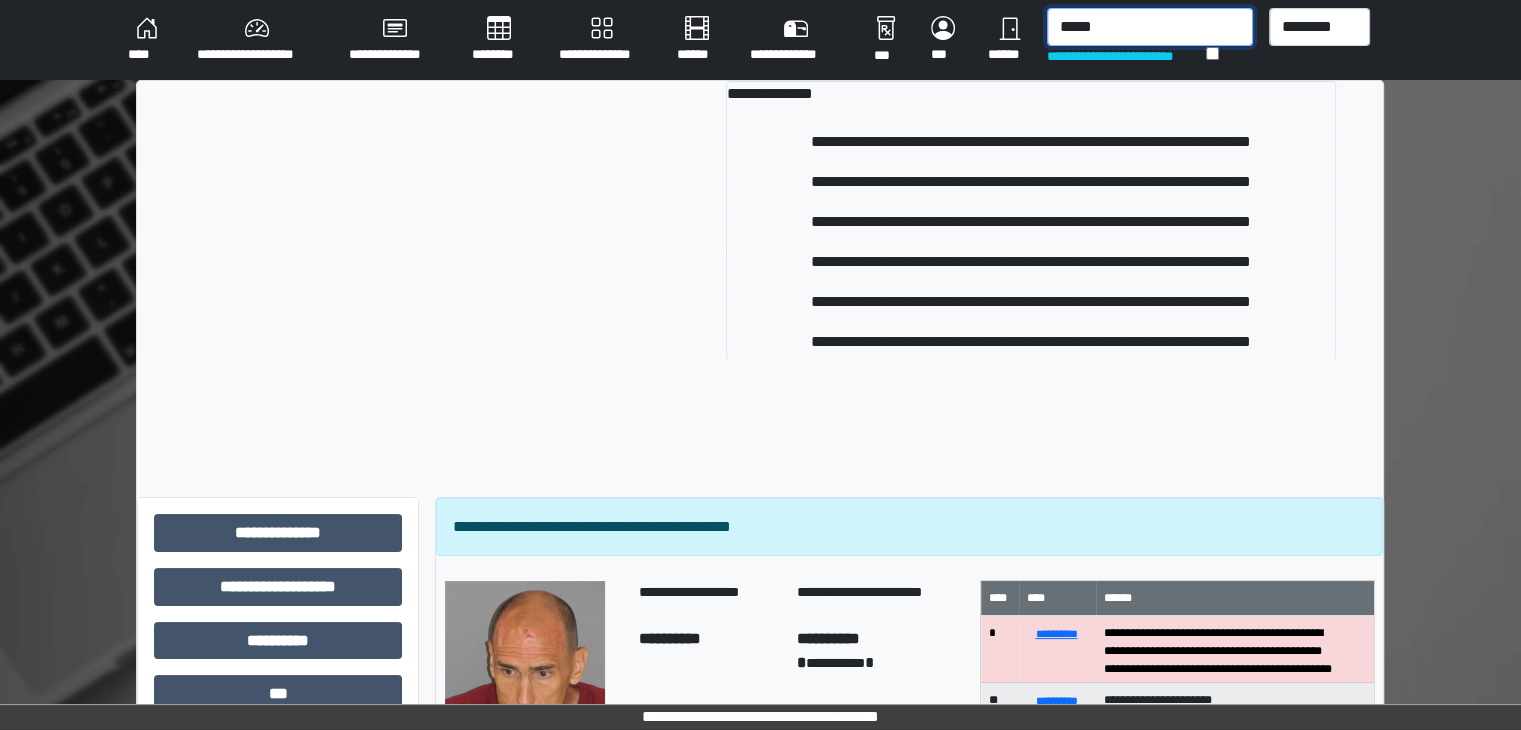 type on "*****" 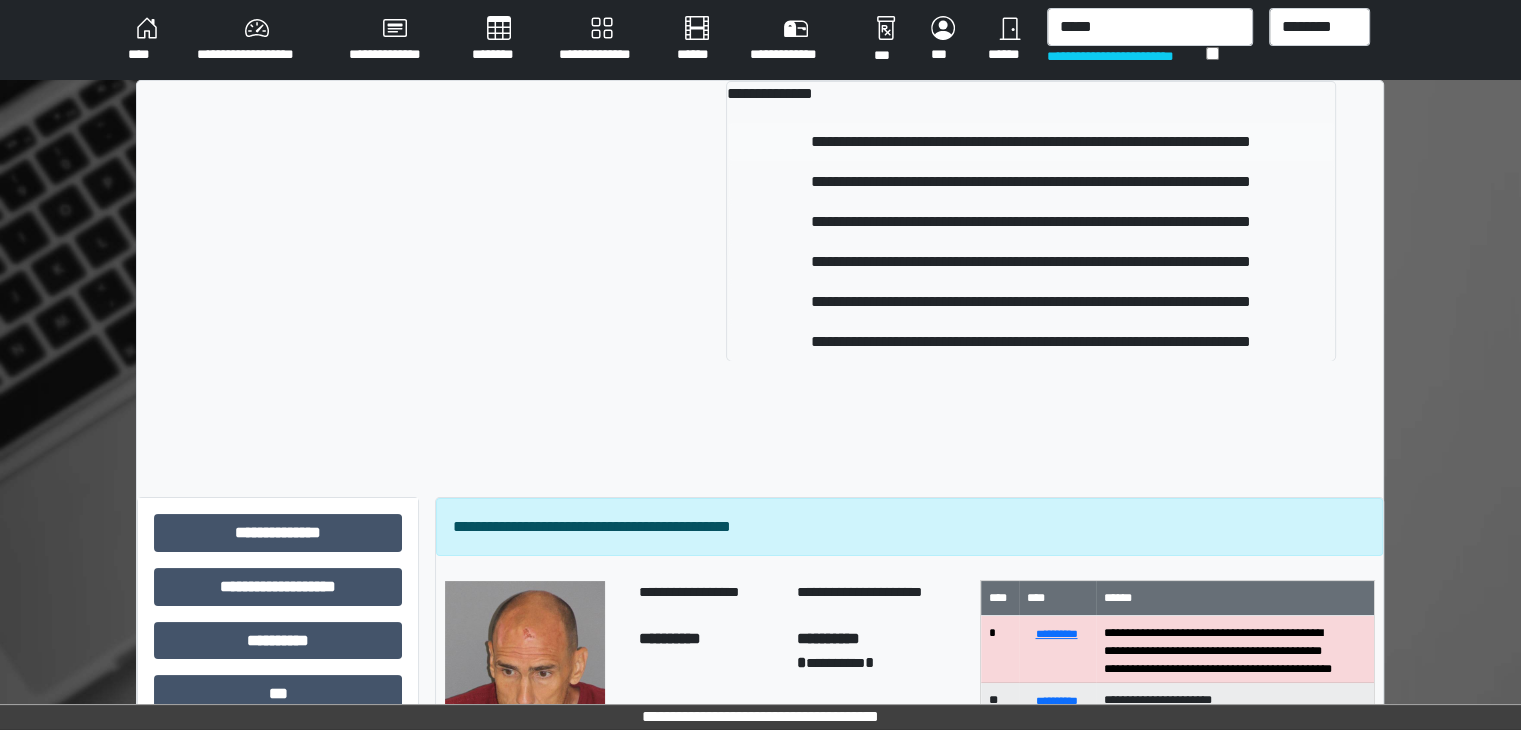 click on "**********" at bounding box center [1031, 142] 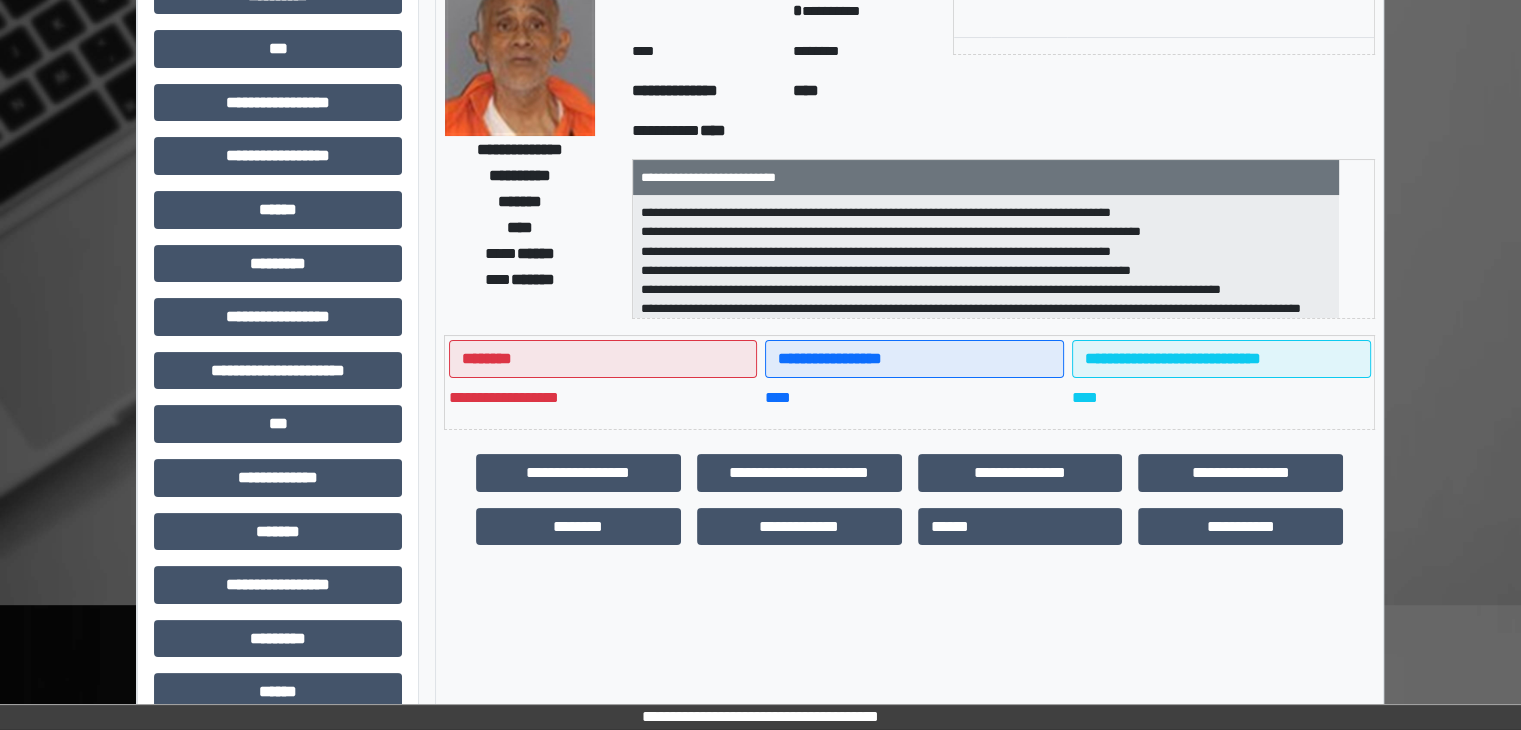 scroll, scrollTop: 248, scrollLeft: 0, axis: vertical 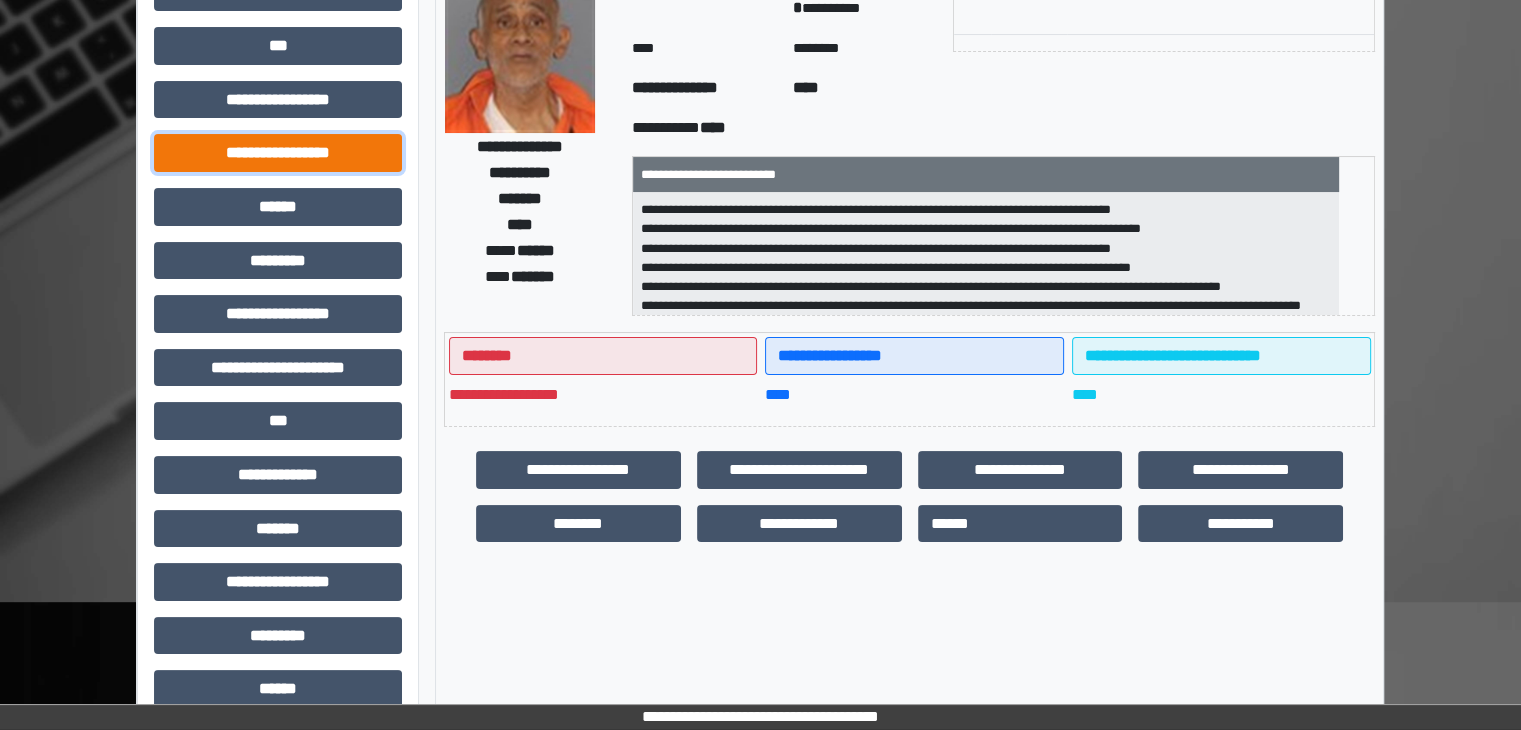 click on "**********" at bounding box center (278, 153) 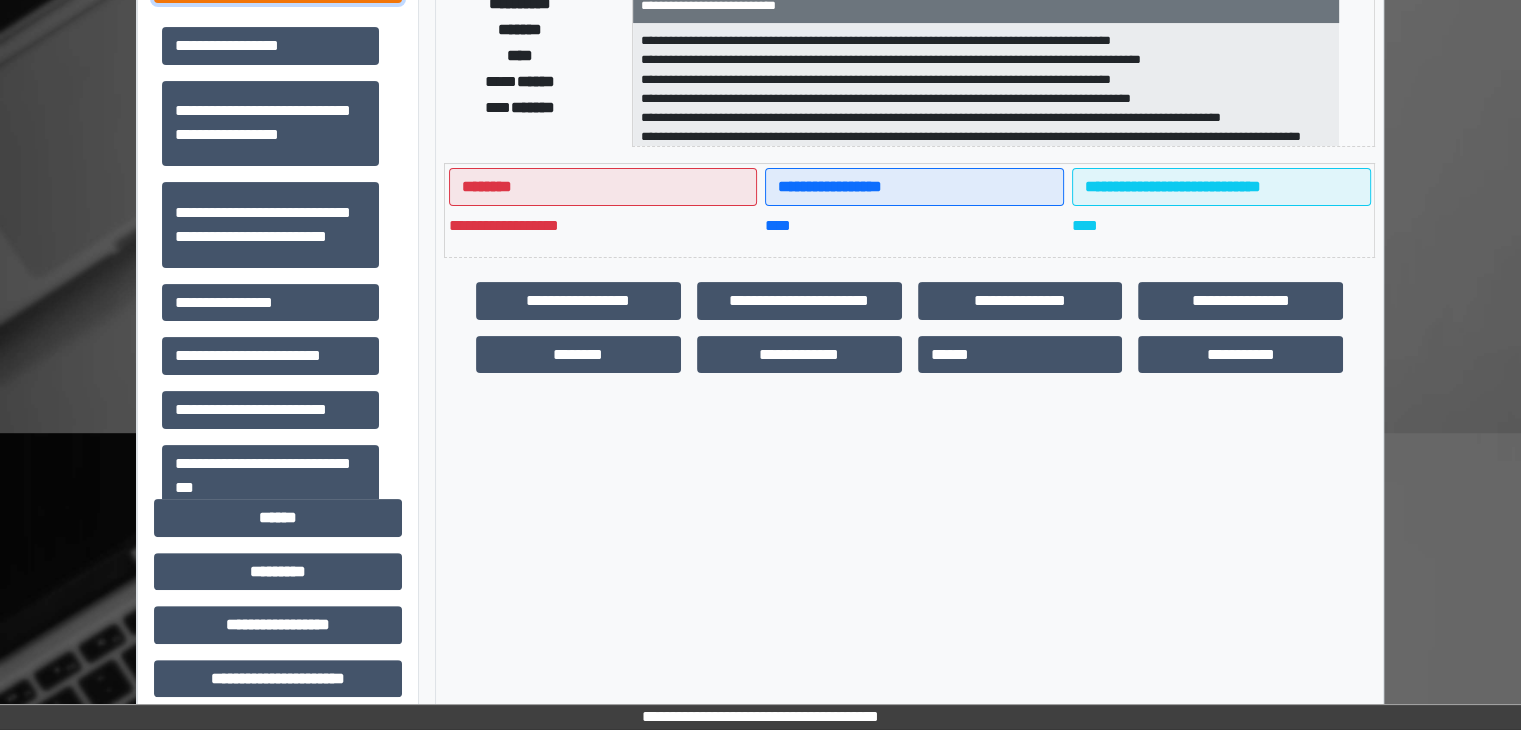 scroll, scrollTop: 451, scrollLeft: 0, axis: vertical 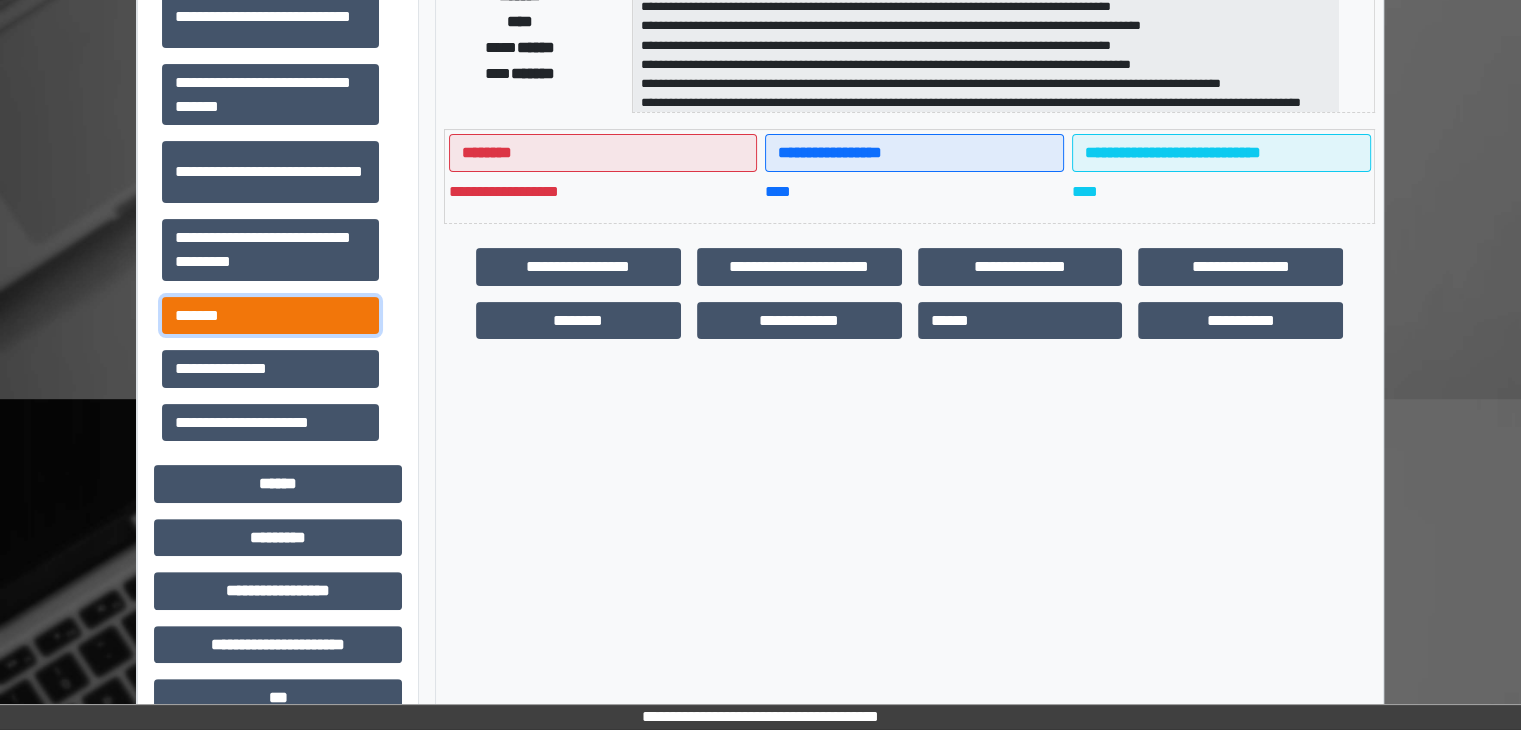 click on "*******" at bounding box center [270, 316] 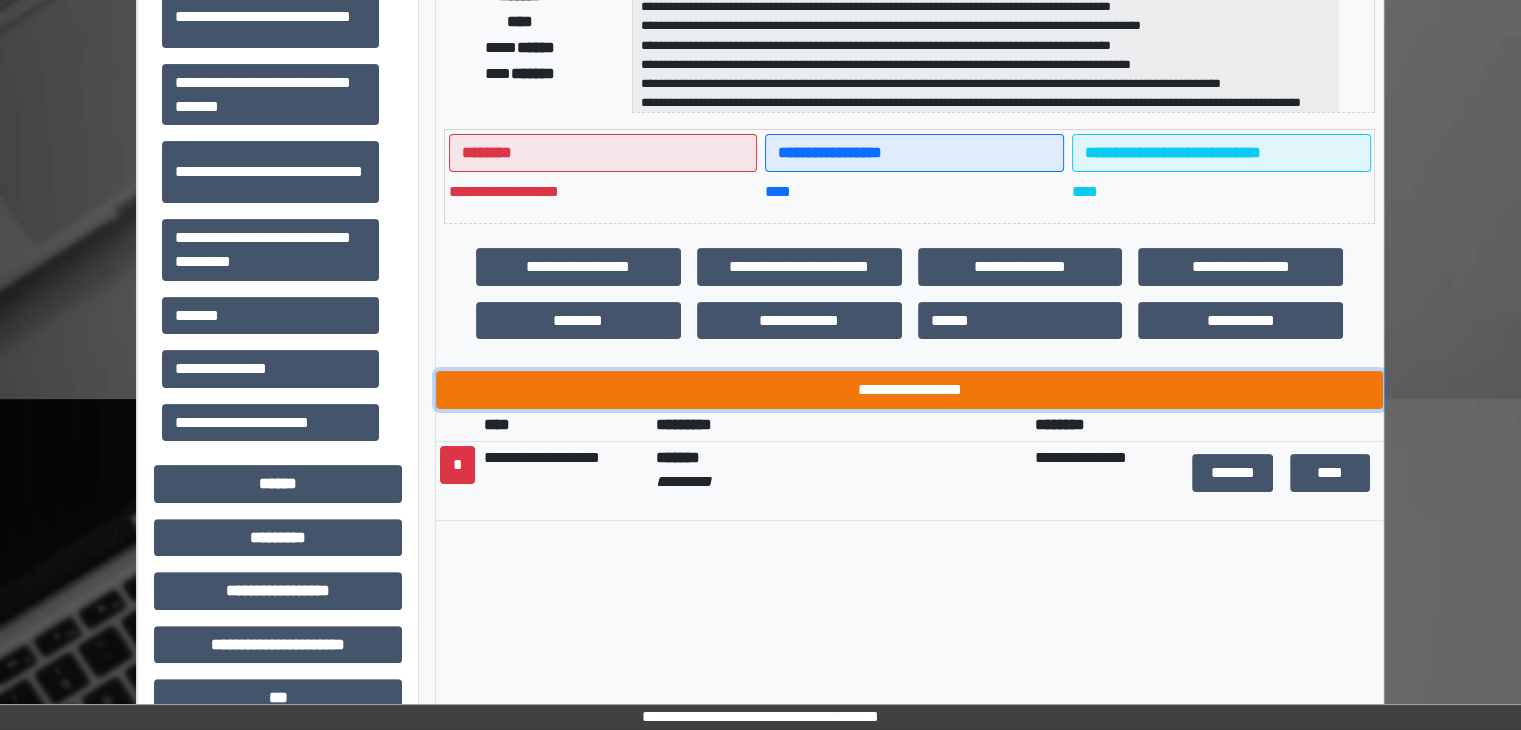 click on "**********" at bounding box center [909, 390] 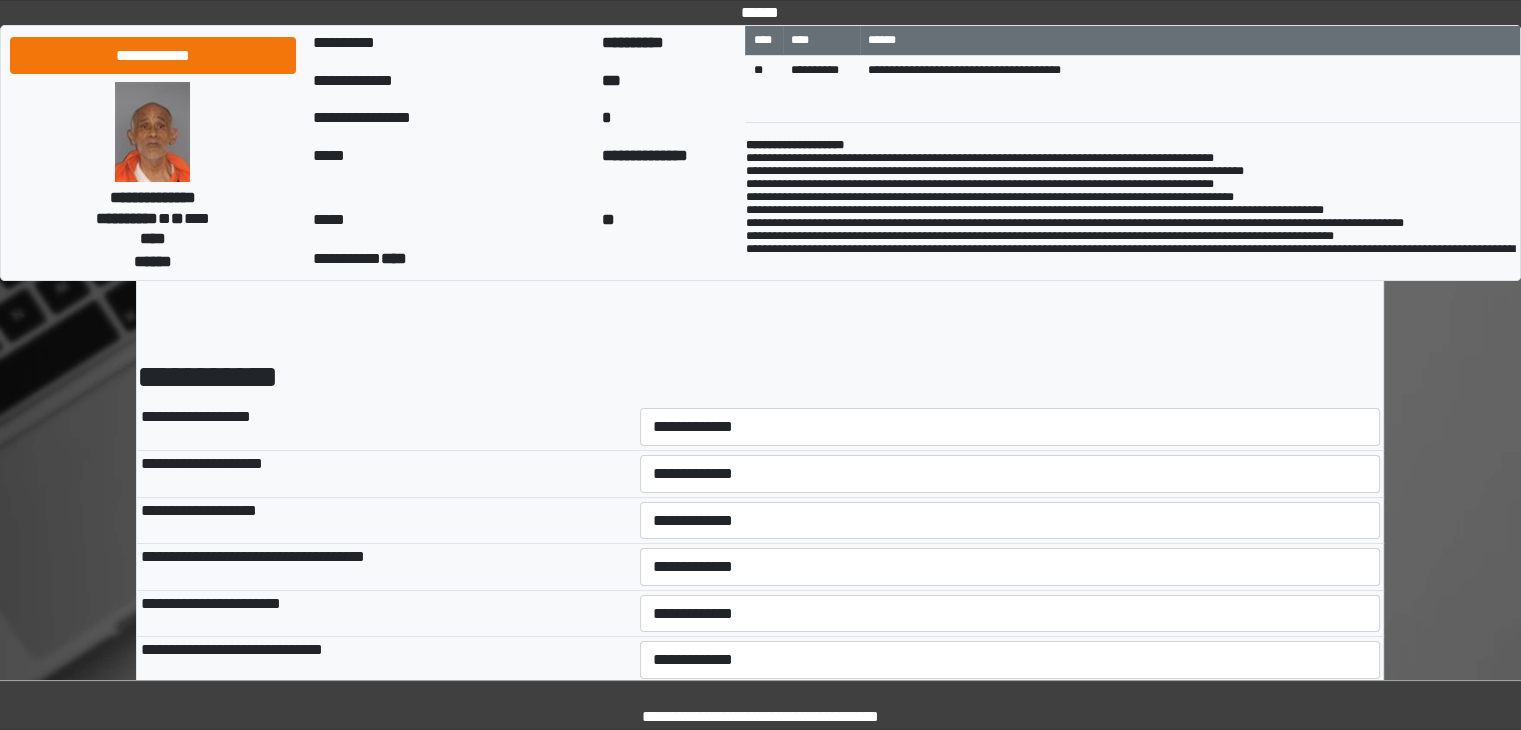 scroll, scrollTop: 124, scrollLeft: 0, axis: vertical 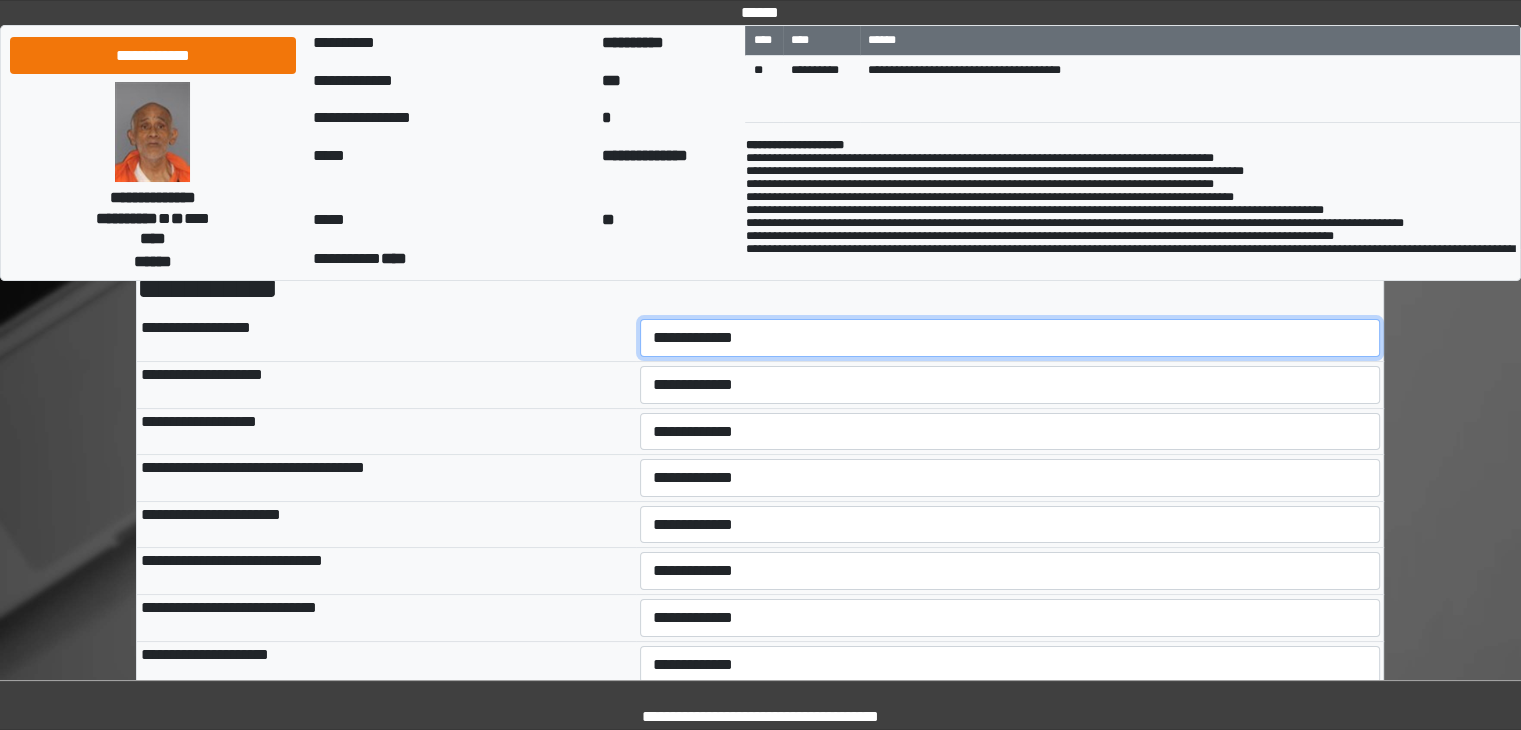 click on "**********" at bounding box center (1010, 338) 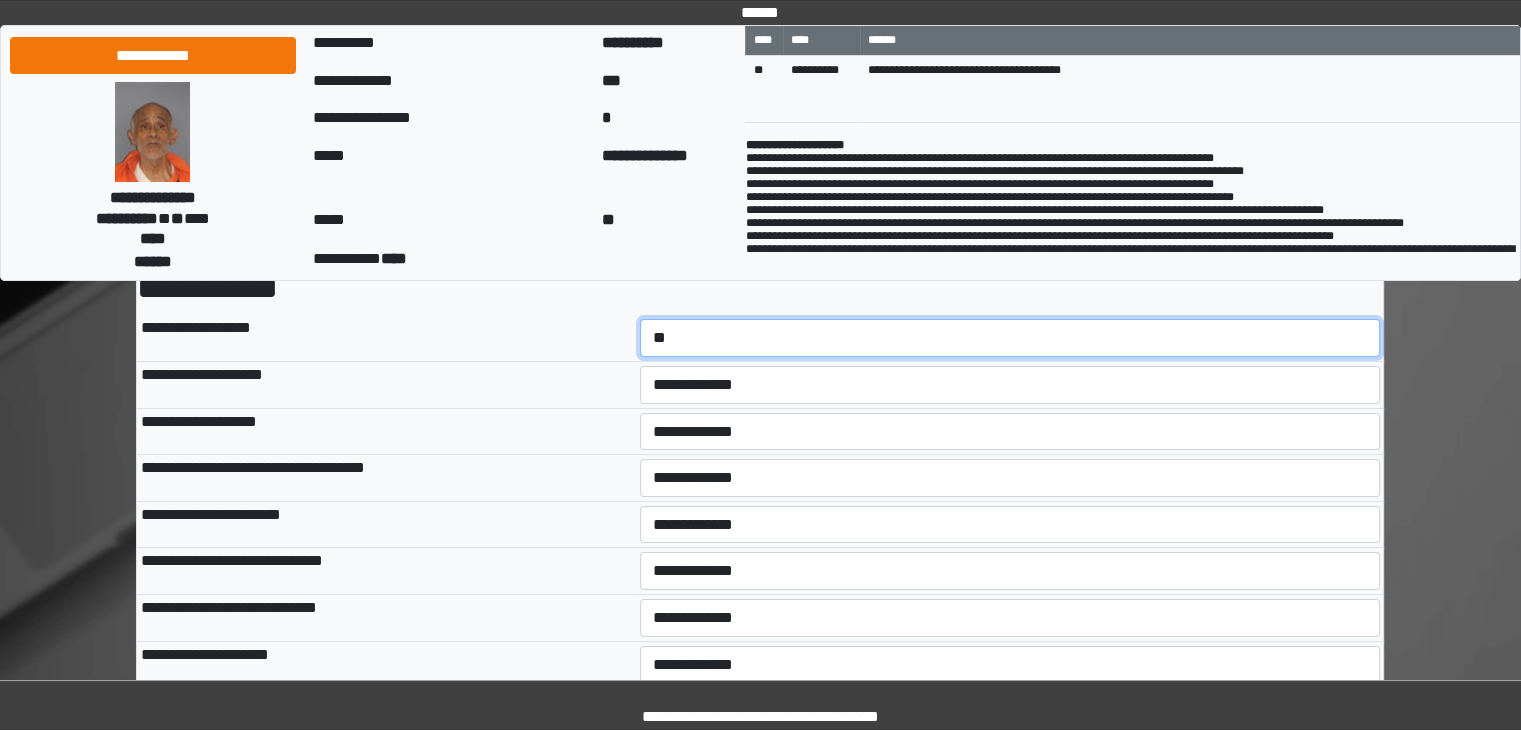 click on "**********" at bounding box center (1010, 338) 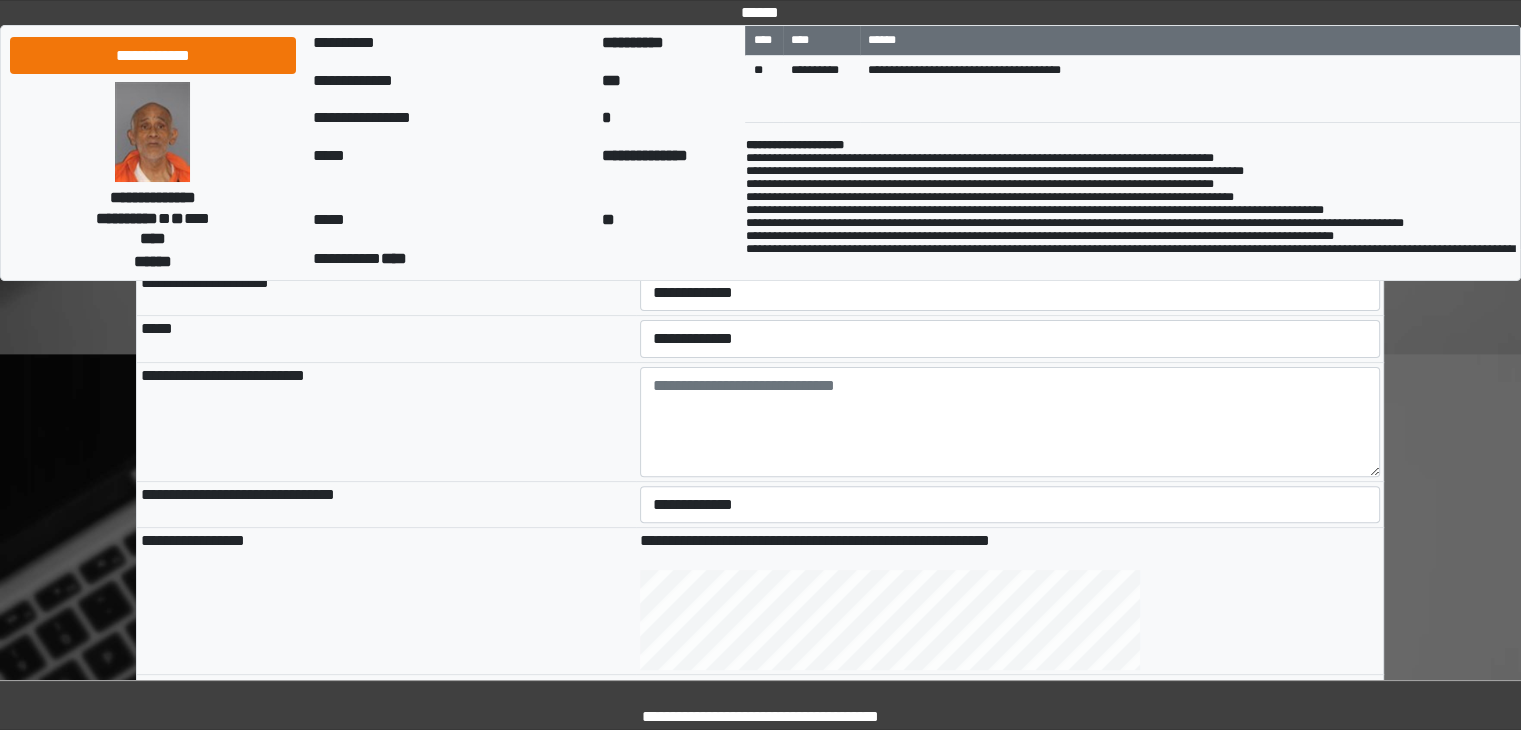 scroll, scrollTop: 497, scrollLeft: 0, axis: vertical 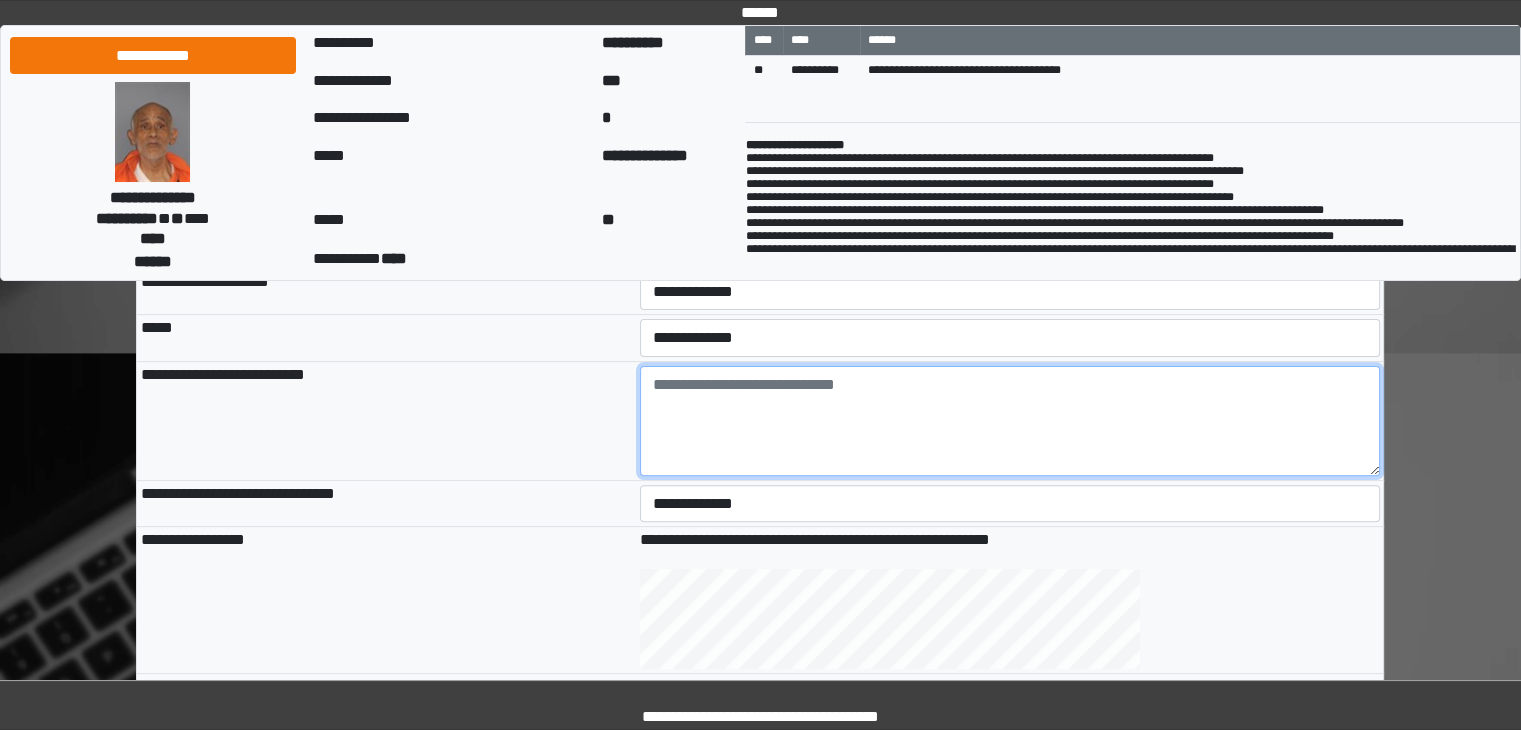 click at bounding box center (1010, 421) 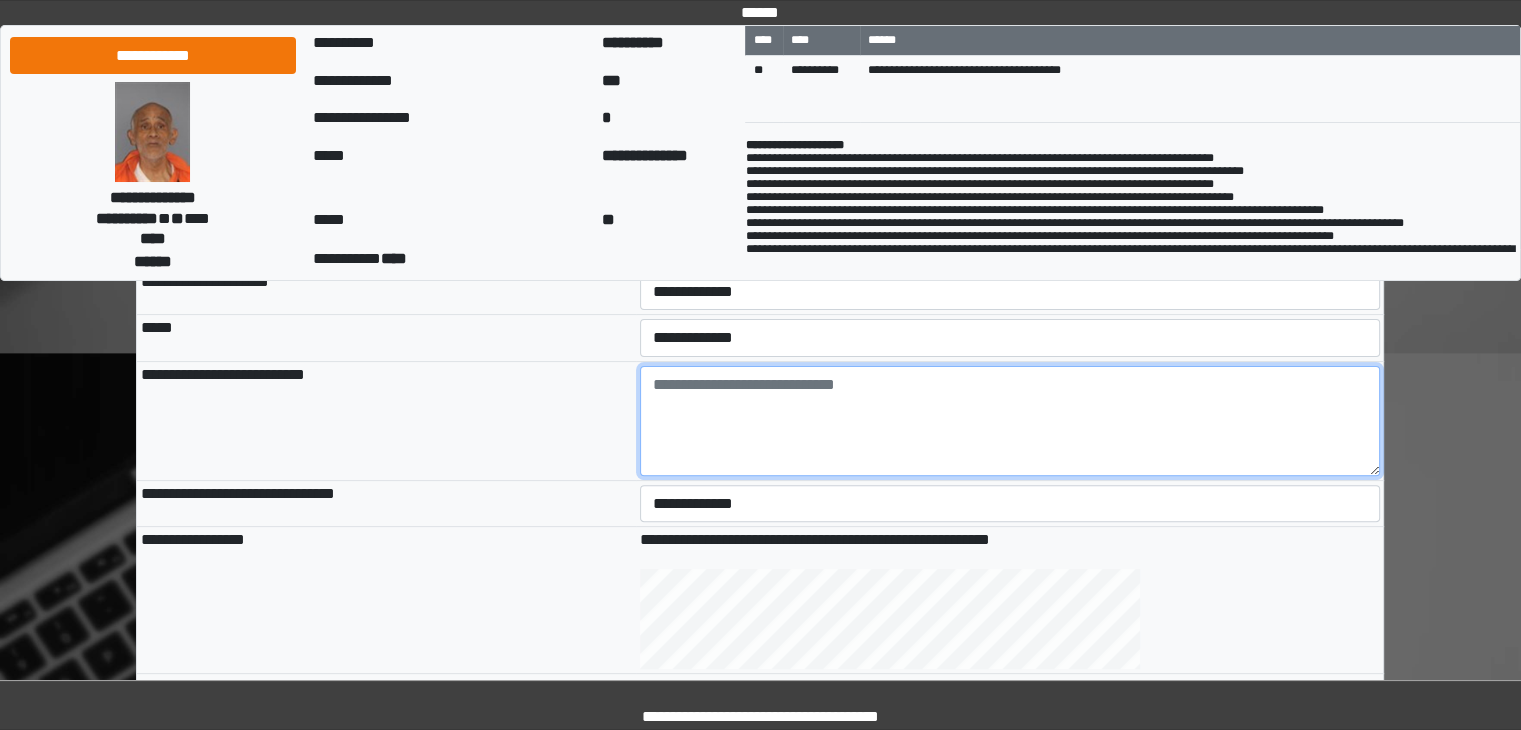 type on "*" 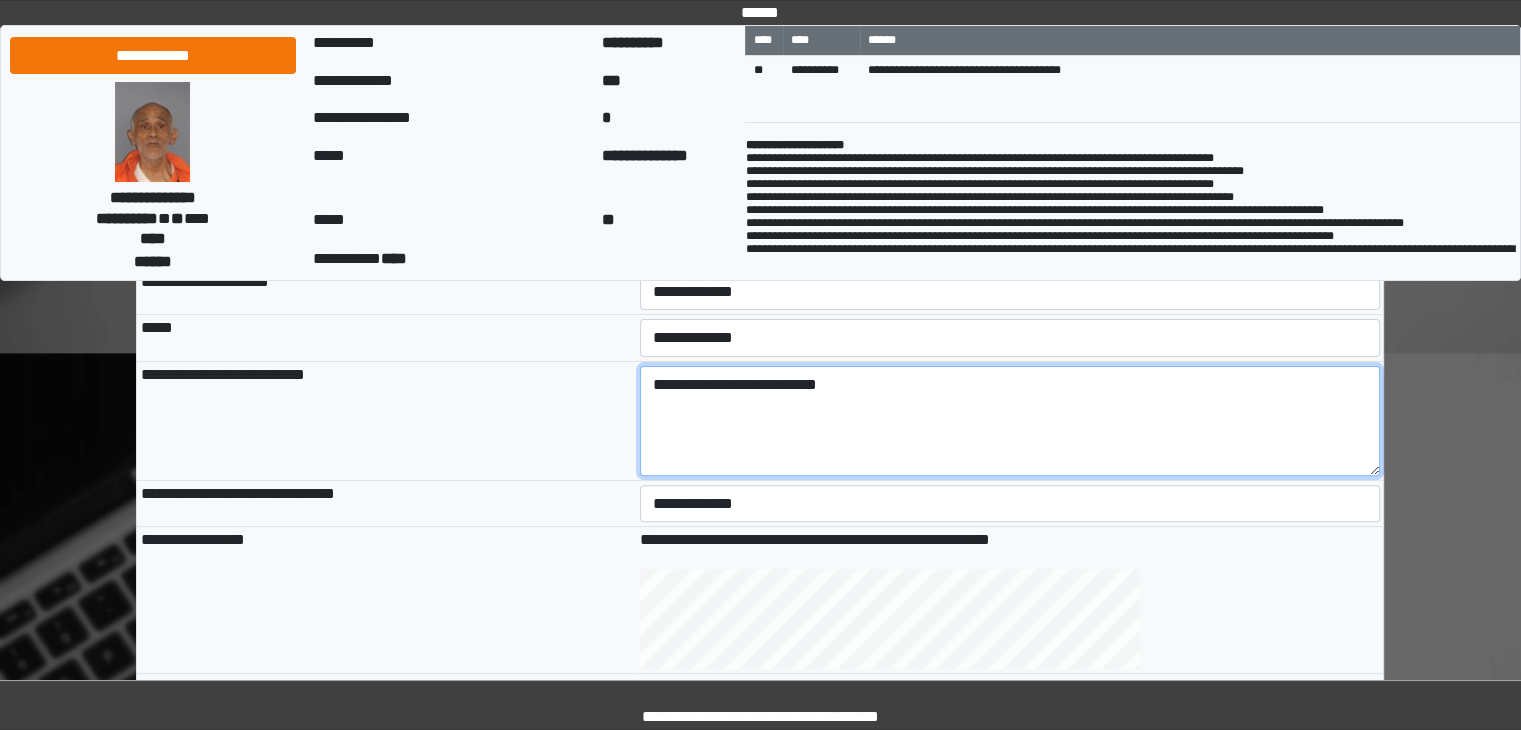 click on "**********" at bounding box center (1010, 421) 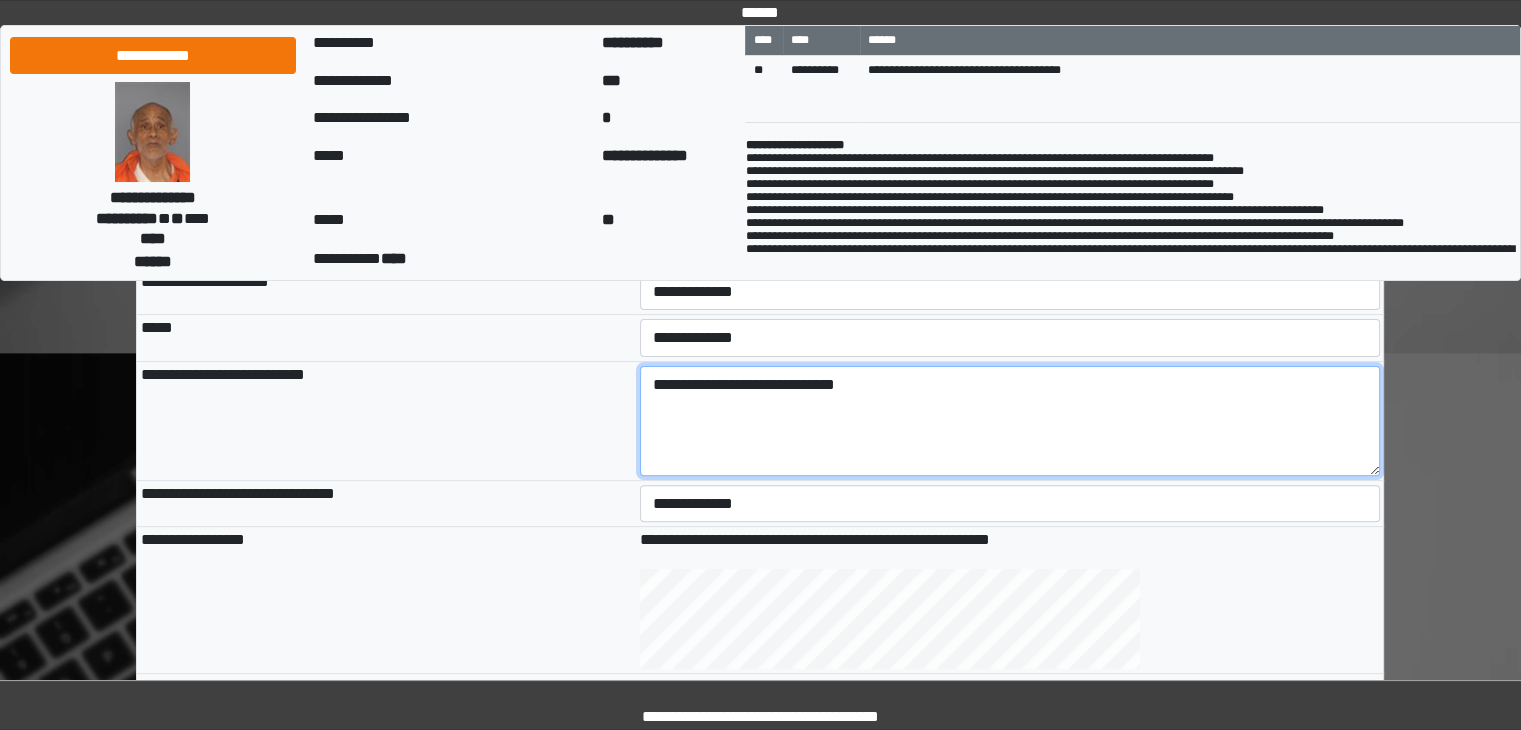 click on "**********" at bounding box center [1010, 421] 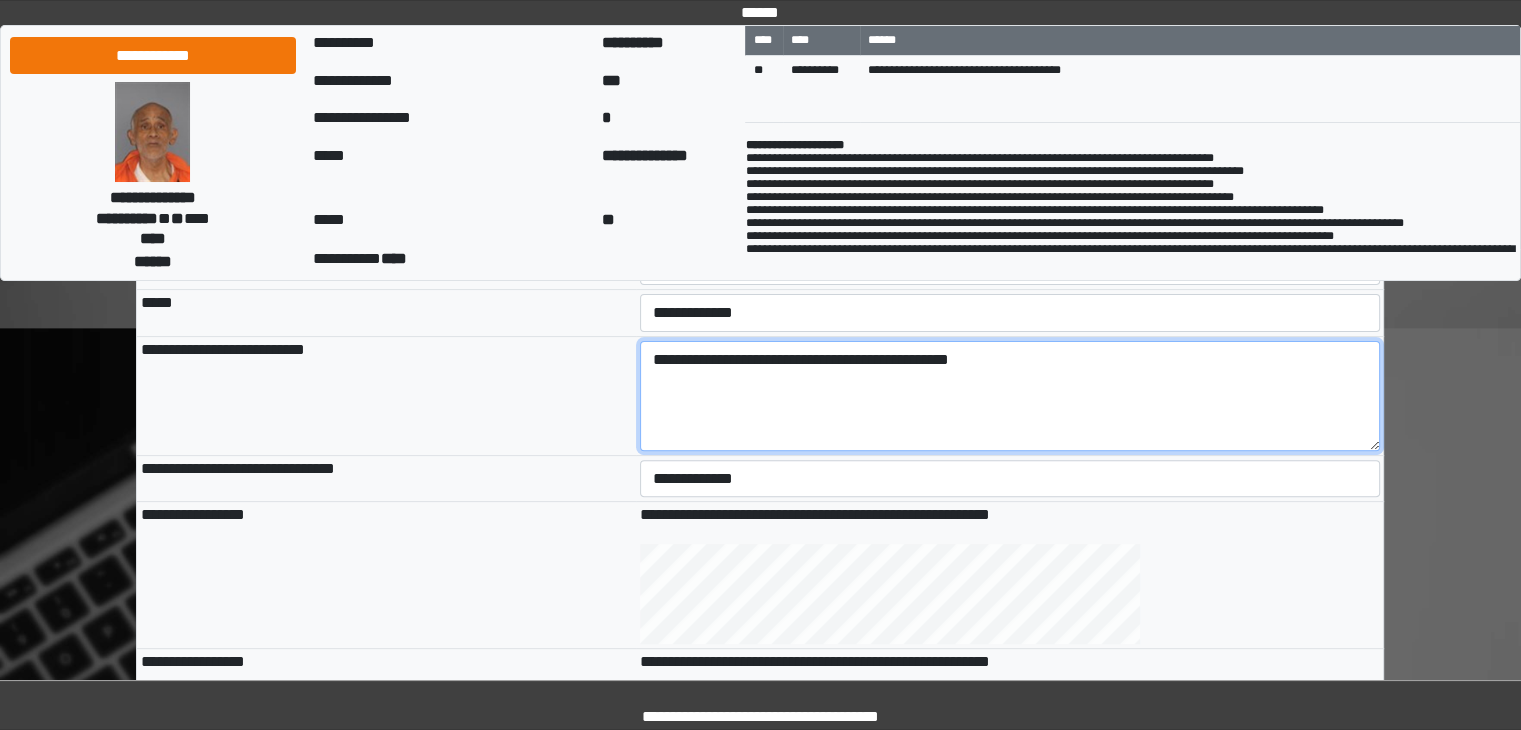 scroll, scrollTop: 633, scrollLeft: 0, axis: vertical 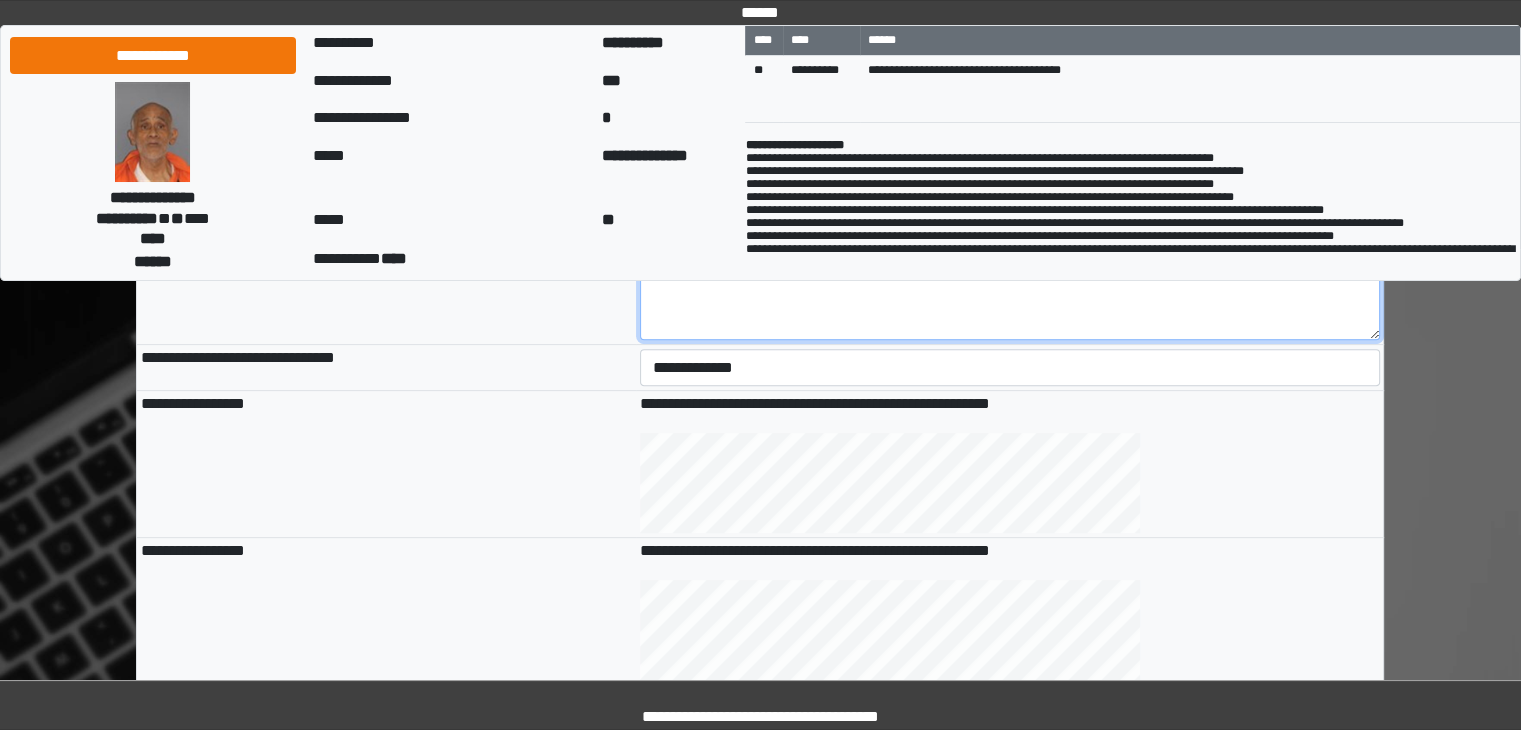 type on "**********" 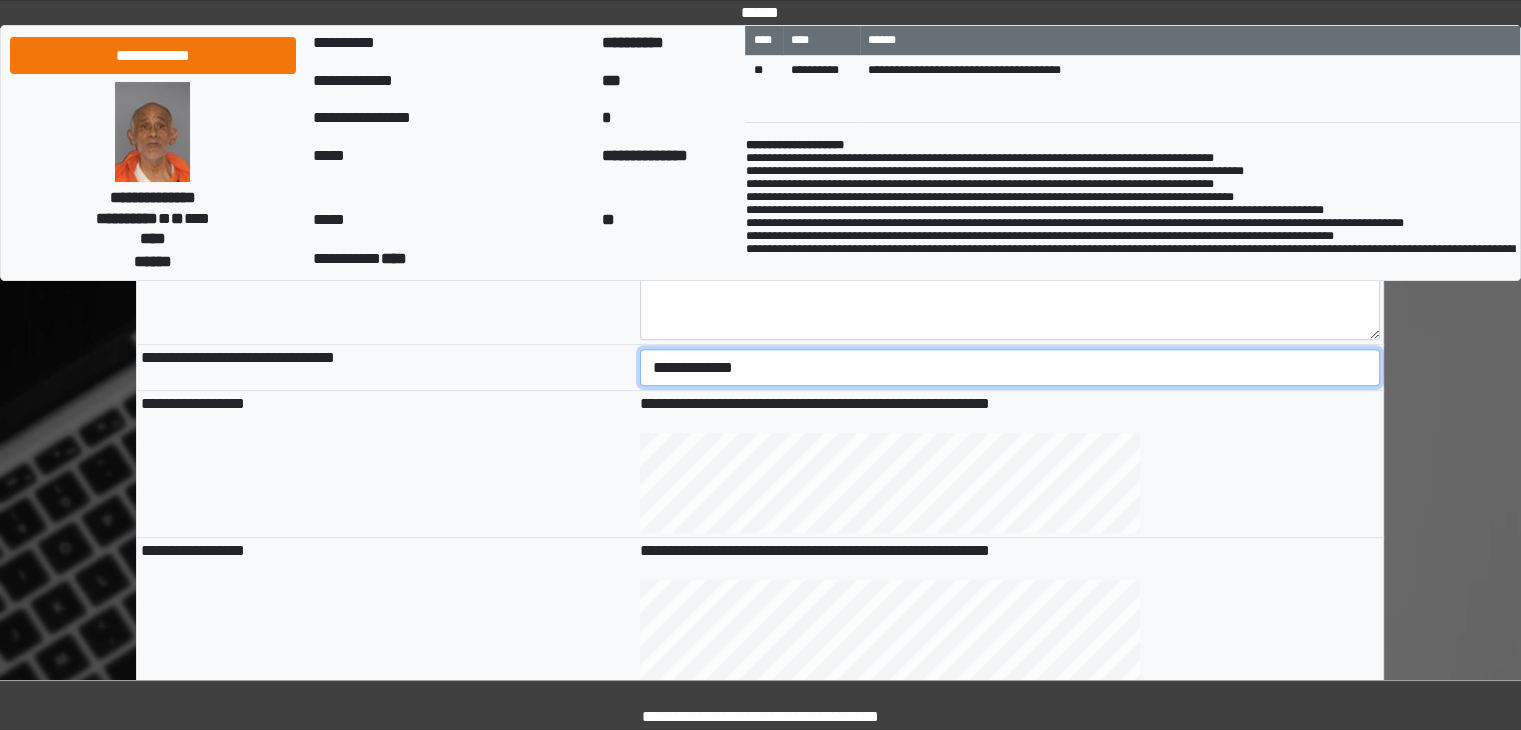 click on "**********" at bounding box center [1010, 368] 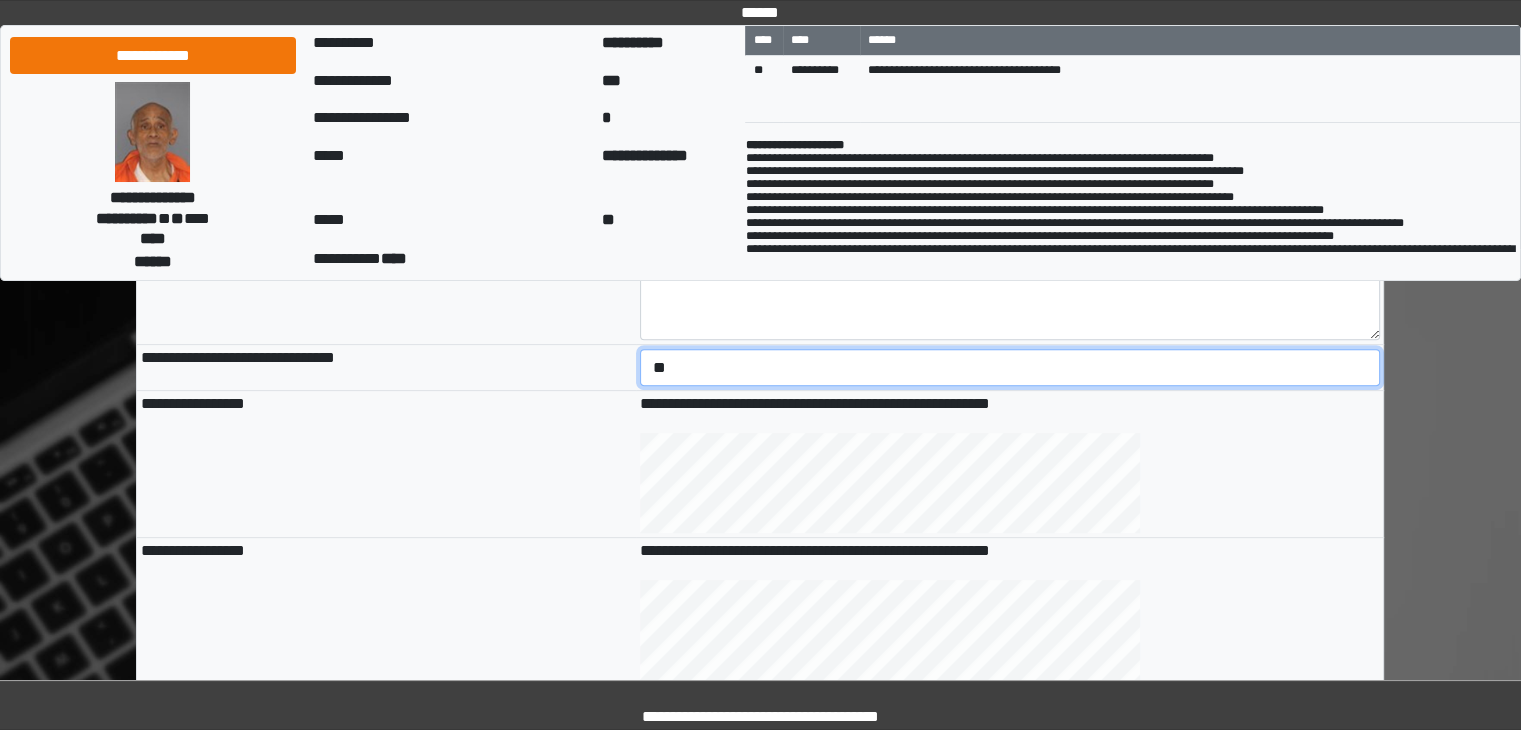 click on "**********" at bounding box center (1010, 368) 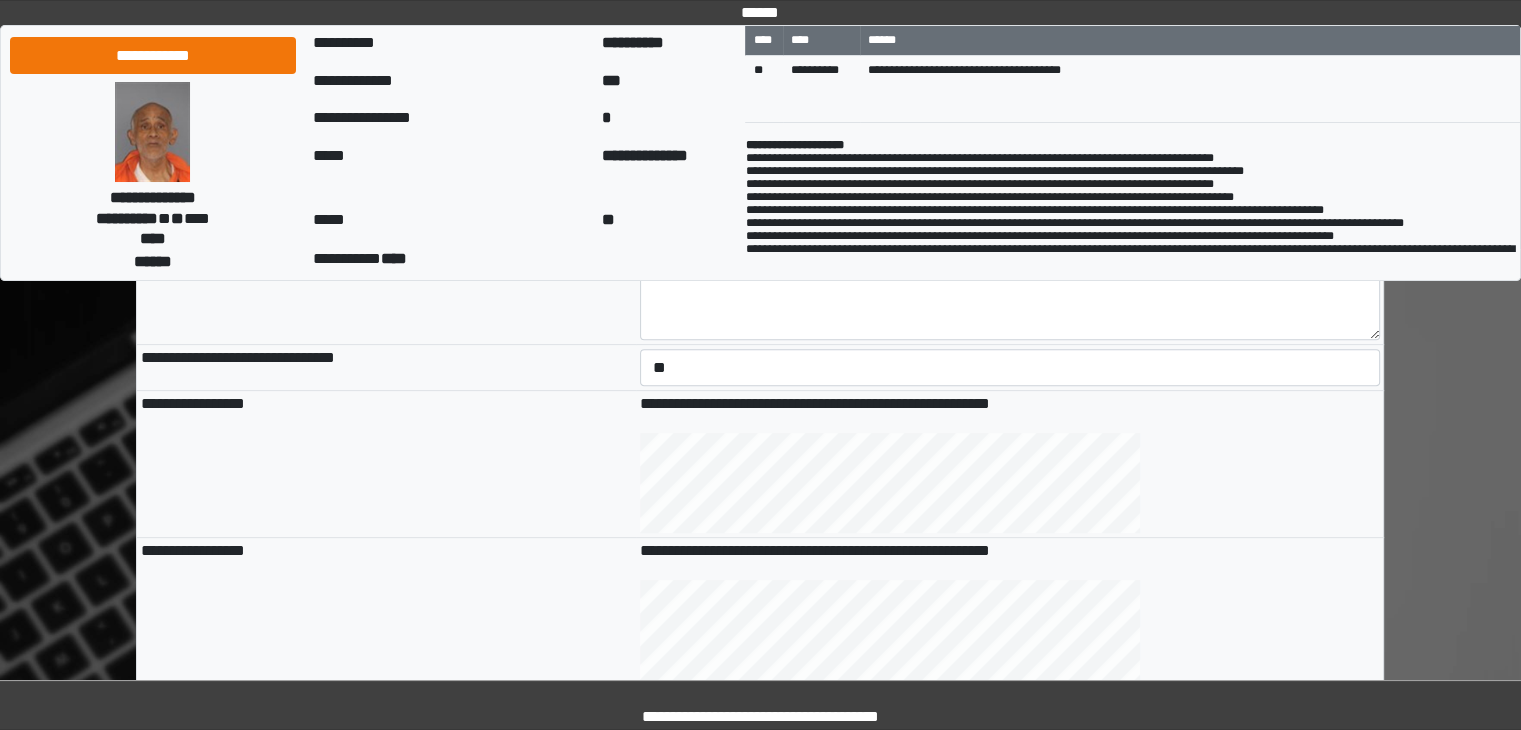 click on "**********" at bounding box center (386, 464) 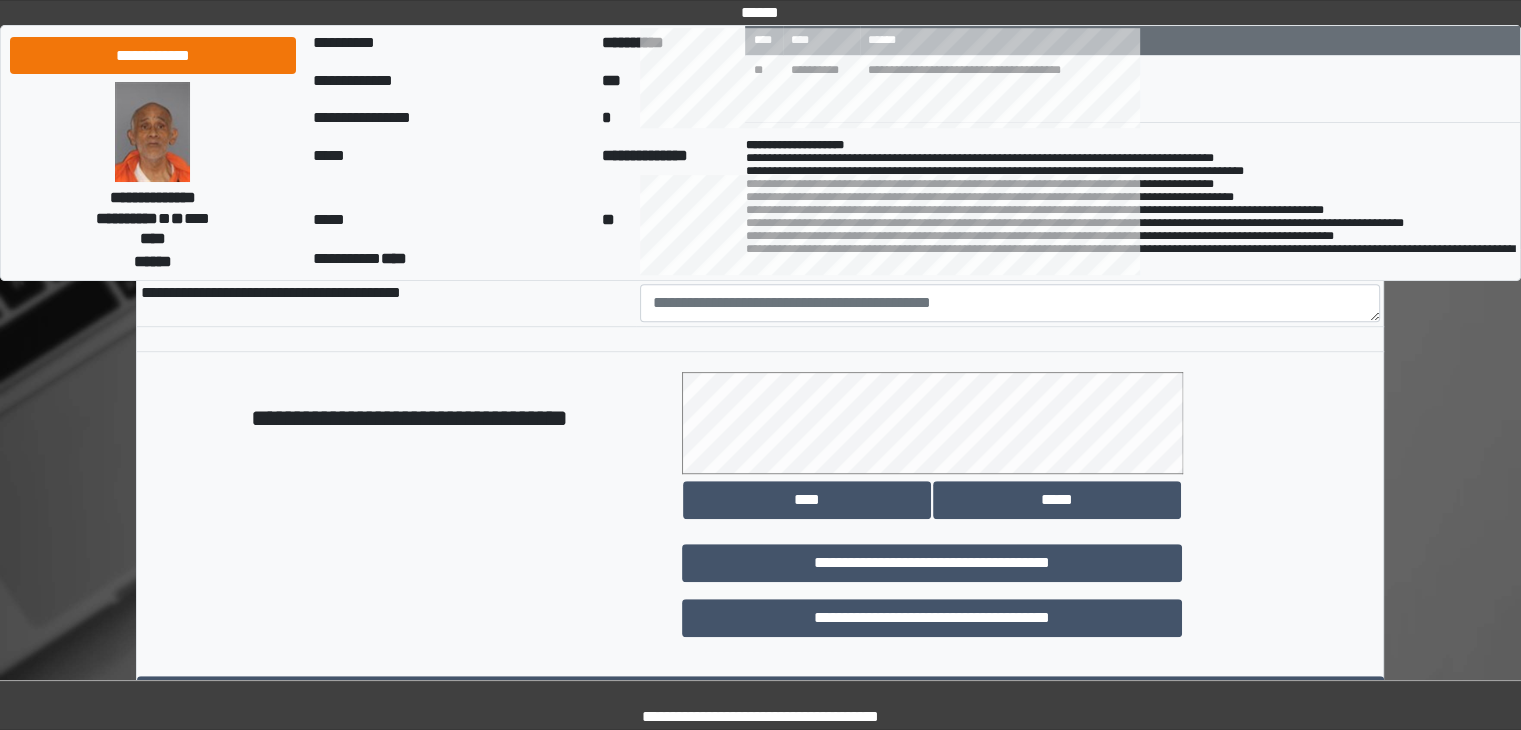 scroll, scrollTop: 1040, scrollLeft: 0, axis: vertical 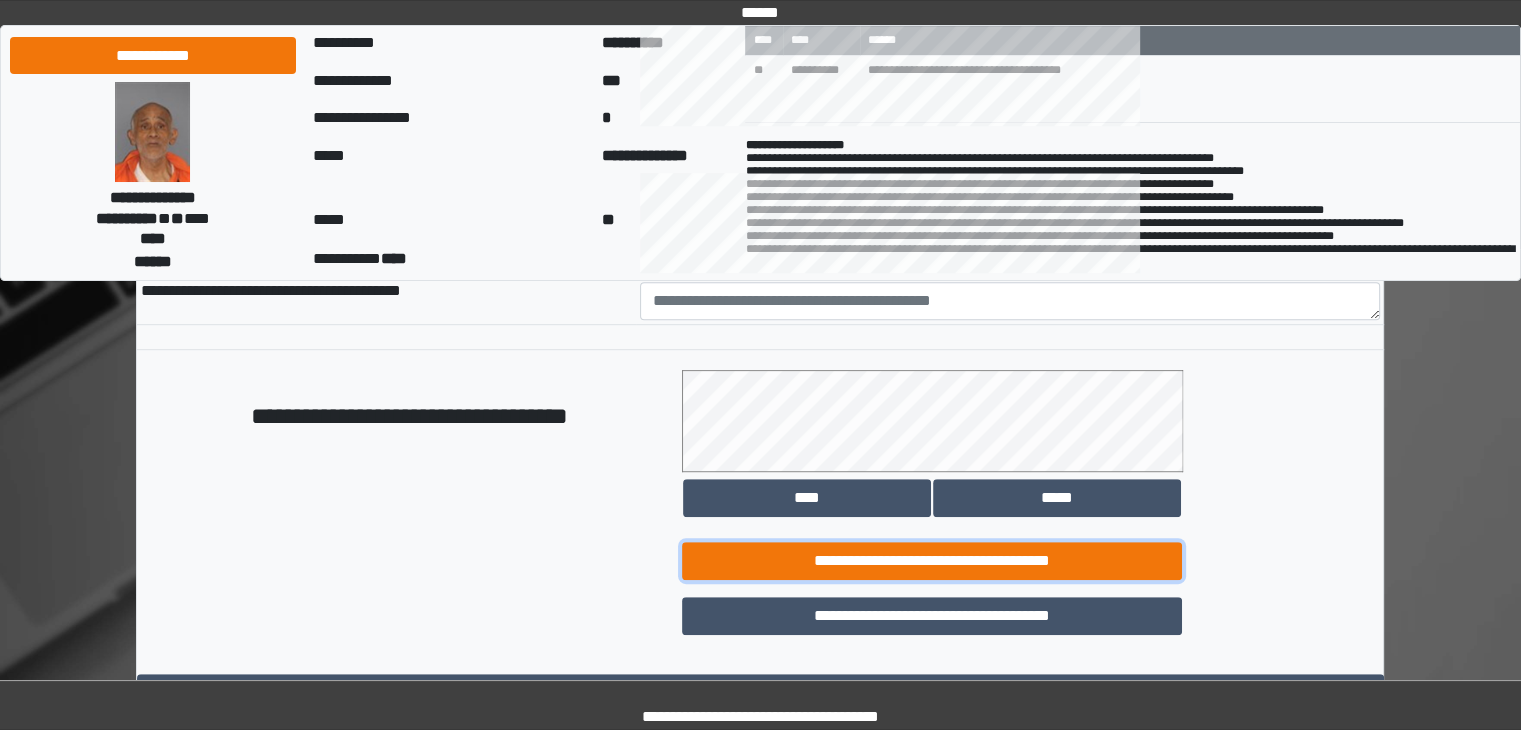 click on "**********" at bounding box center [932, 561] 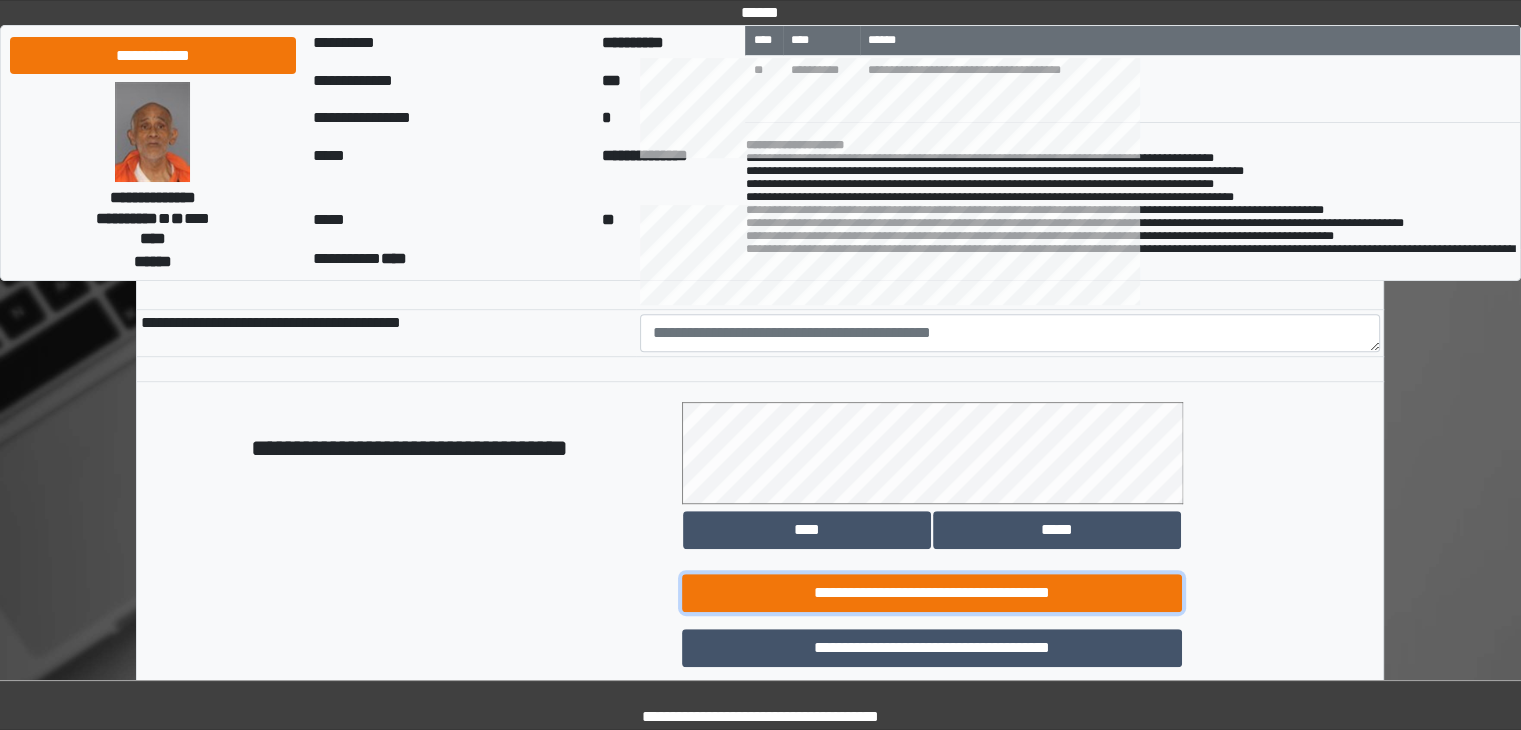 scroll, scrollTop: 1019, scrollLeft: 0, axis: vertical 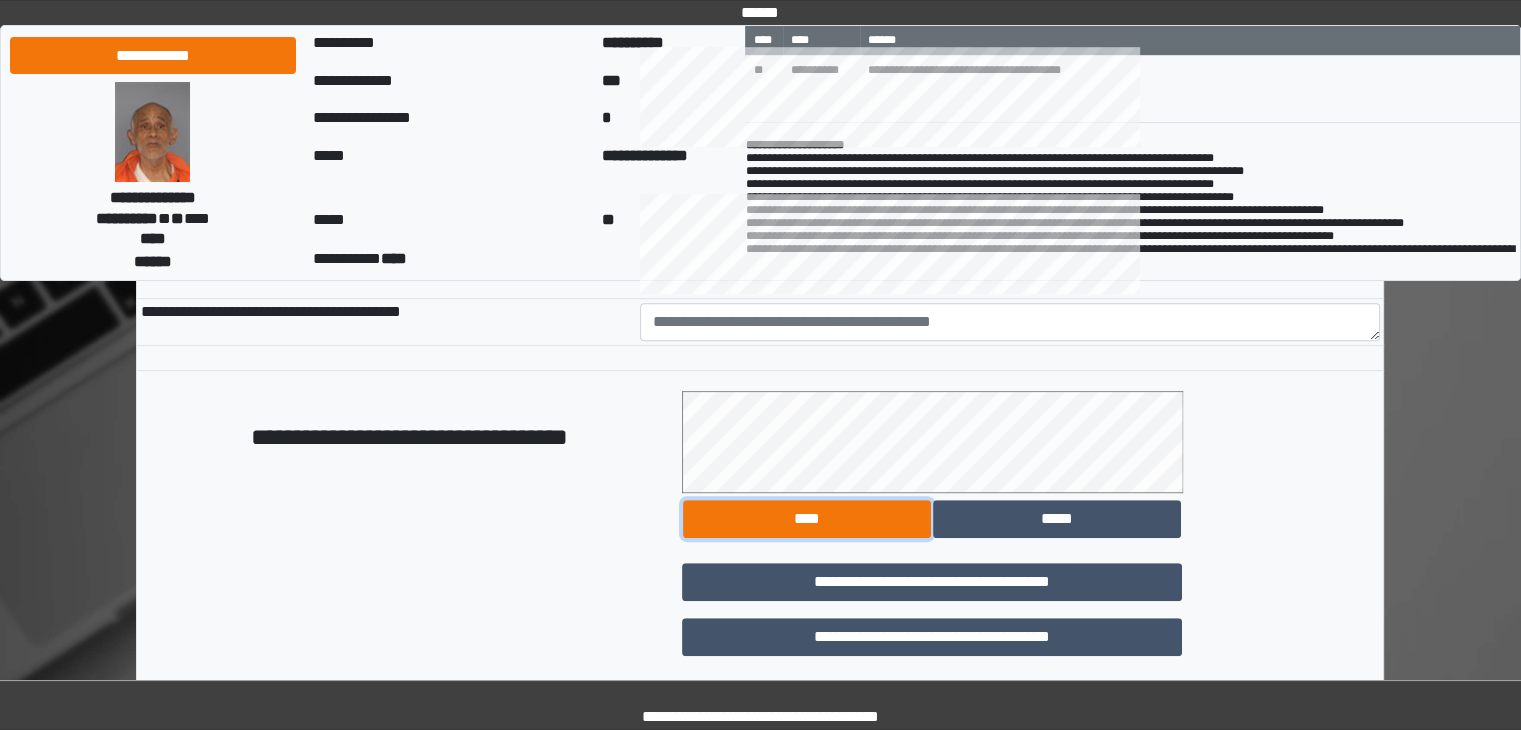click on "****" at bounding box center [807, 519] 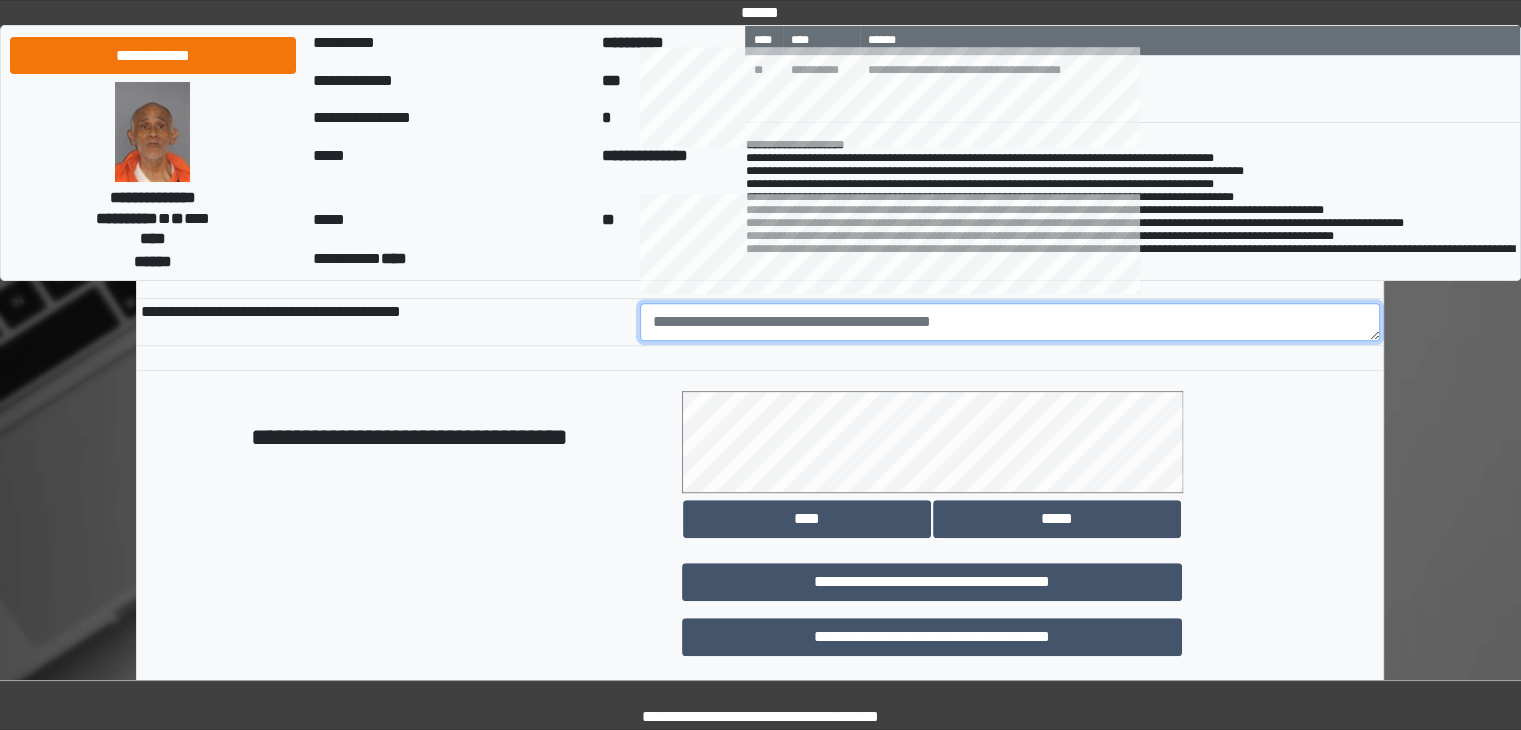 click at bounding box center (1010, 322) 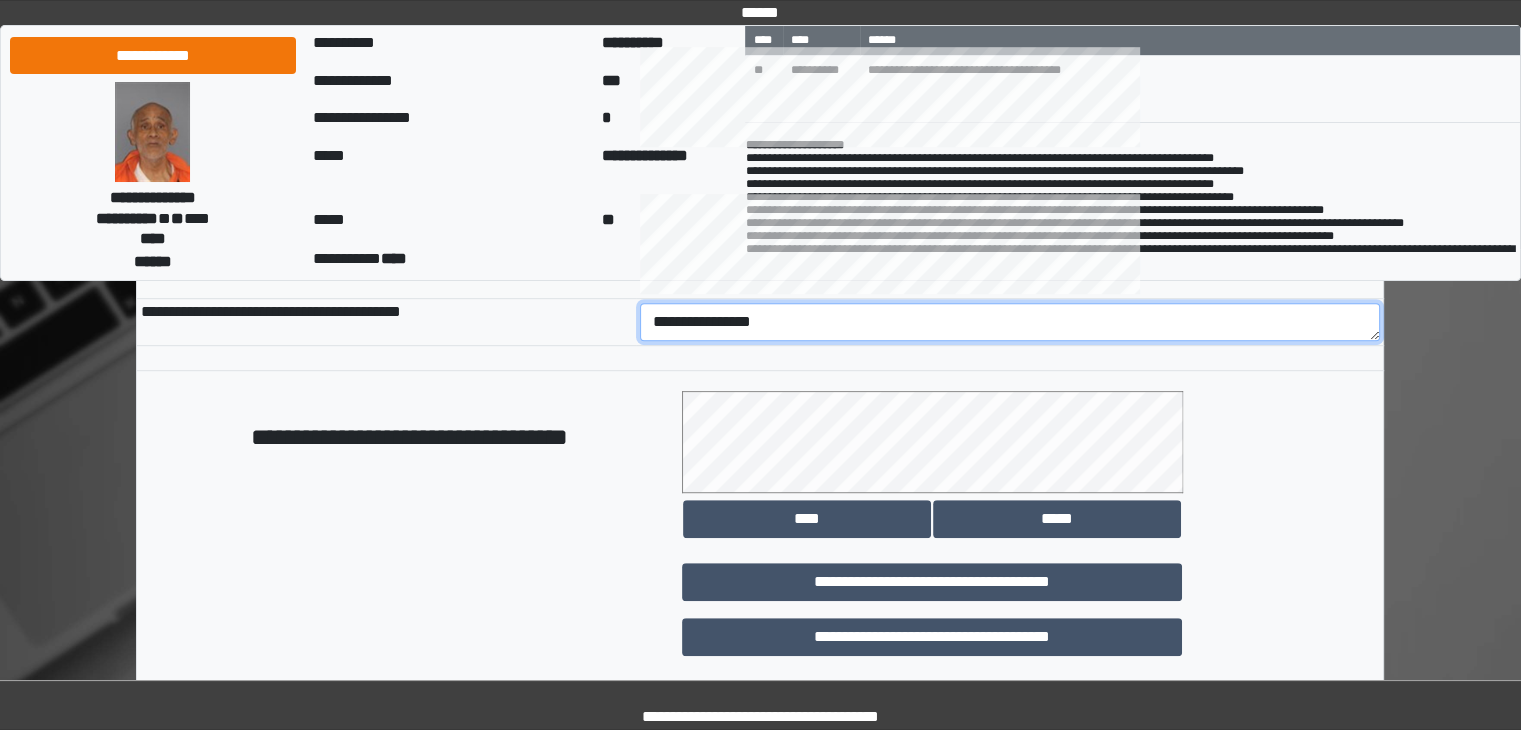 type on "**********" 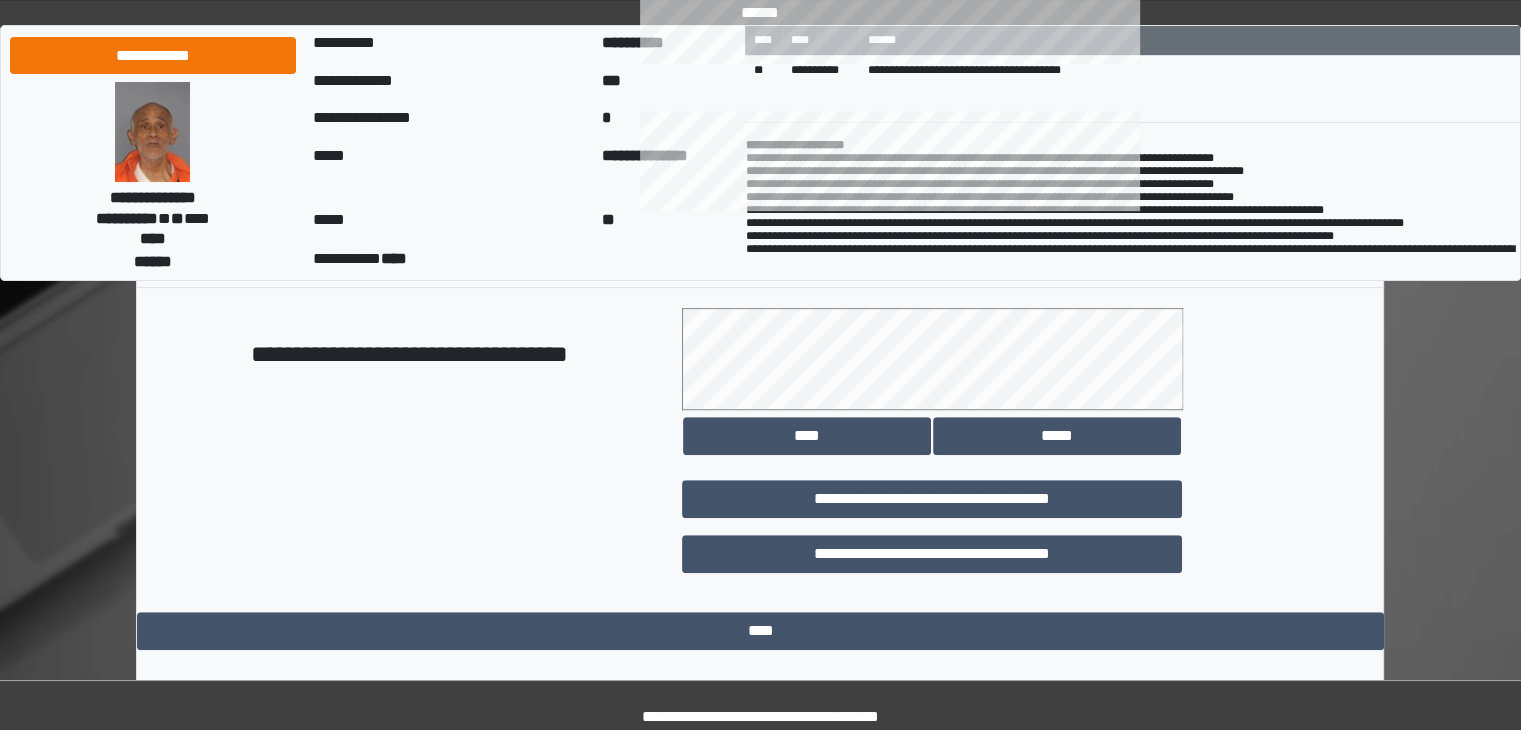 scroll, scrollTop: 1124, scrollLeft: 0, axis: vertical 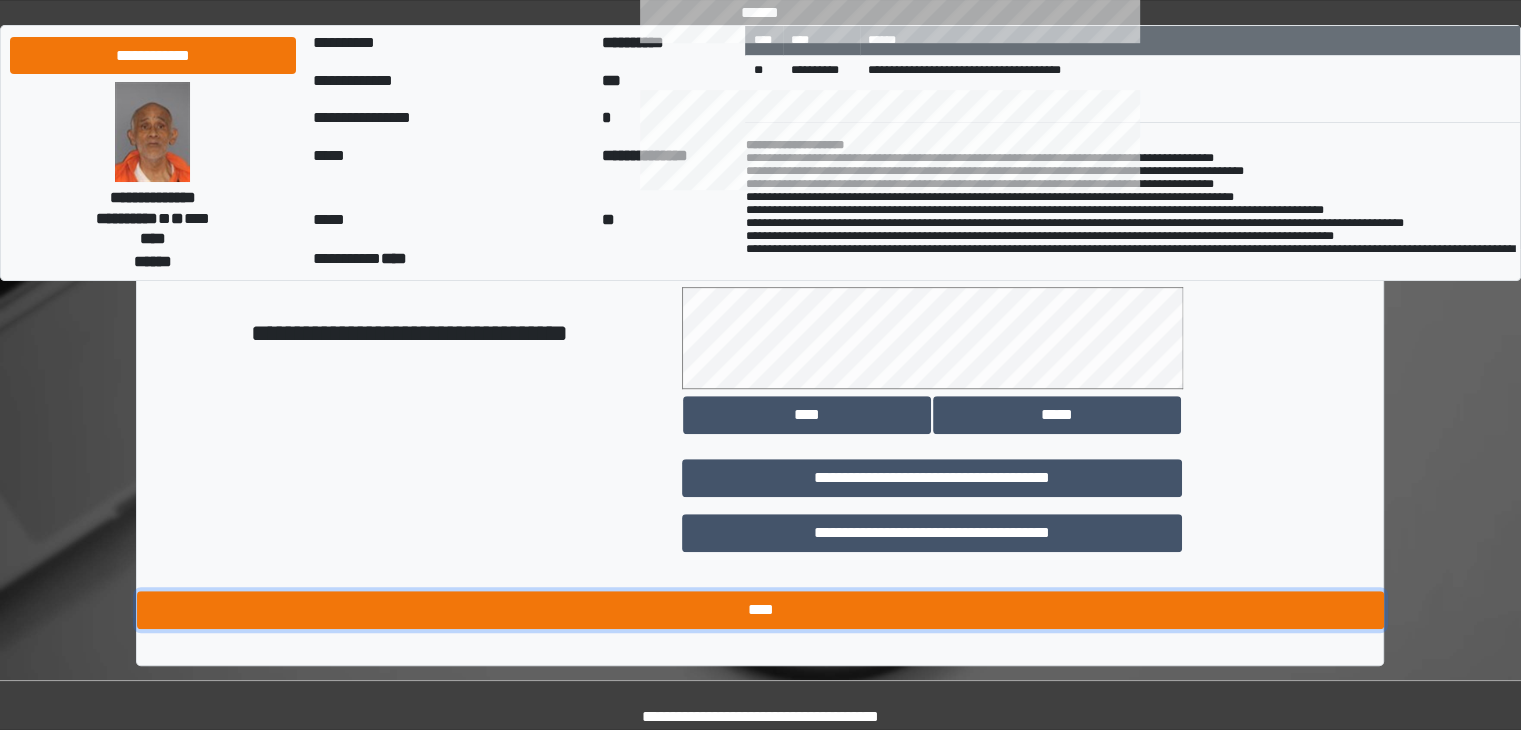 click on "****" at bounding box center [760, 610] 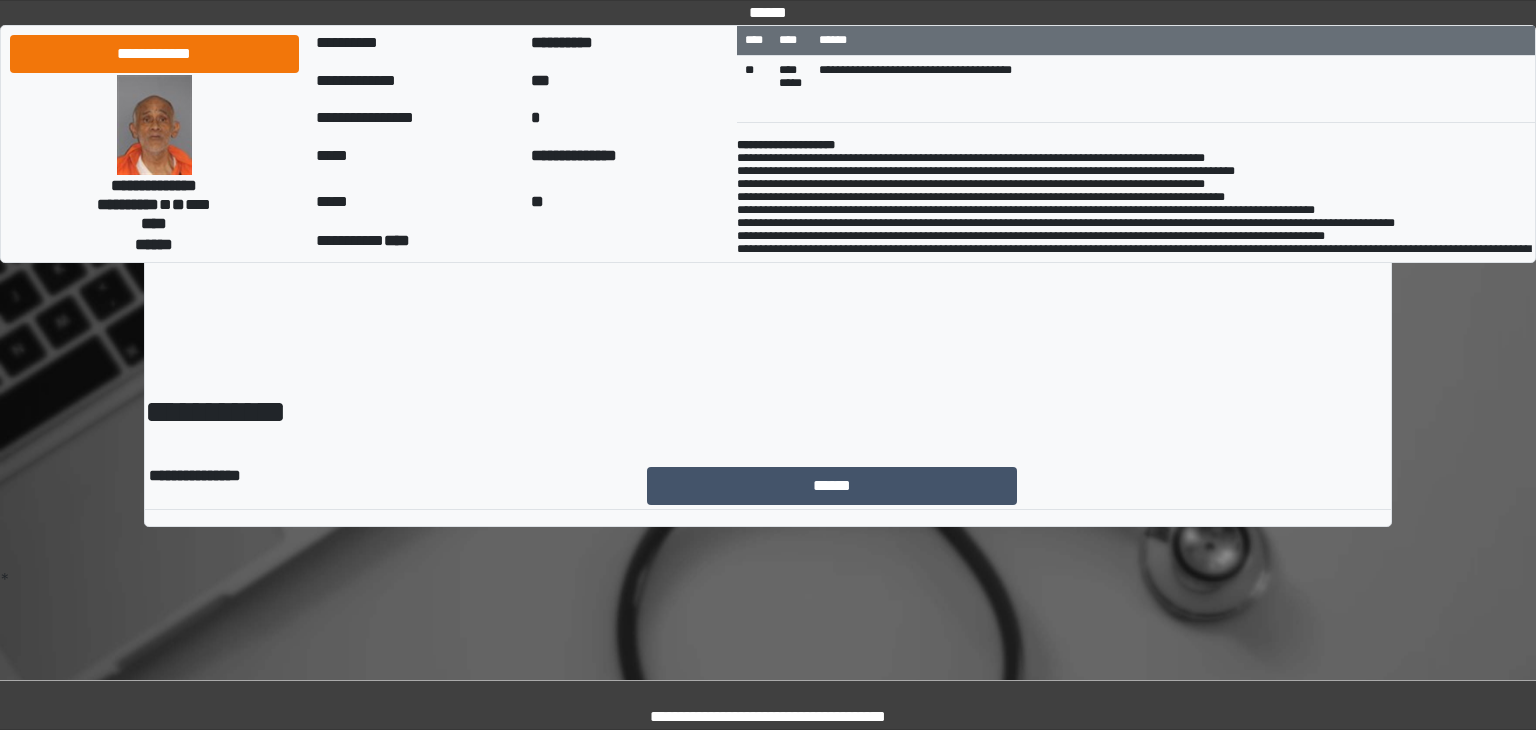 scroll, scrollTop: 0, scrollLeft: 0, axis: both 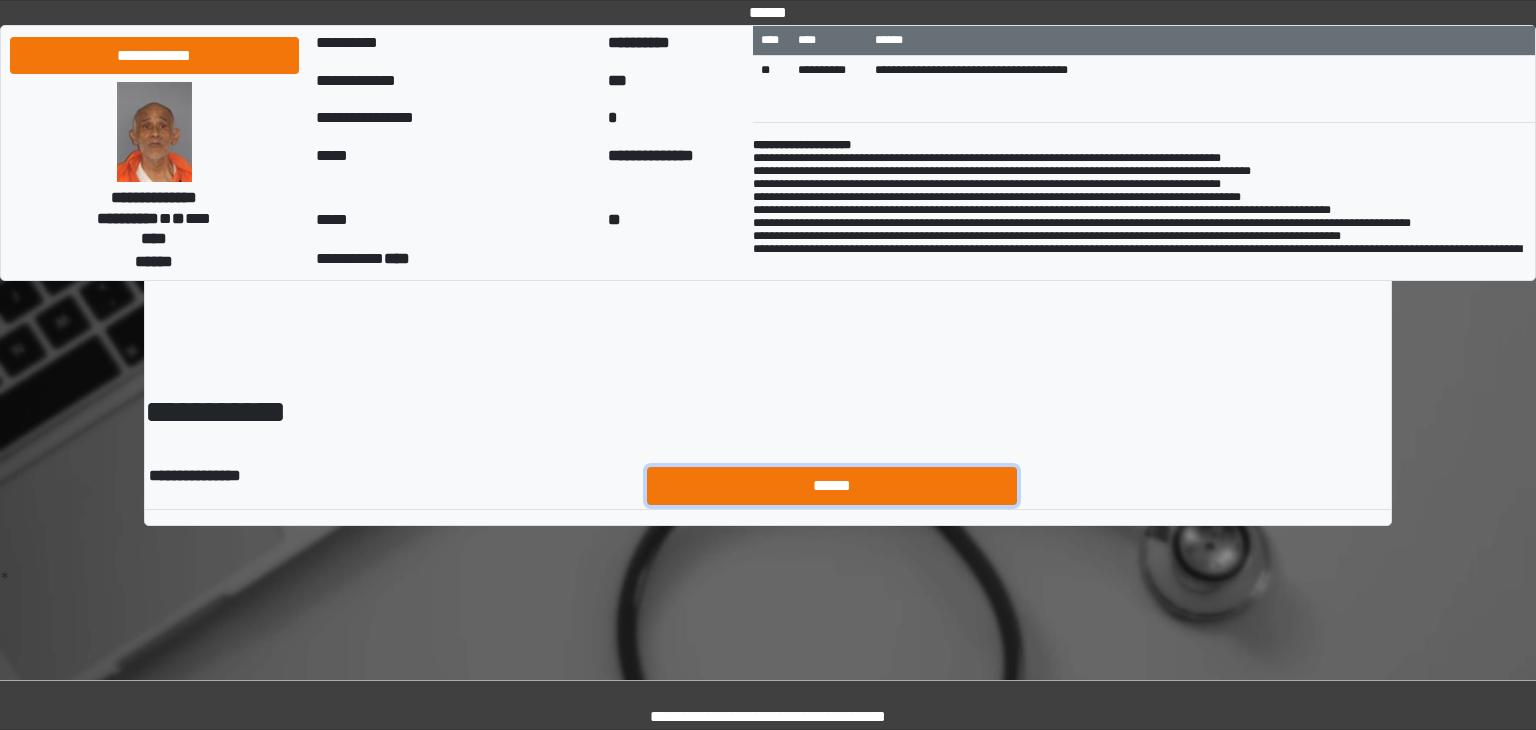 click on "******" at bounding box center (832, 486) 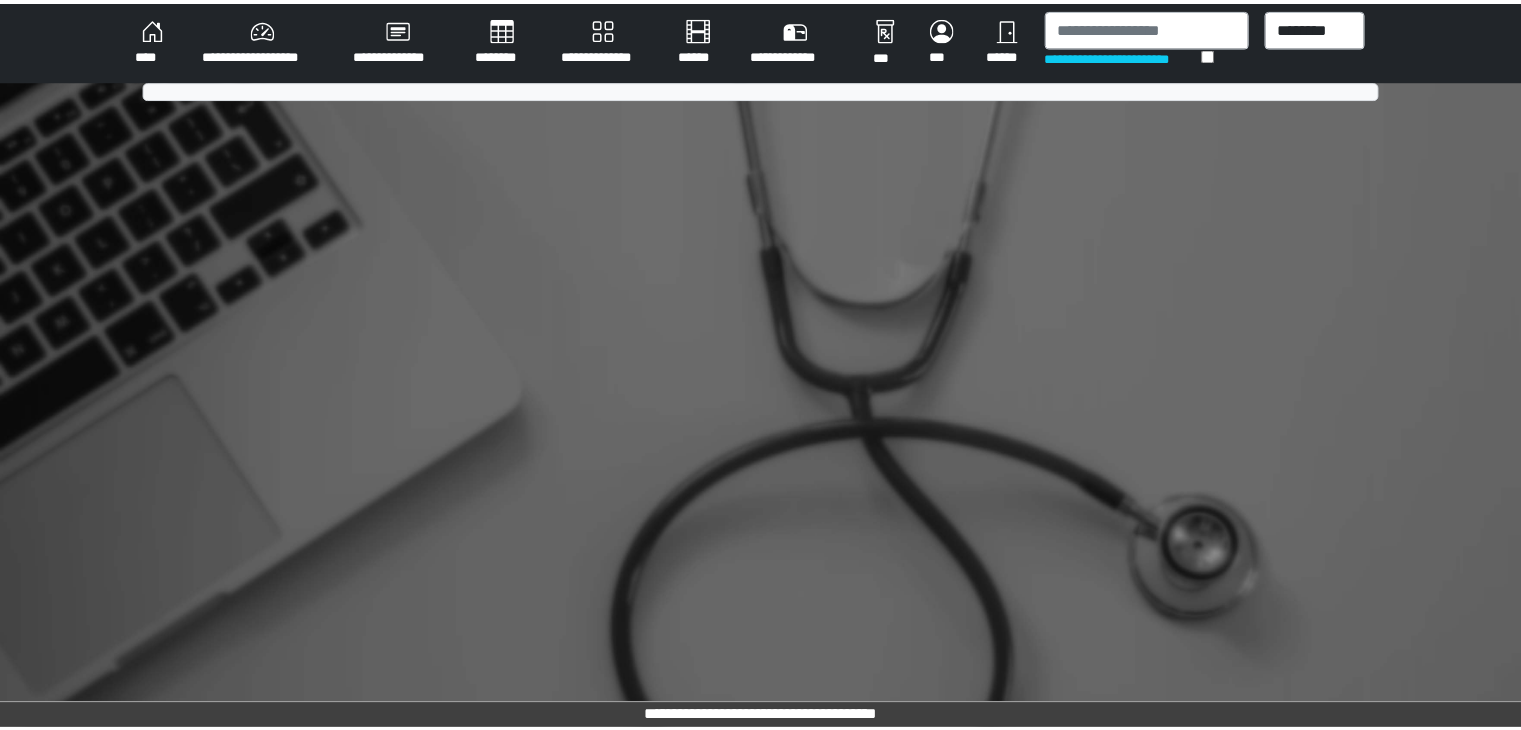 scroll, scrollTop: 0, scrollLeft: 0, axis: both 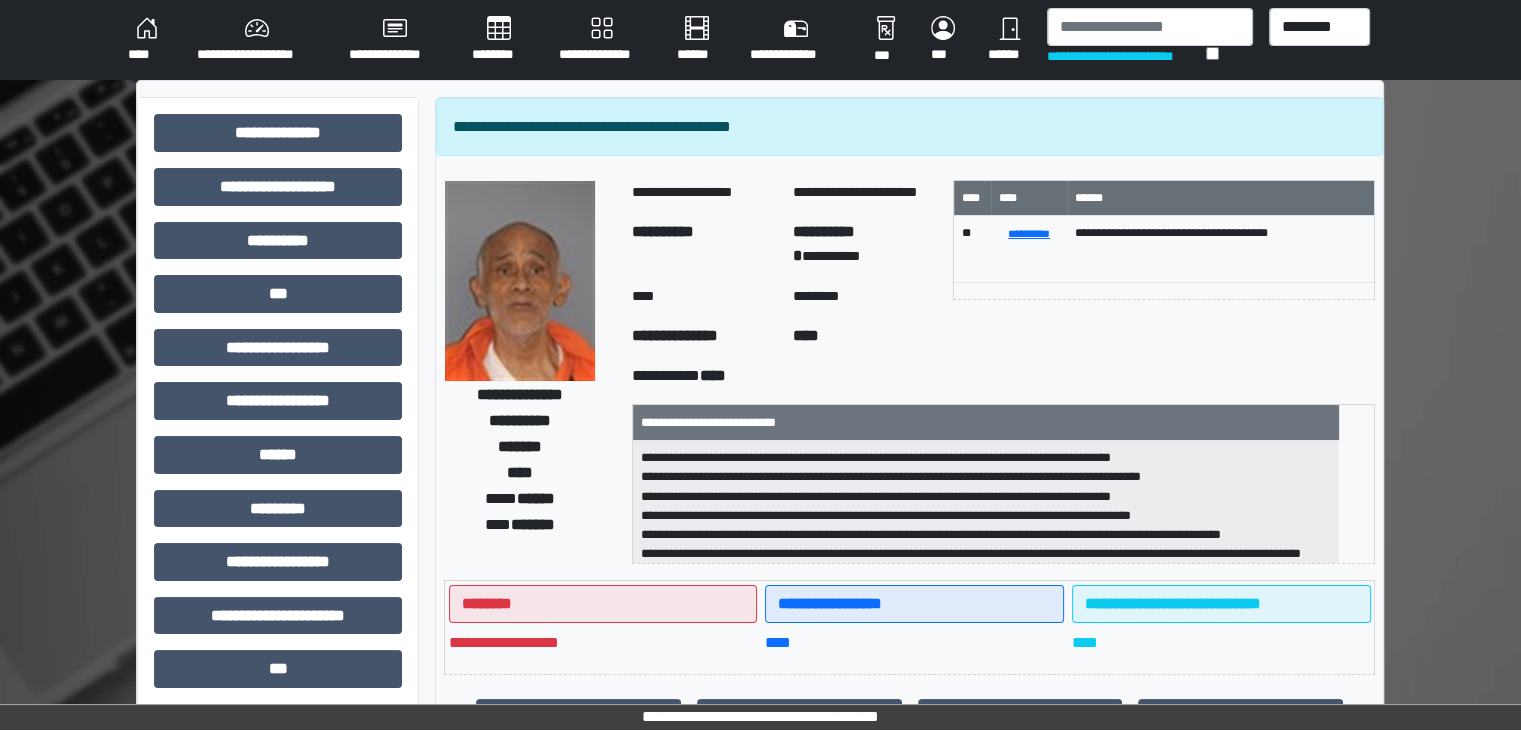 click on "**********" at bounding box center (1126, 56) 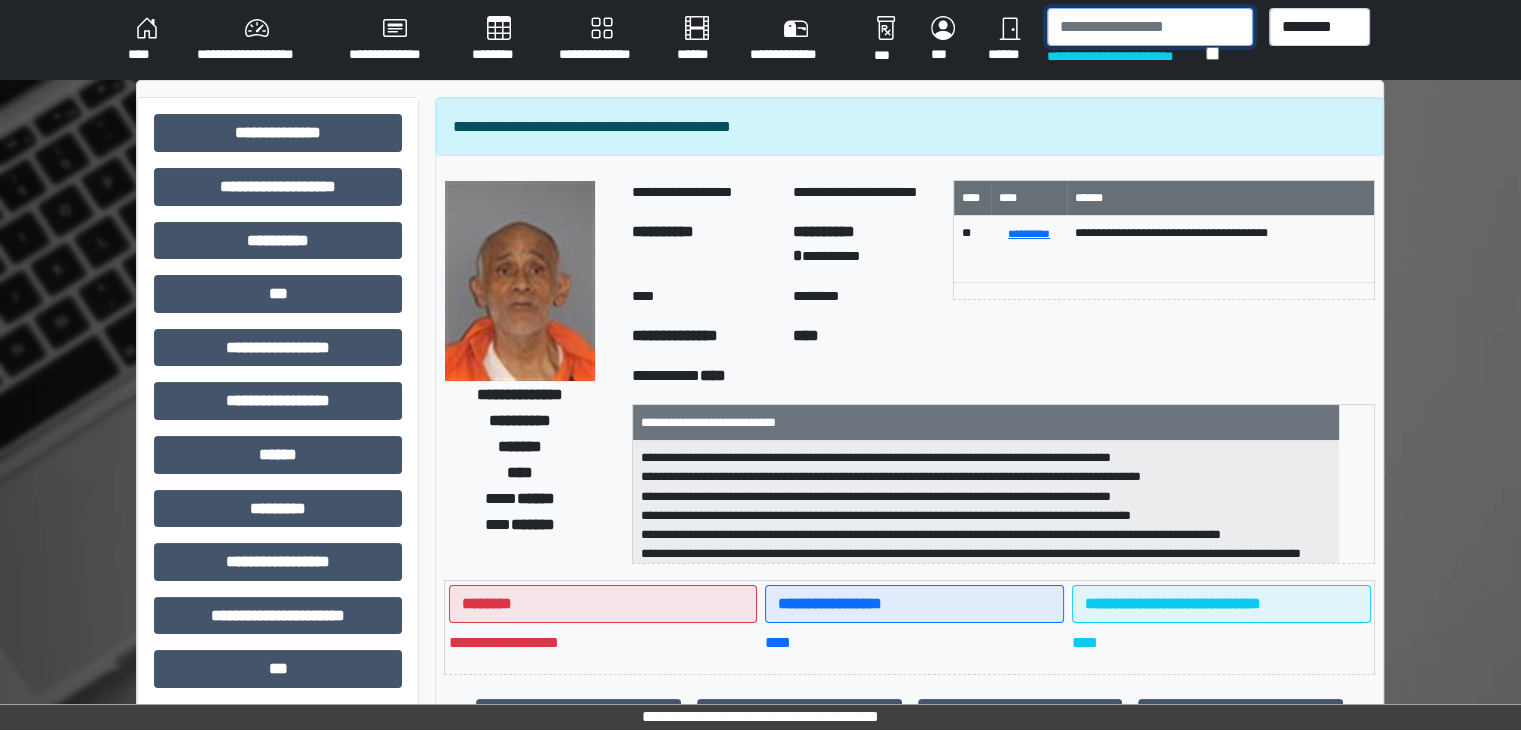 click at bounding box center (1150, 27) 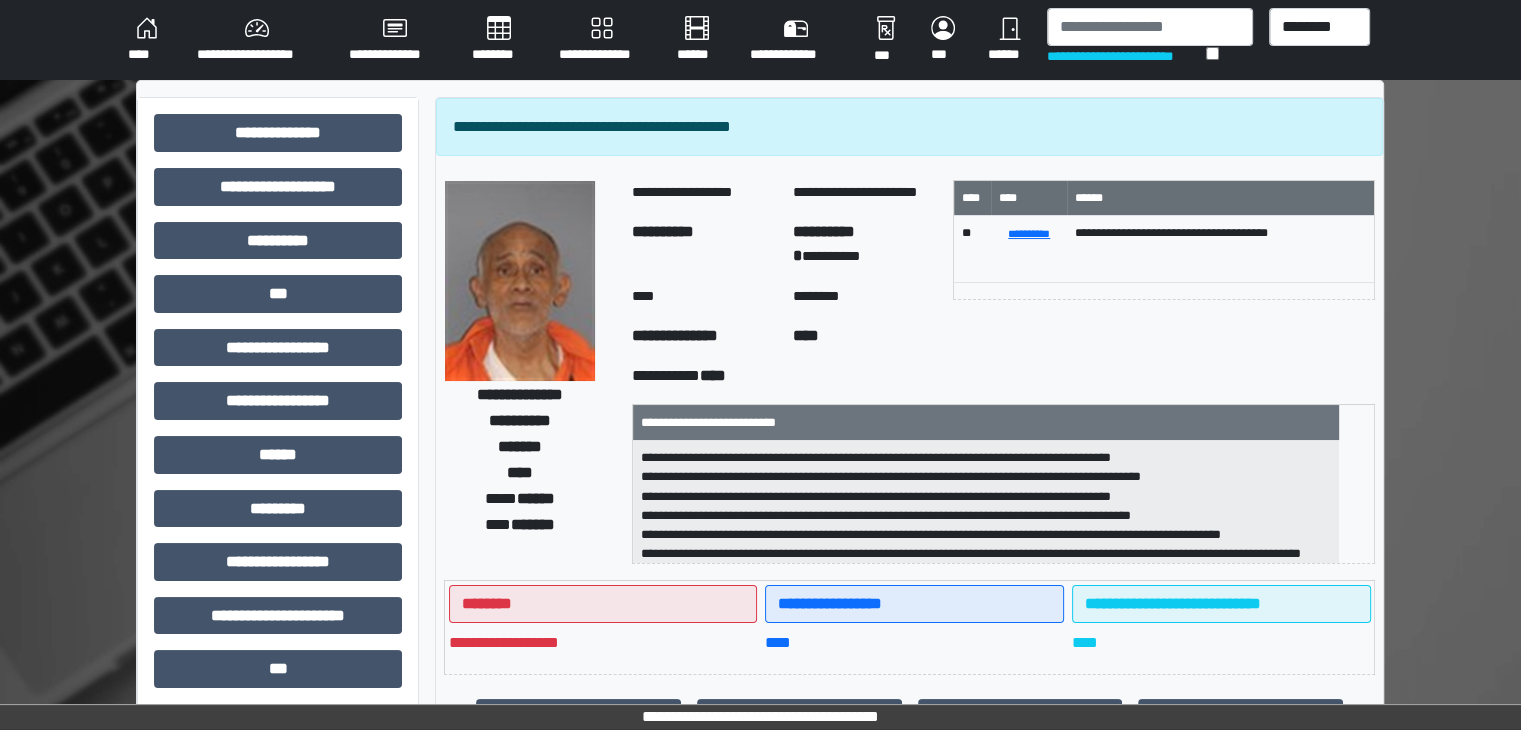 click on "**********" at bounding box center (1126, 56) 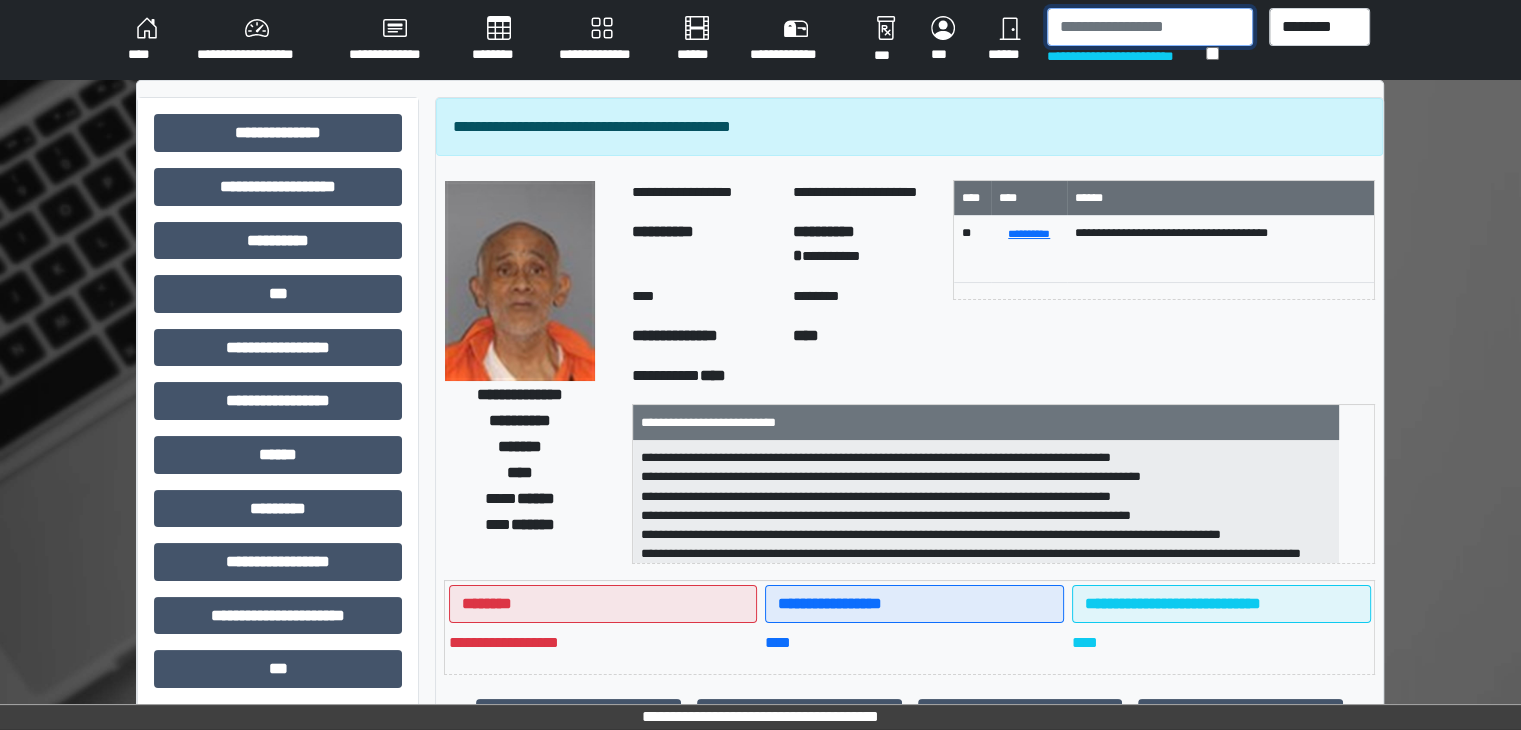 click at bounding box center [1150, 27] 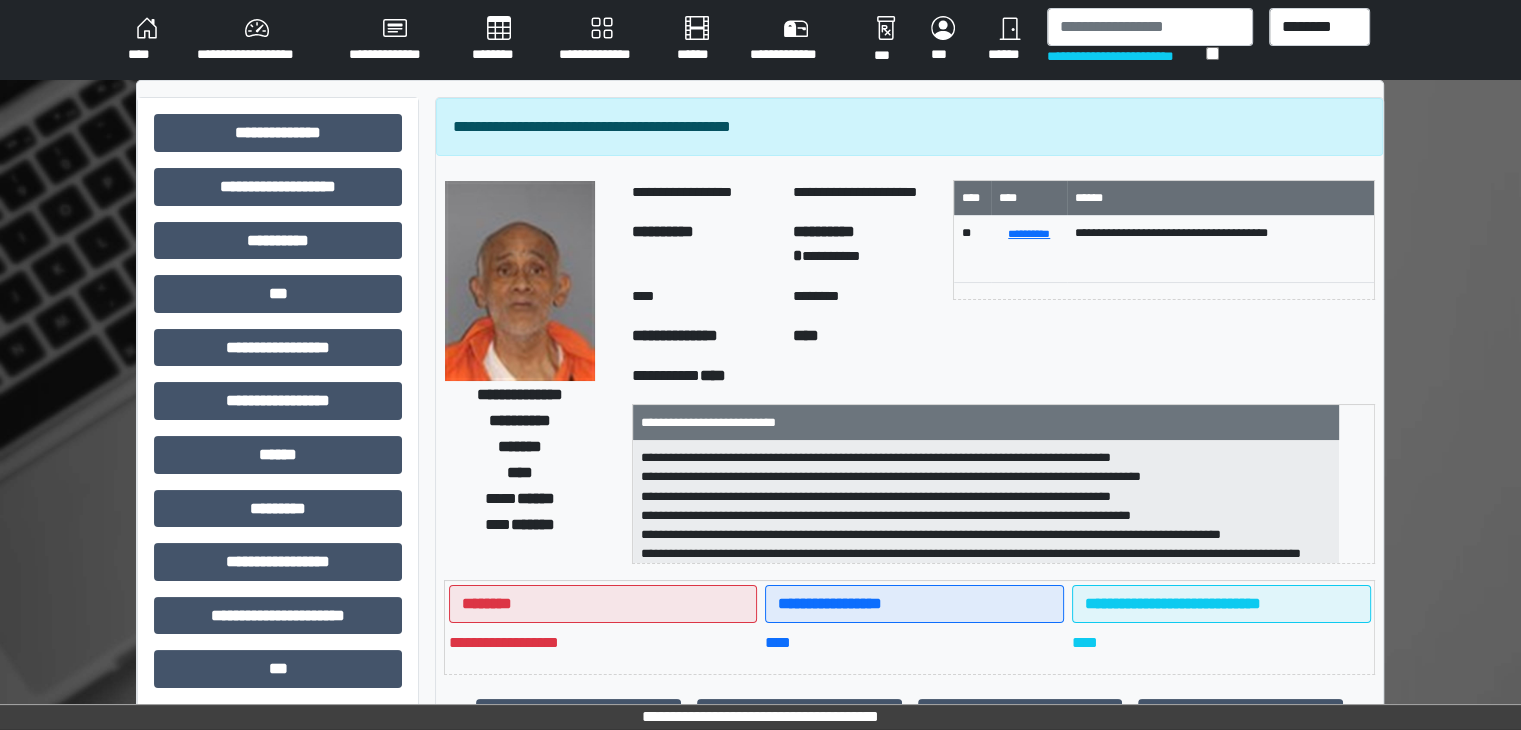 click on "**********" at bounding box center (1221, 604) 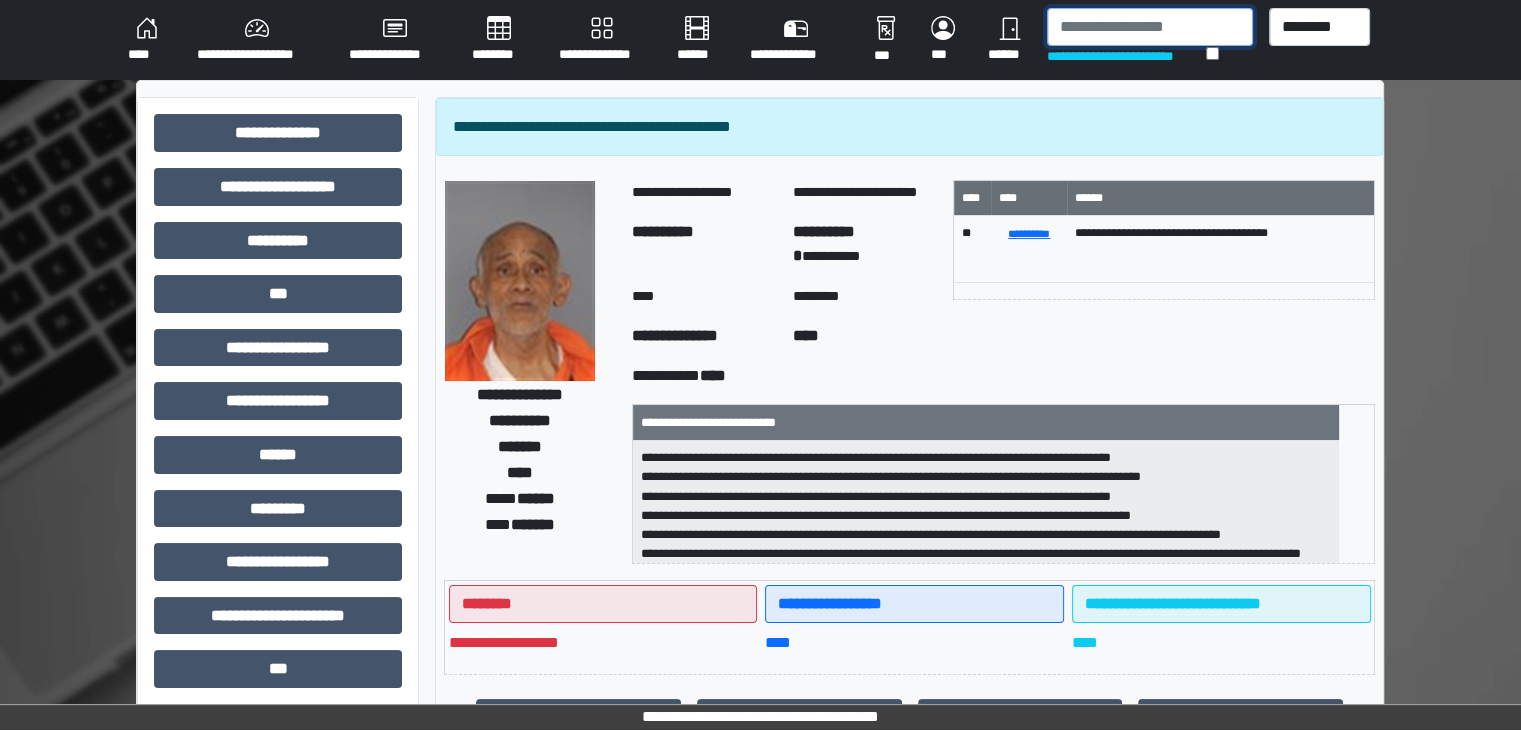click at bounding box center (1150, 27) 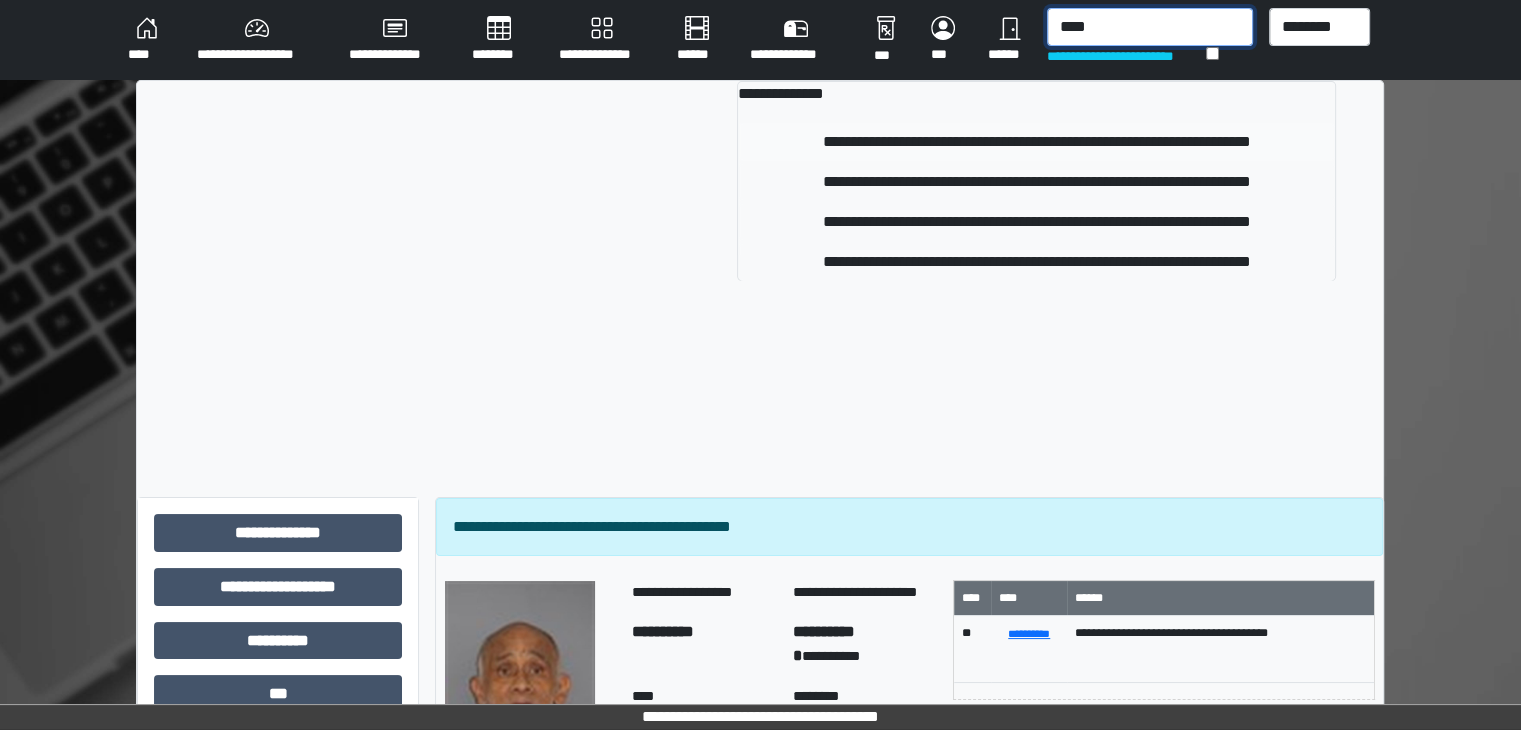 type on "****" 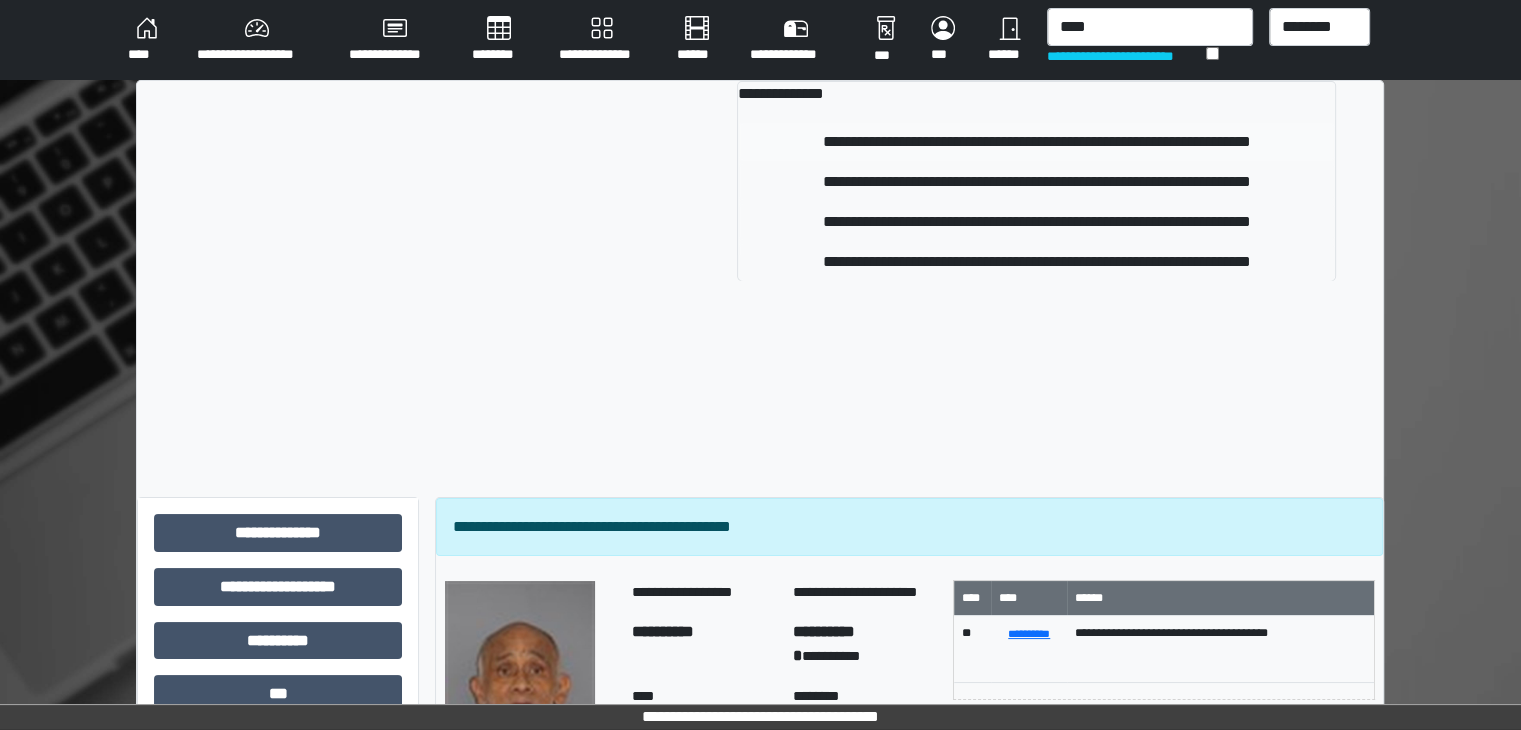 click on "**********" at bounding box center [1036, 142] 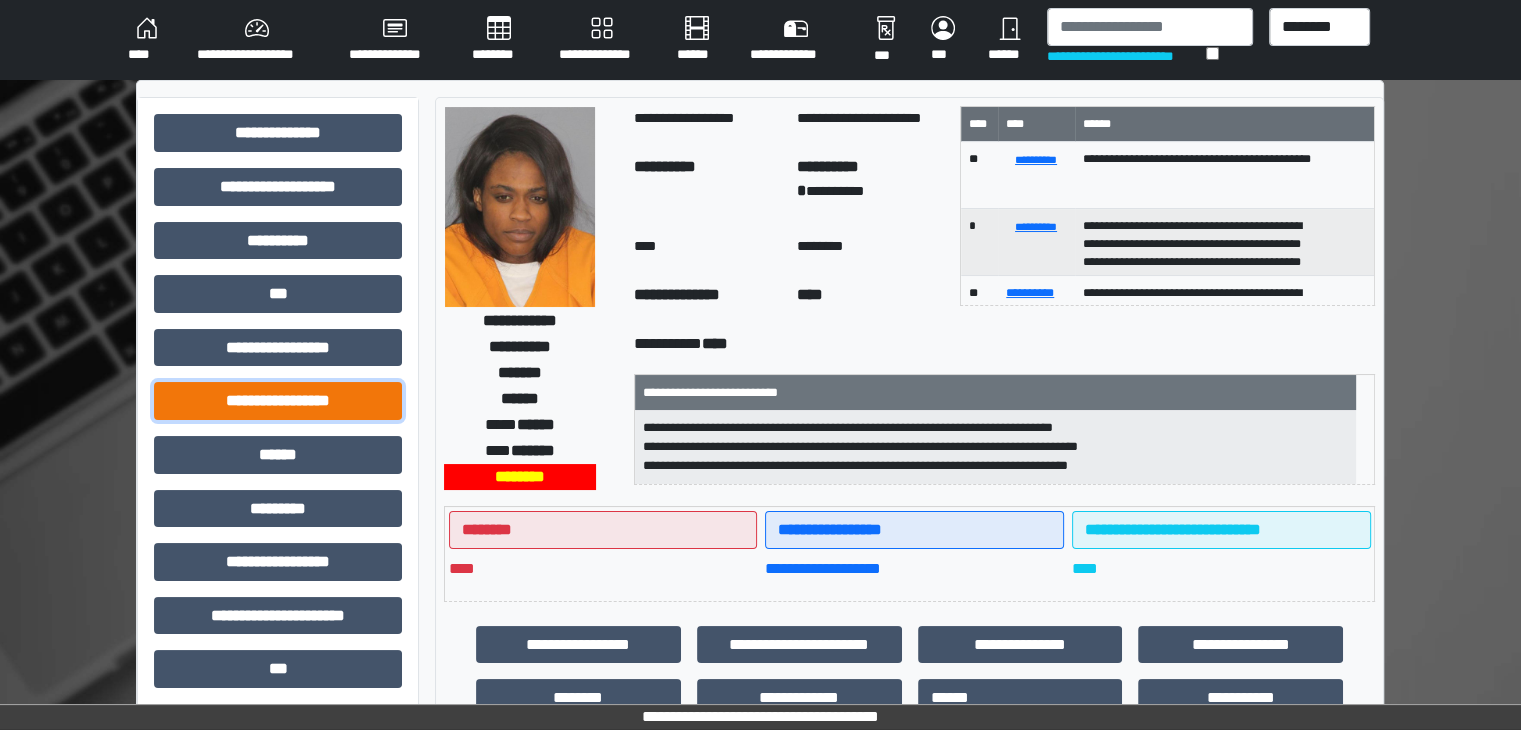 click on "**********" at bounding box center (278, 401) 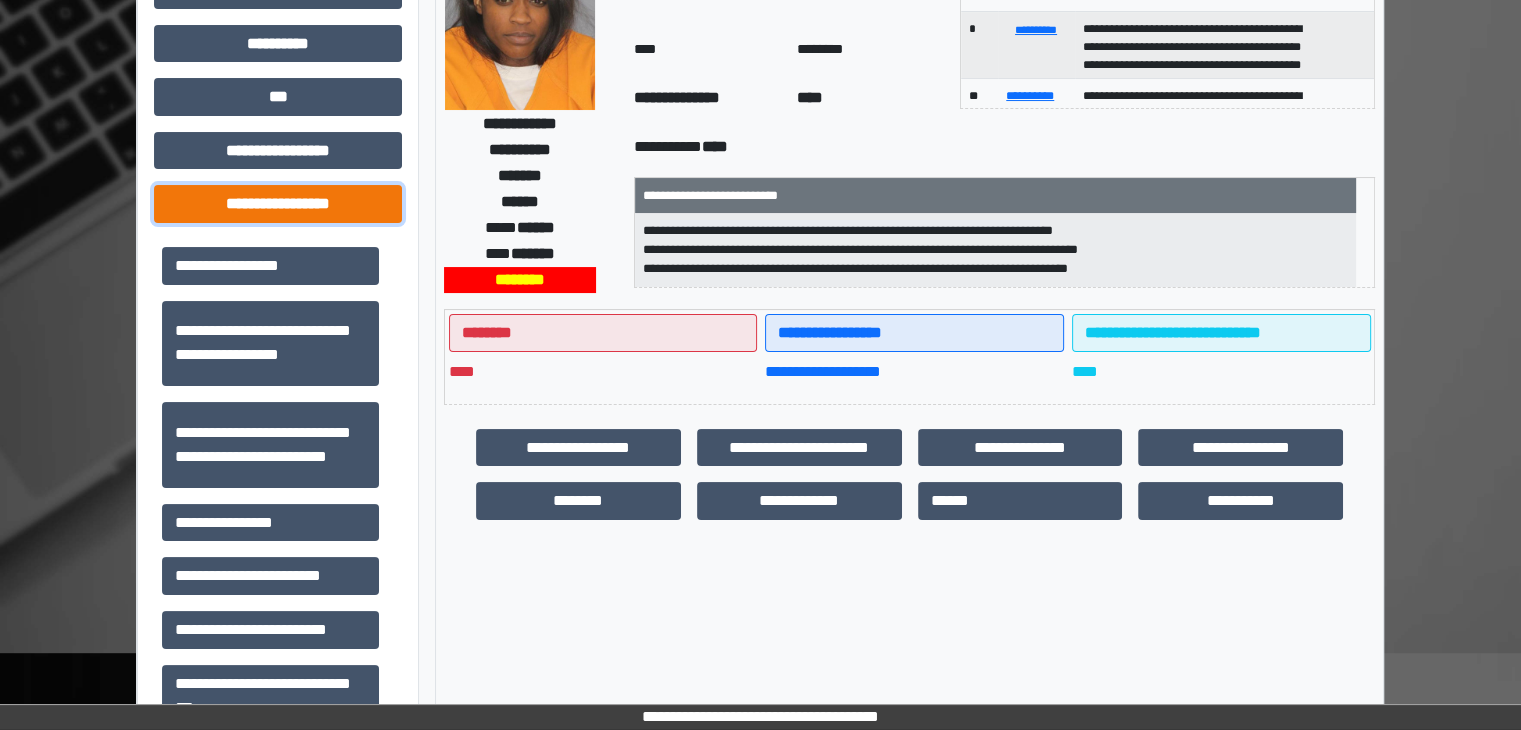 scroll, scrollTop: 198, scrollLeft: 0, axis: vertical 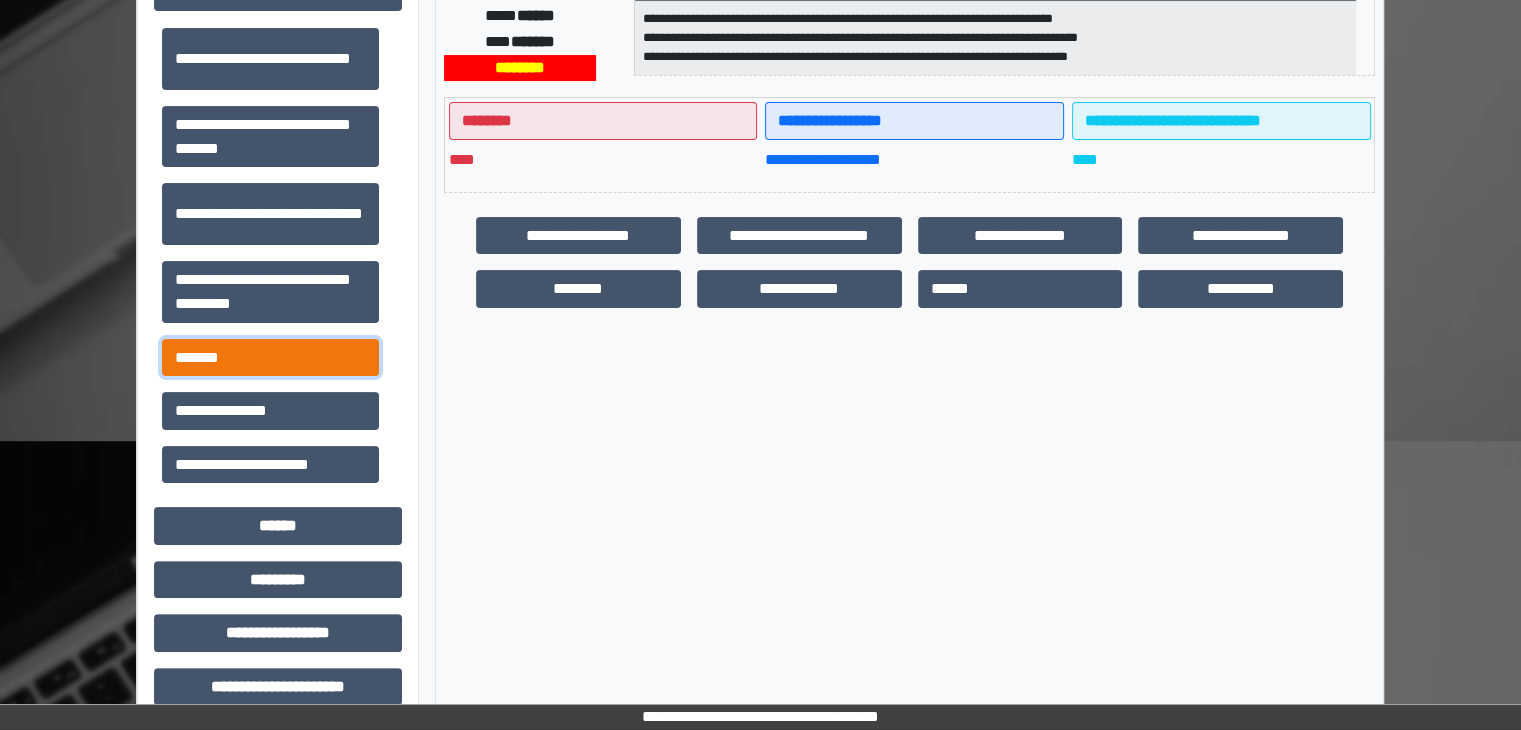 click on "*******" at bounding box center [270, 358] 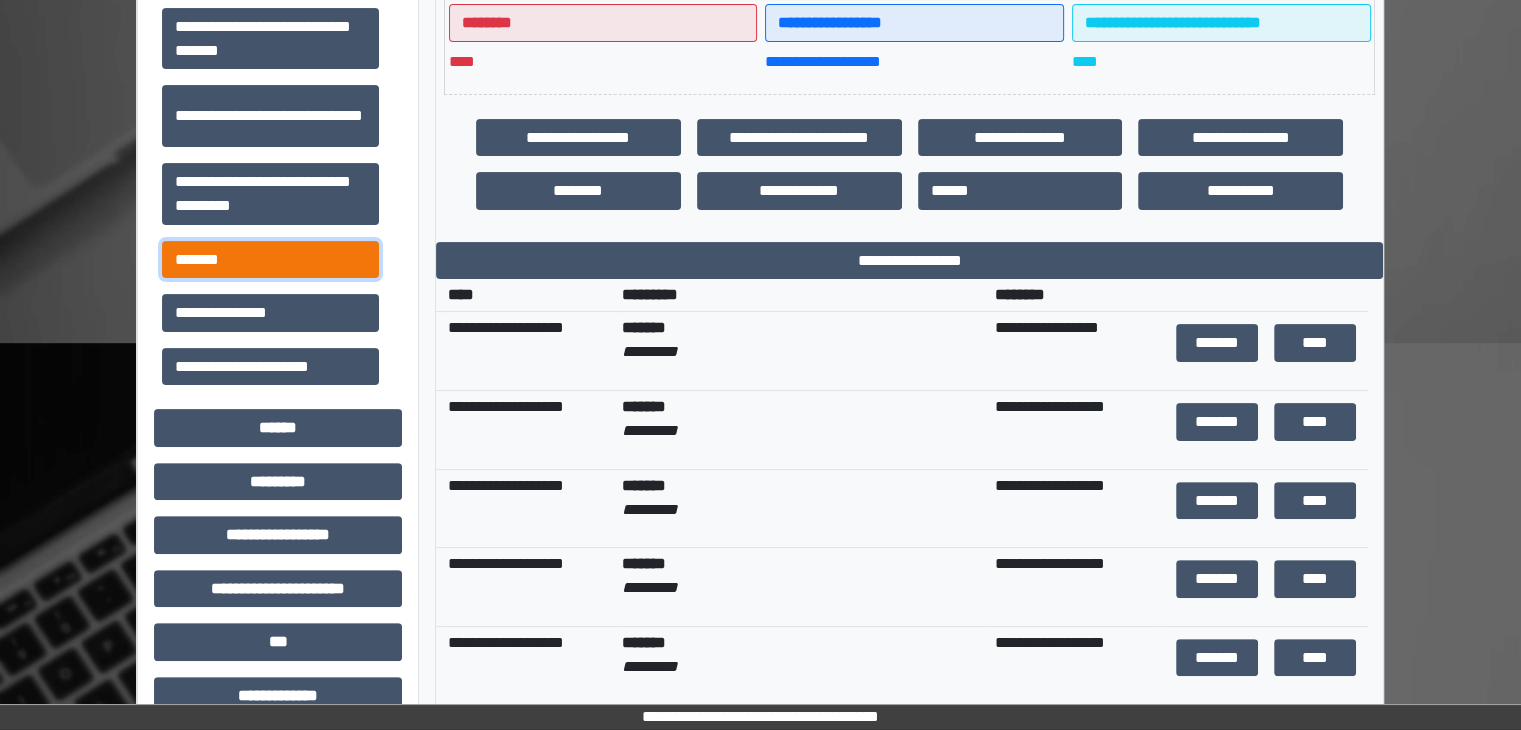 scroll, scrollTop: 502, scrollLeft: 0, axis: vertical 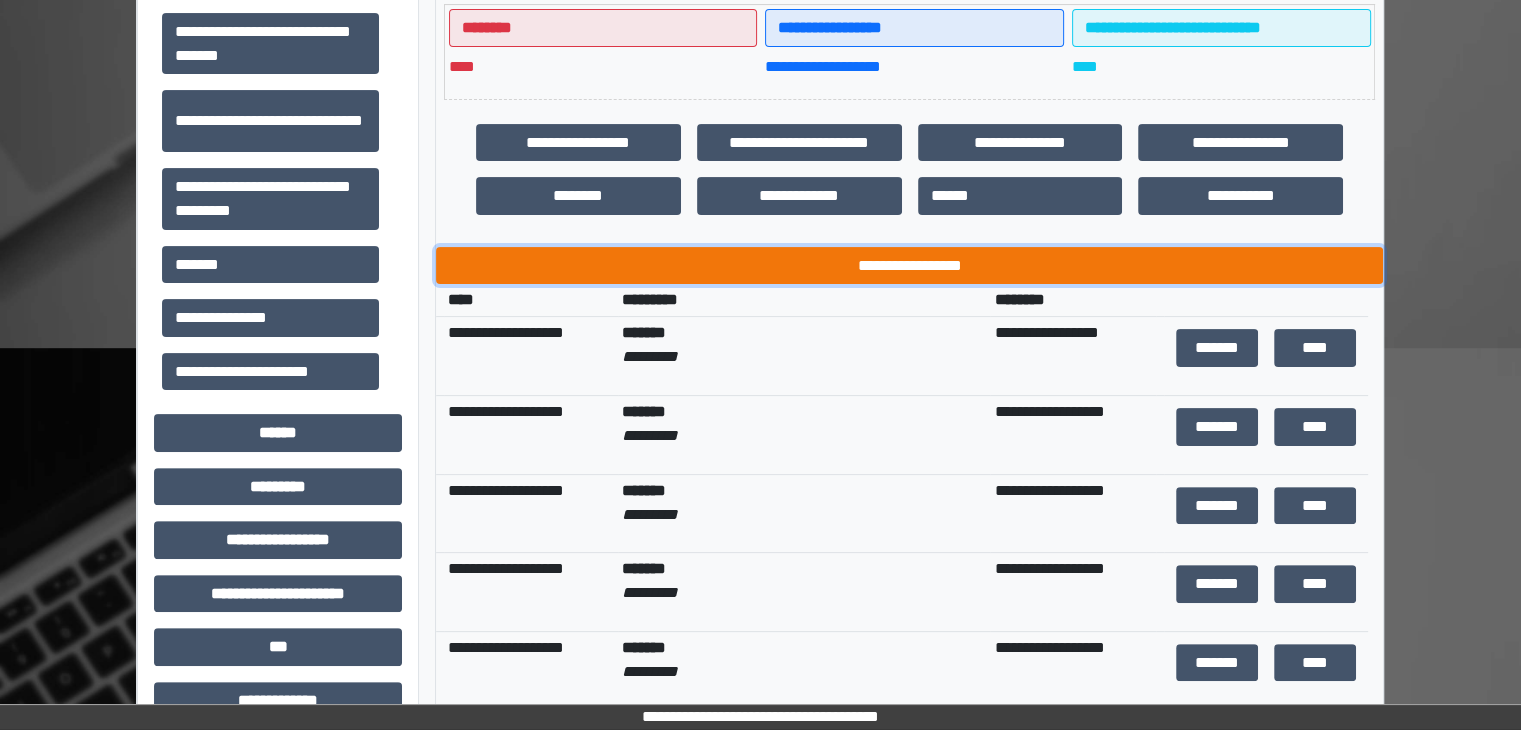 click on "**********" at bounding box center [909, 266] 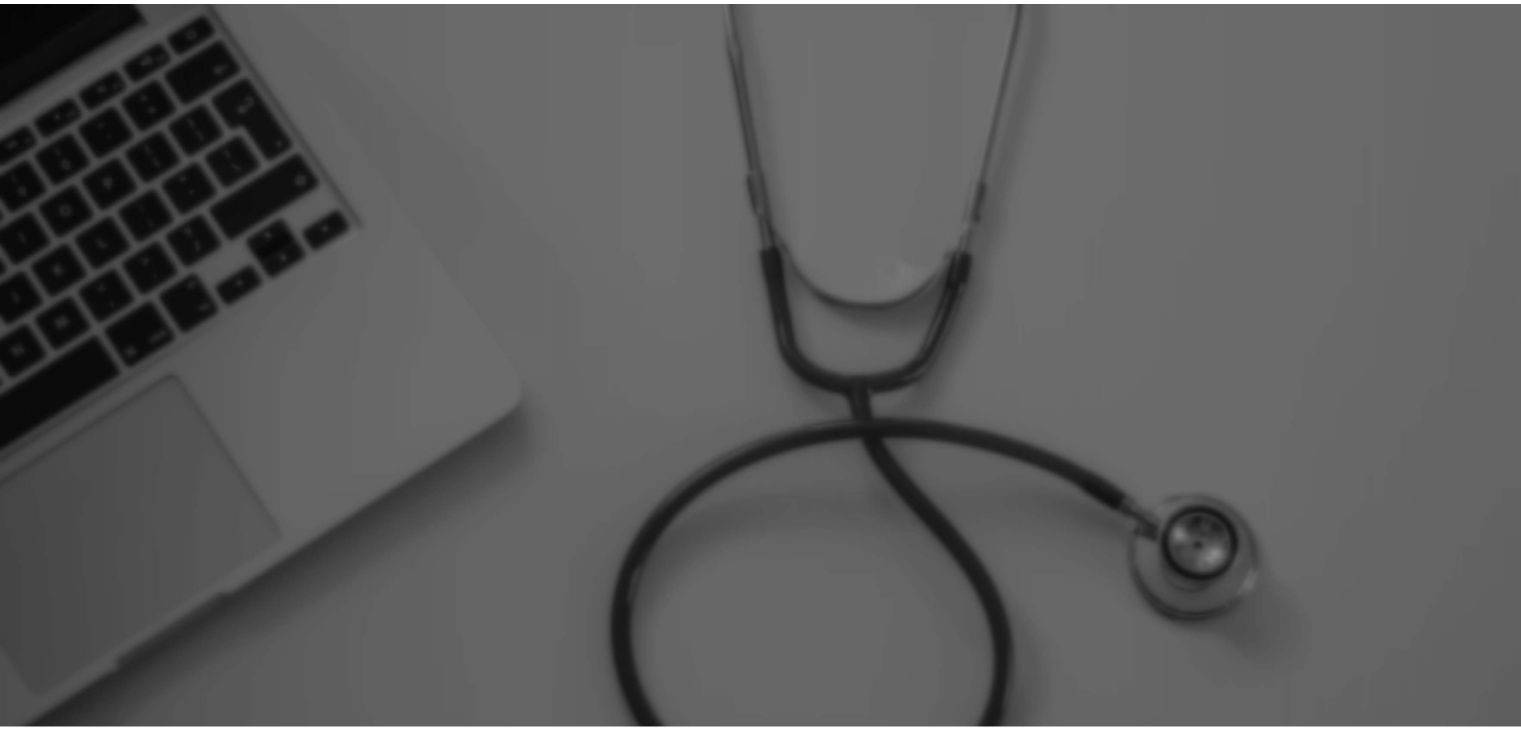 scroll, scrollTop: 0, scrollLeft: 0, axis: both 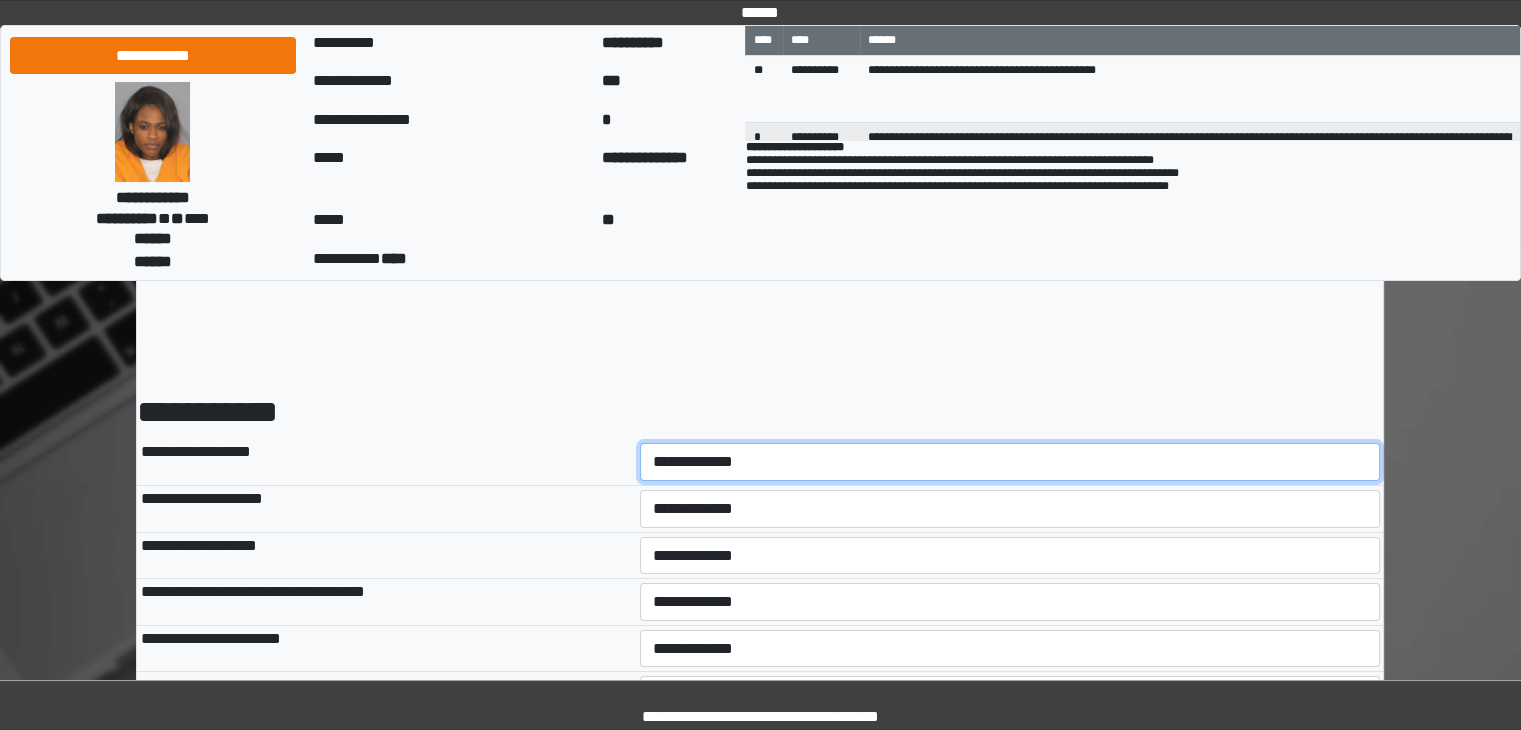 click on "**********" at bounding box center (1010, 462) 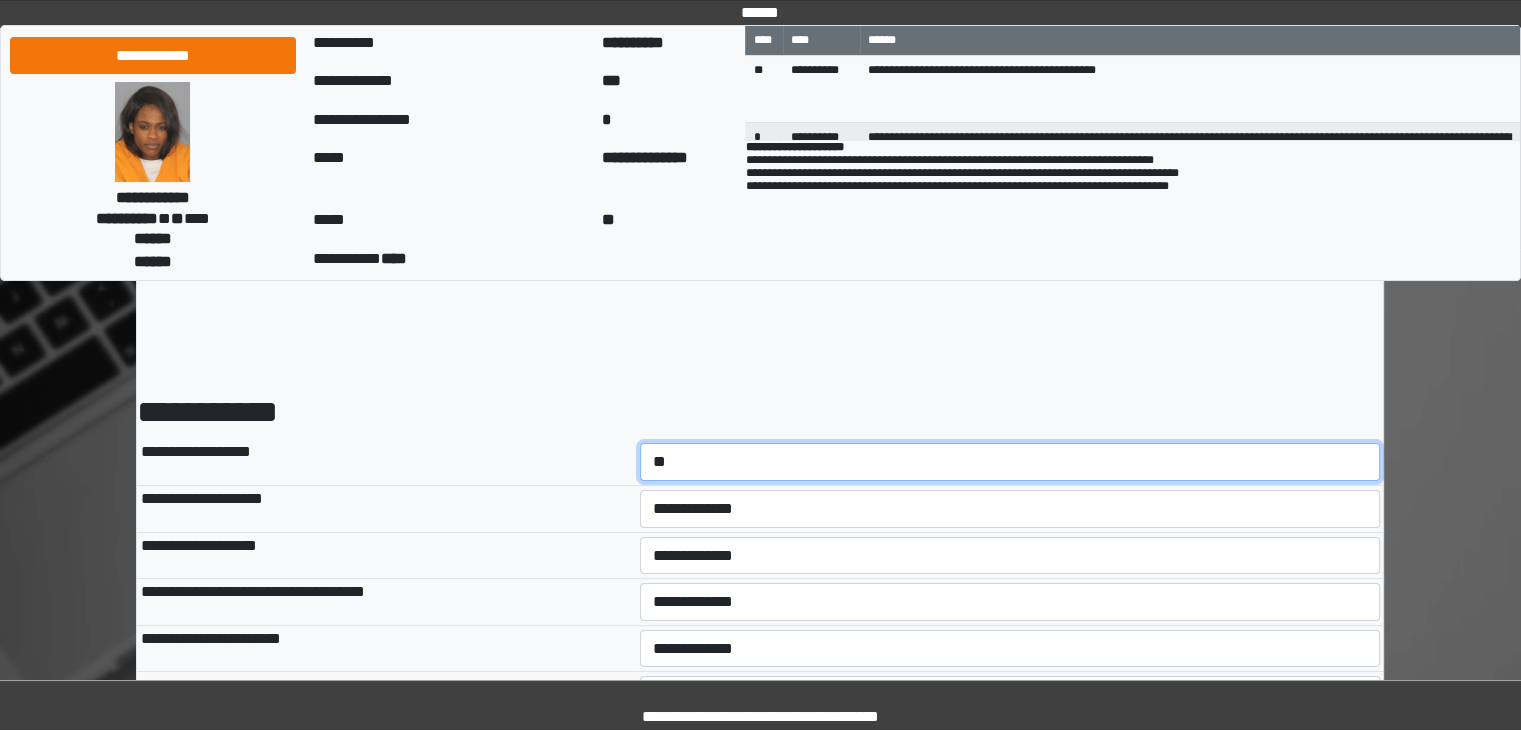 click on "**********" at bounding box center [1010, 462] 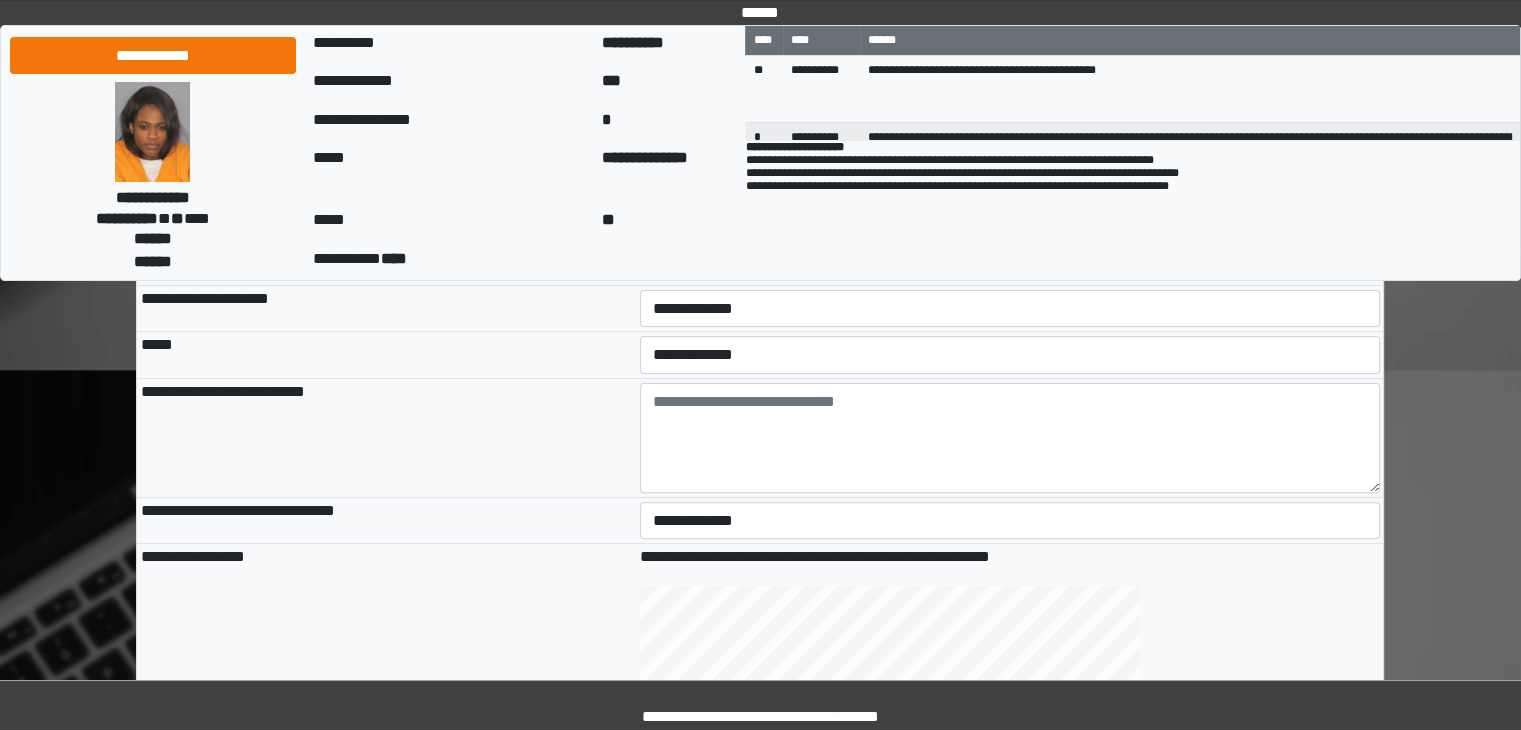 scroll, scrollTop: 482, scrollLeft: 0, axis: vertical 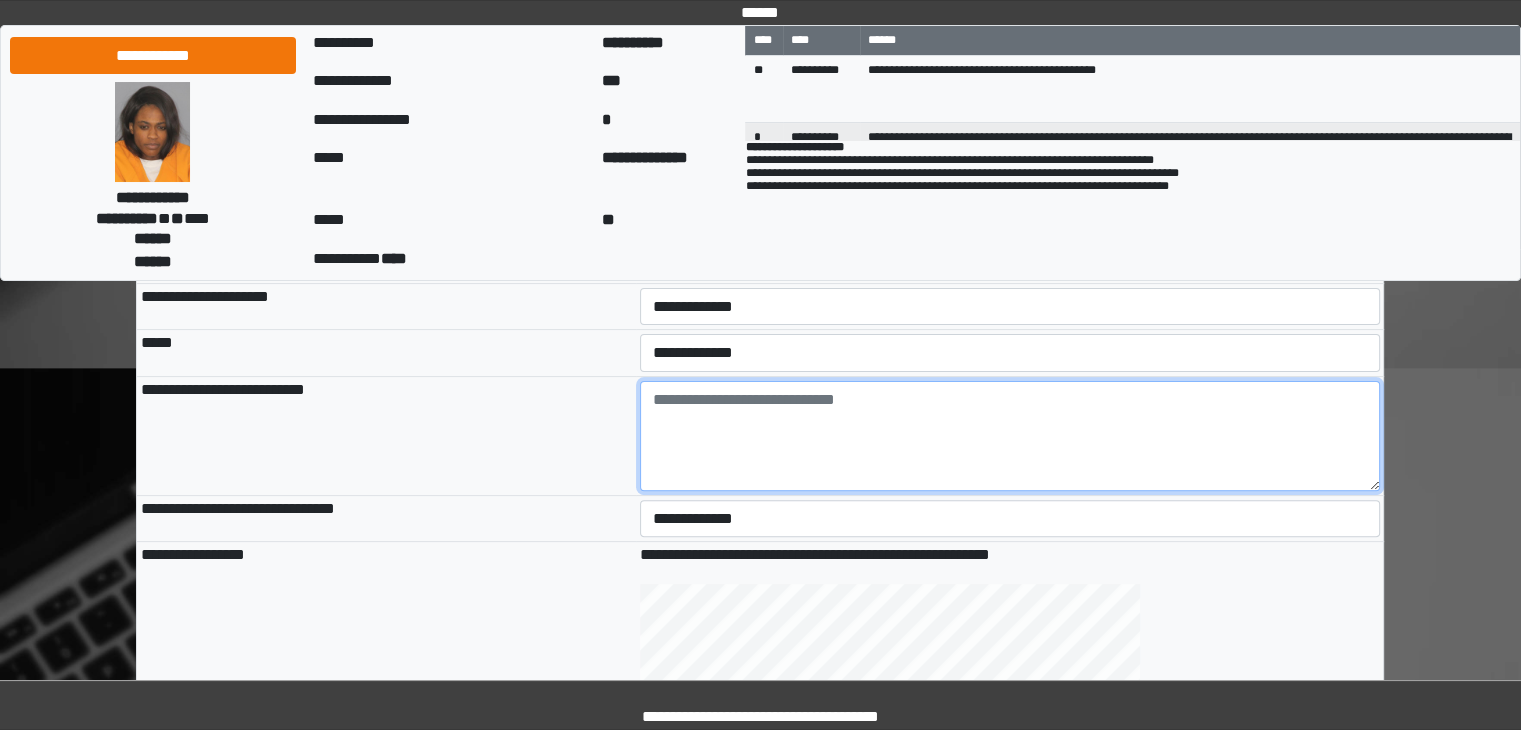 click at bounding box center (1010, 436) 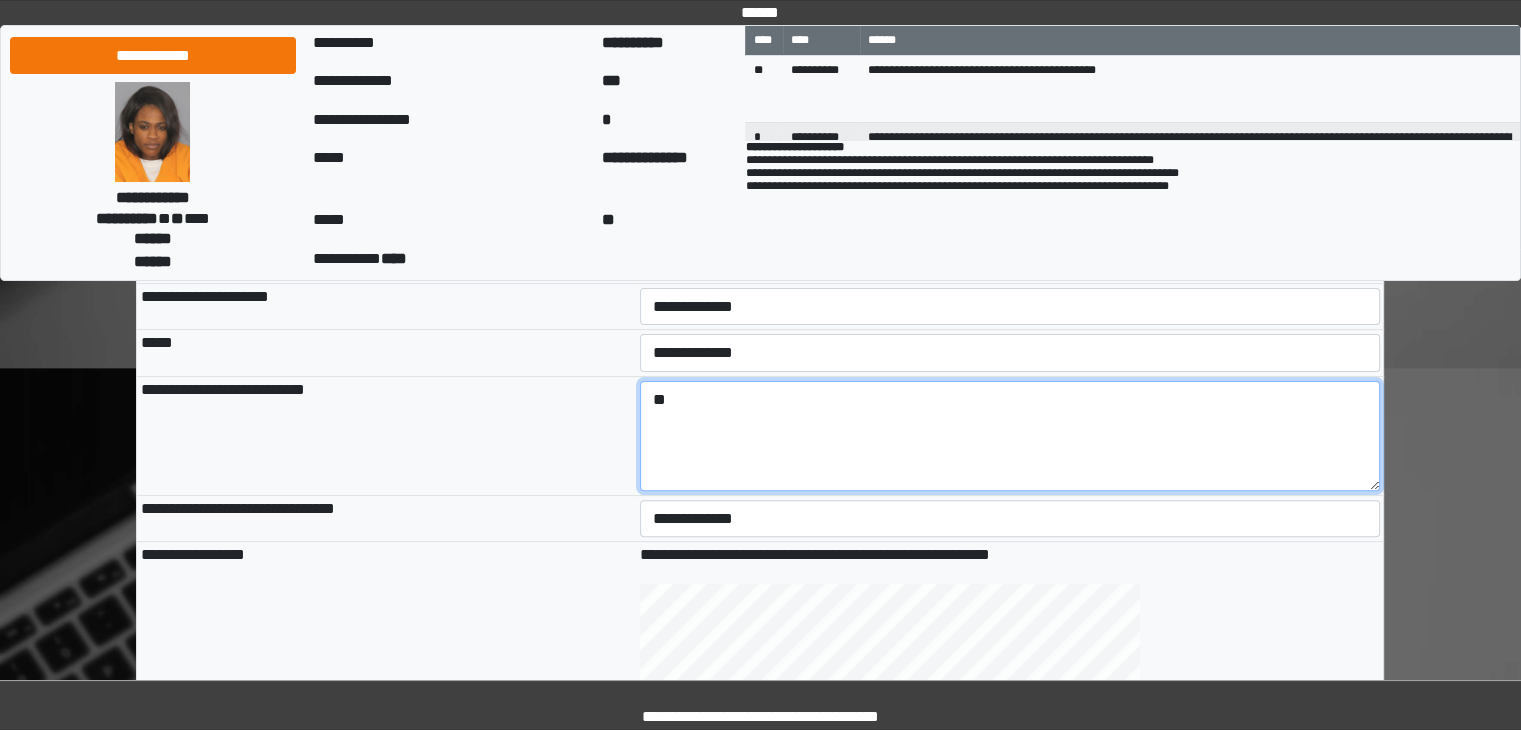 type on "*" 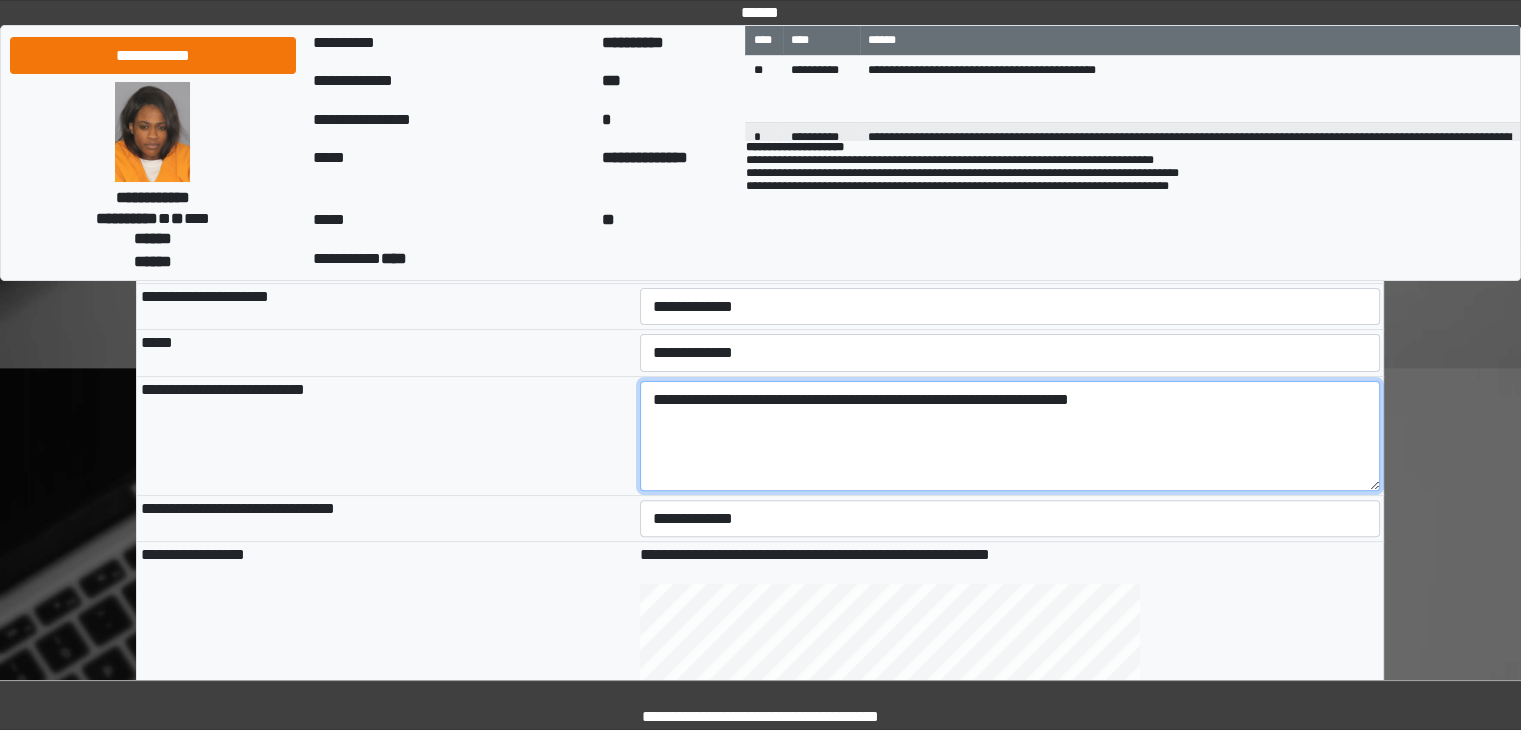 click on "**********" at bounding box center (1010, 436) 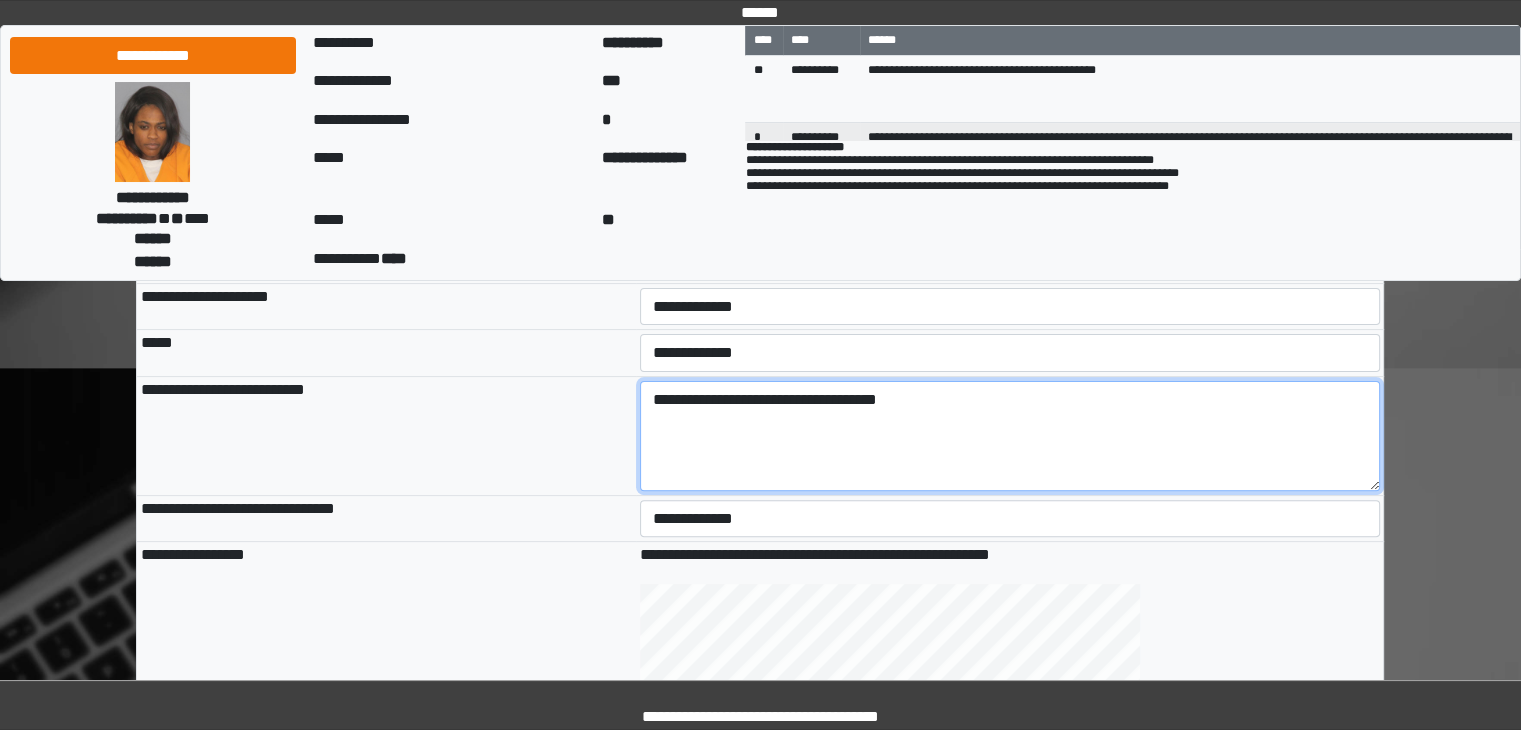 click on "**********" at bounding box center [1010, 436] 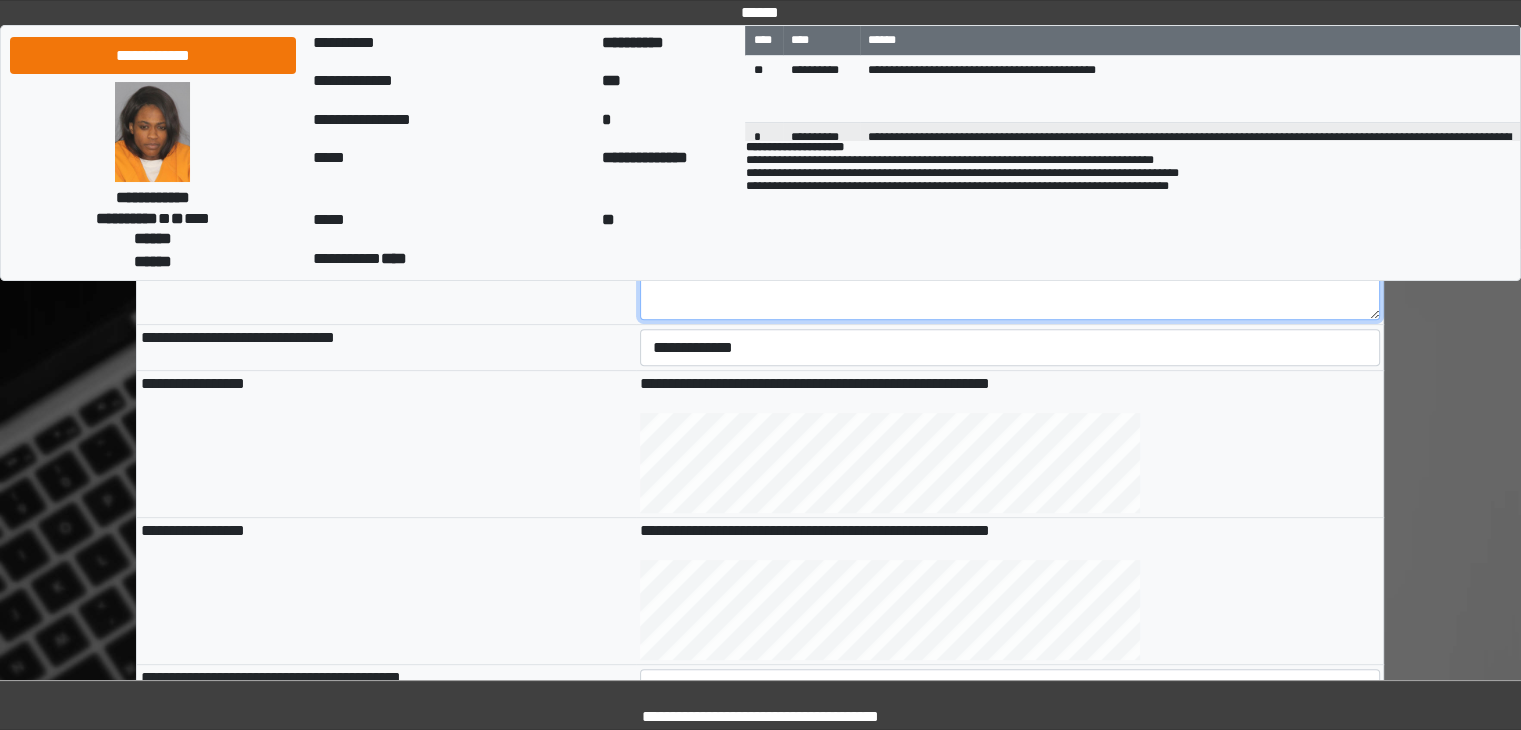 scroll, scrollTop: 651, scrollLeft: 0, axis: vertical 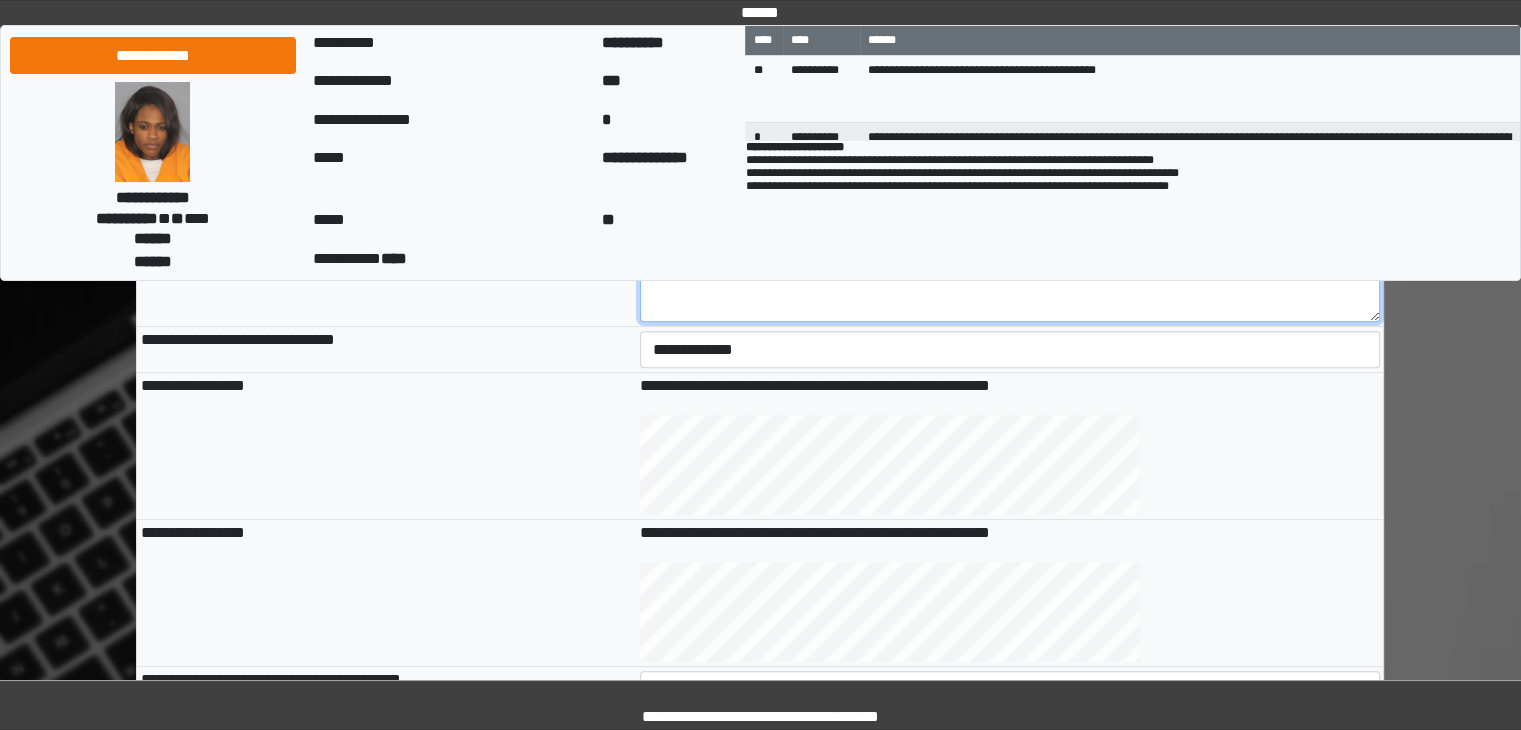 type on "**********" 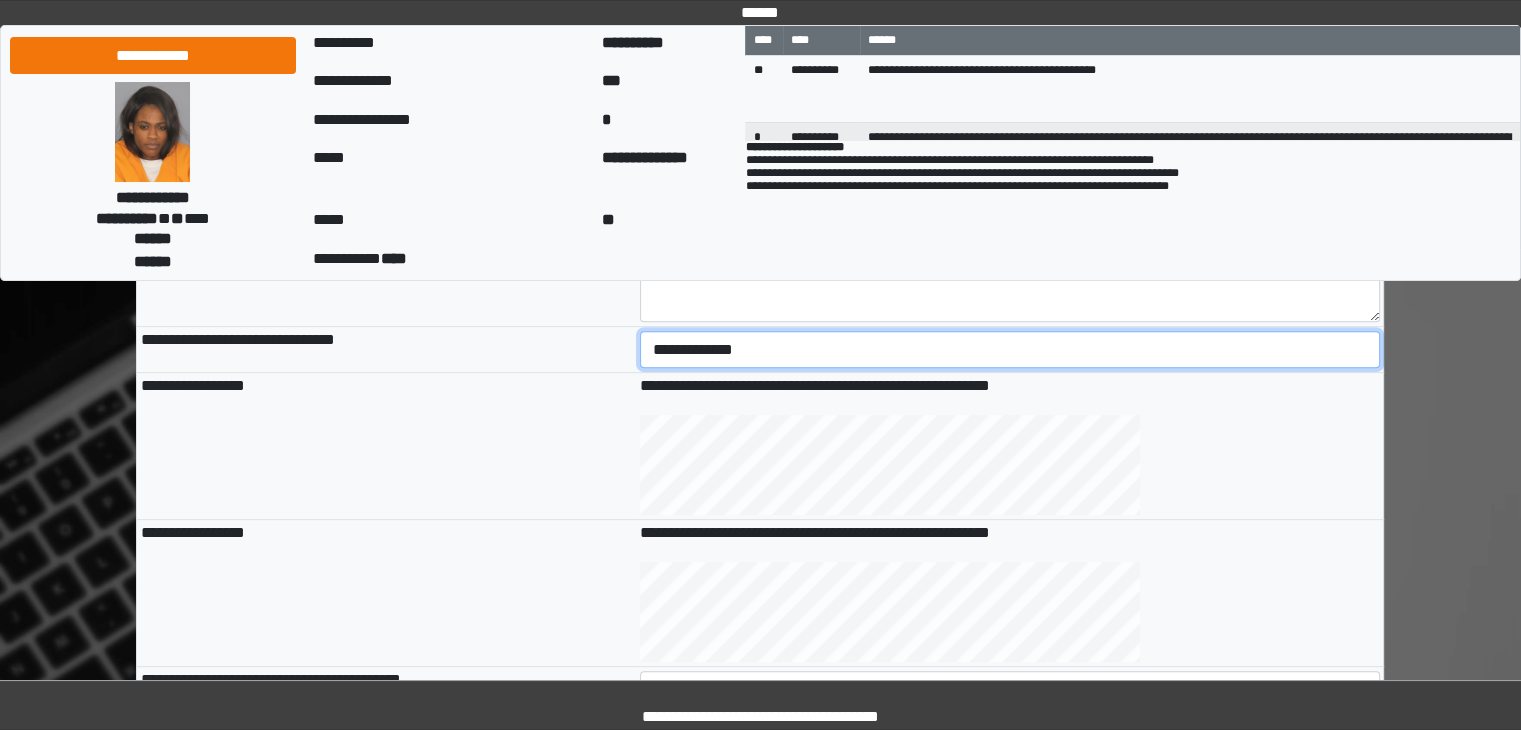 click on "**********" at bounding box center [1010, 350] 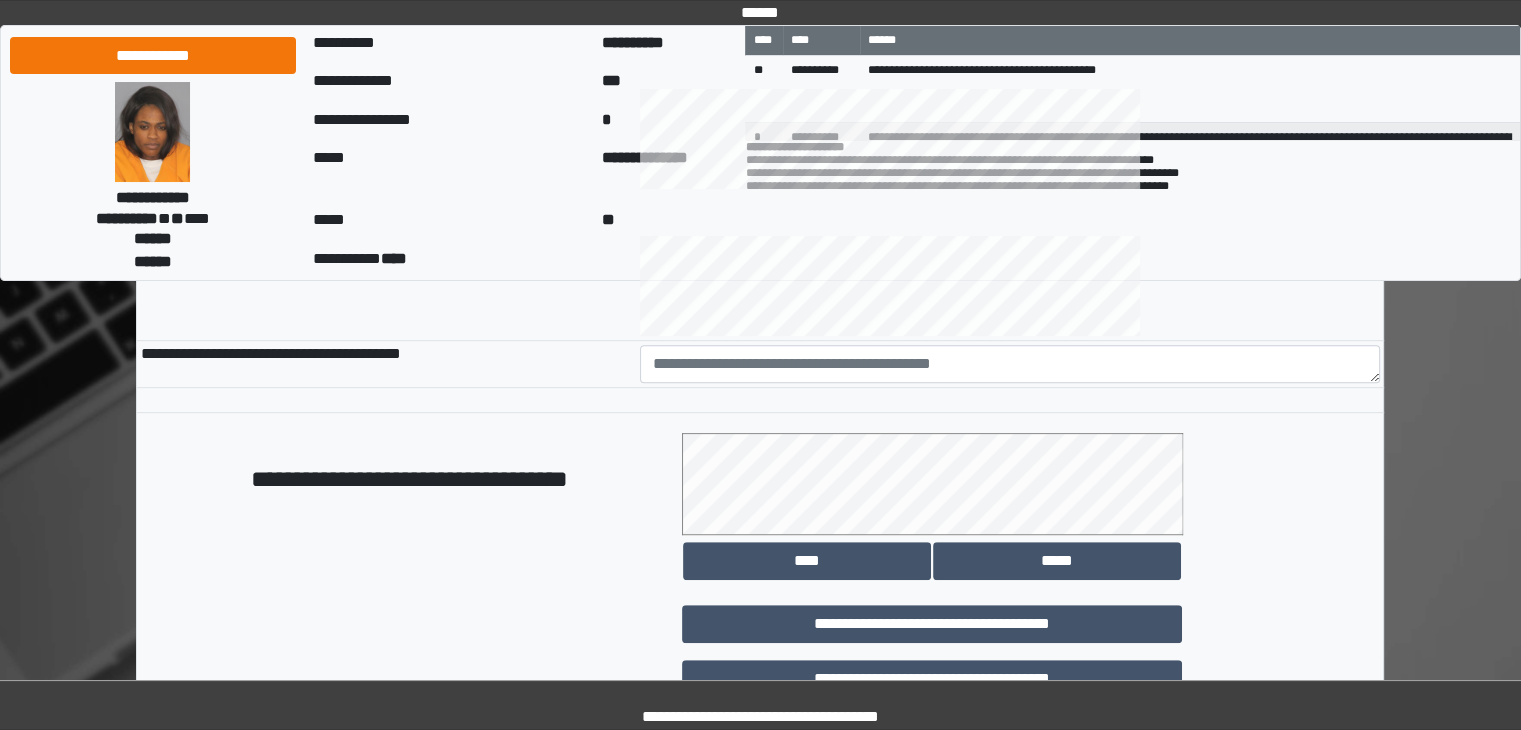 scroll, scrollTop: 976, scrollLeft: 0, axis: vertical 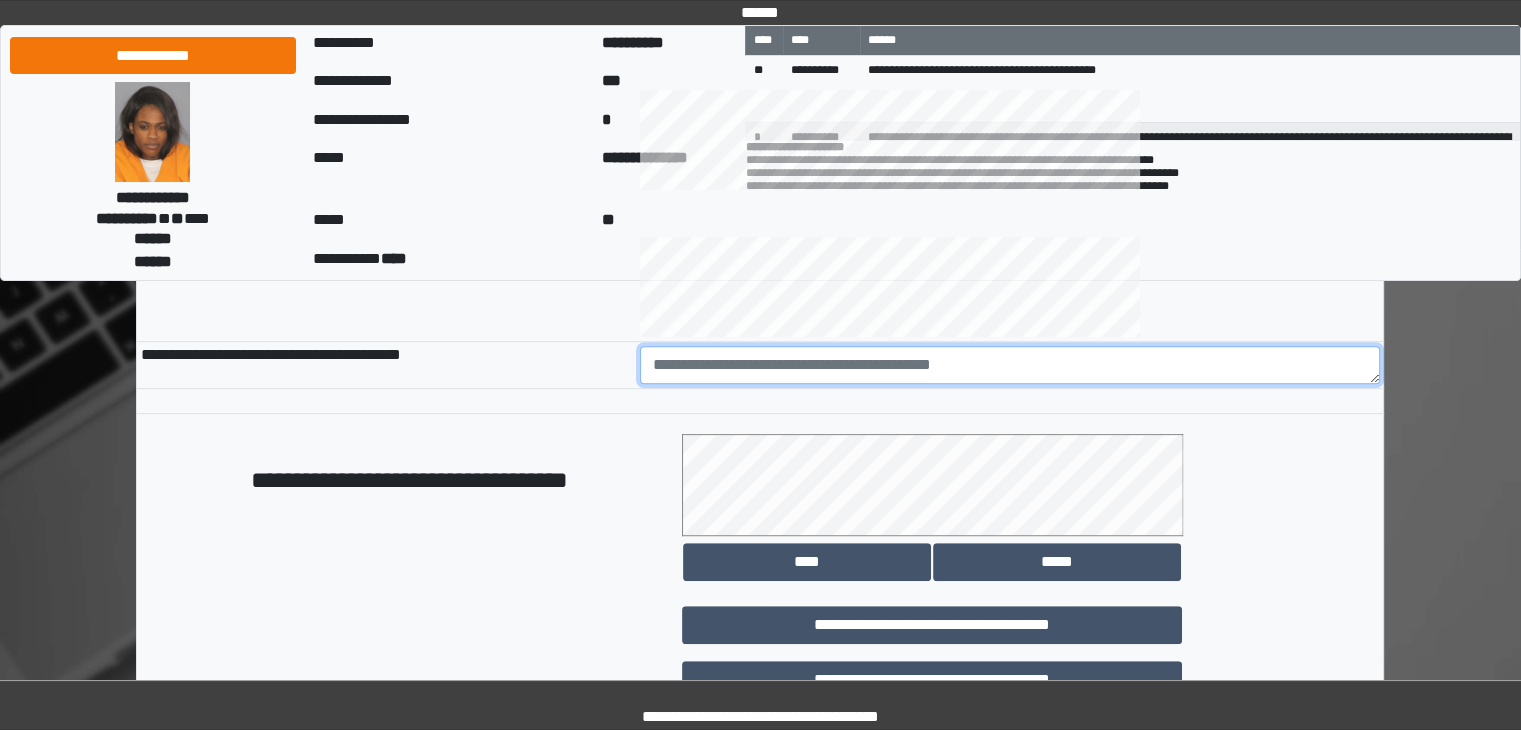 click at bounding box center (1010, 365) 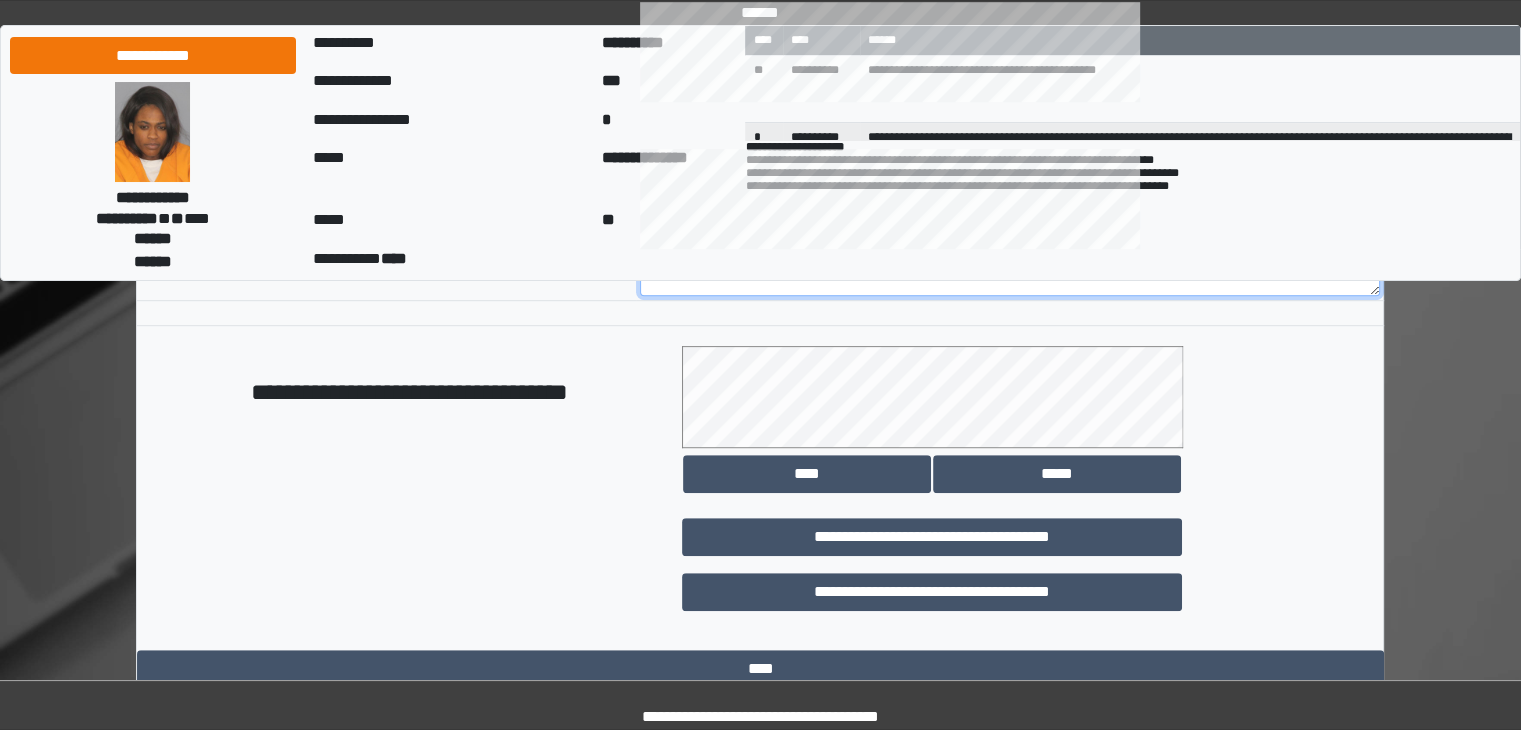 scroll, scrollTop: 1057, scrollLeft: 0, axis: vertical 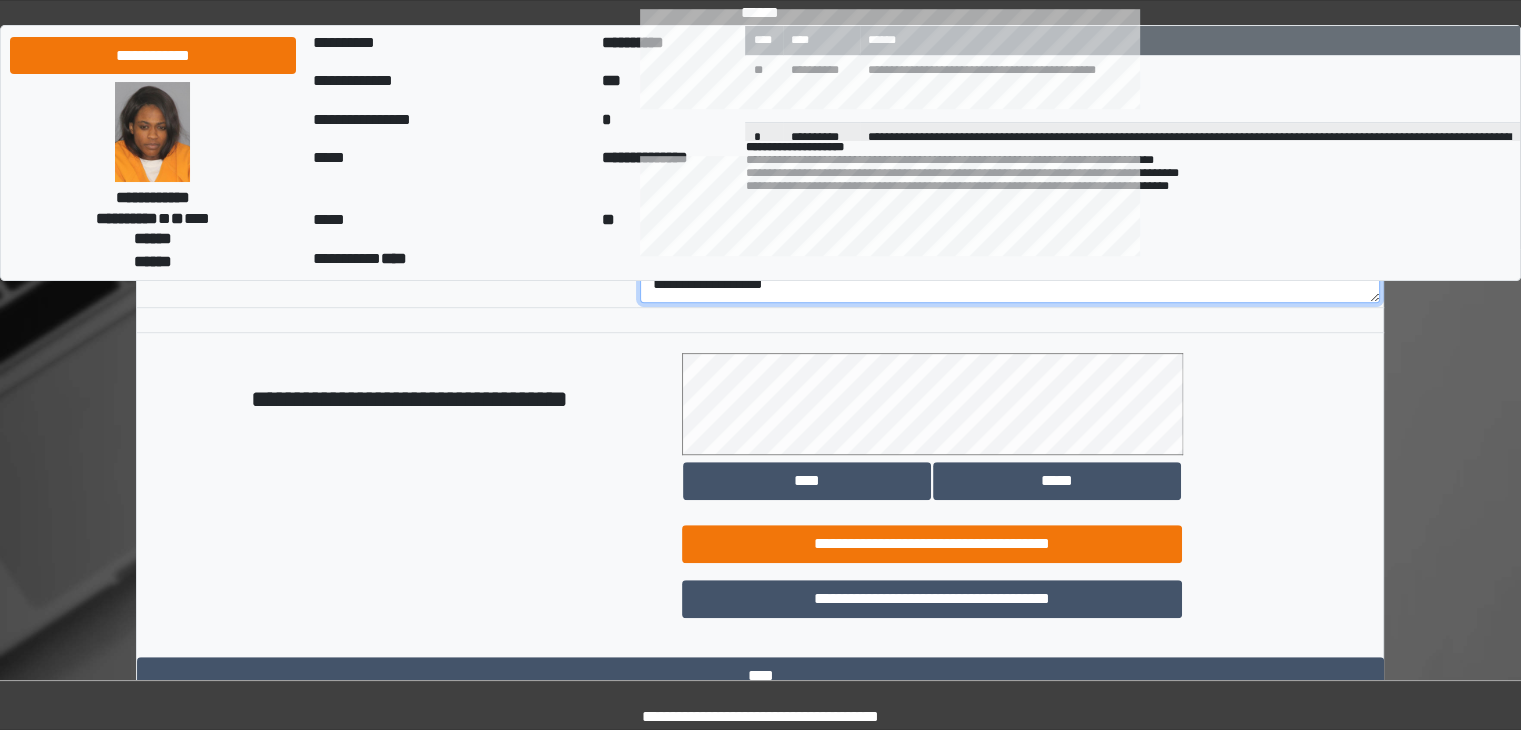 type on "**********" 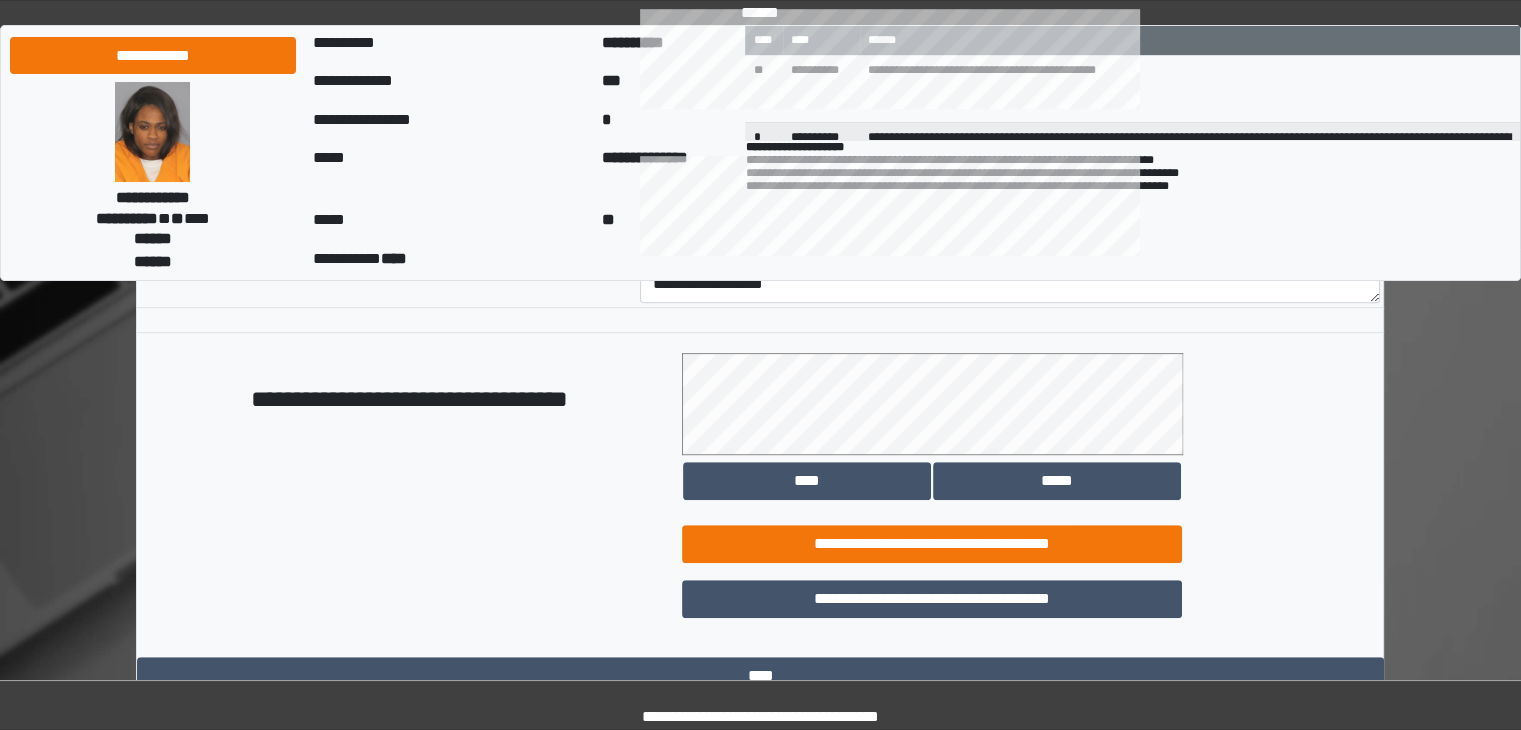 click on "**********" at bounding box center (932, 544) 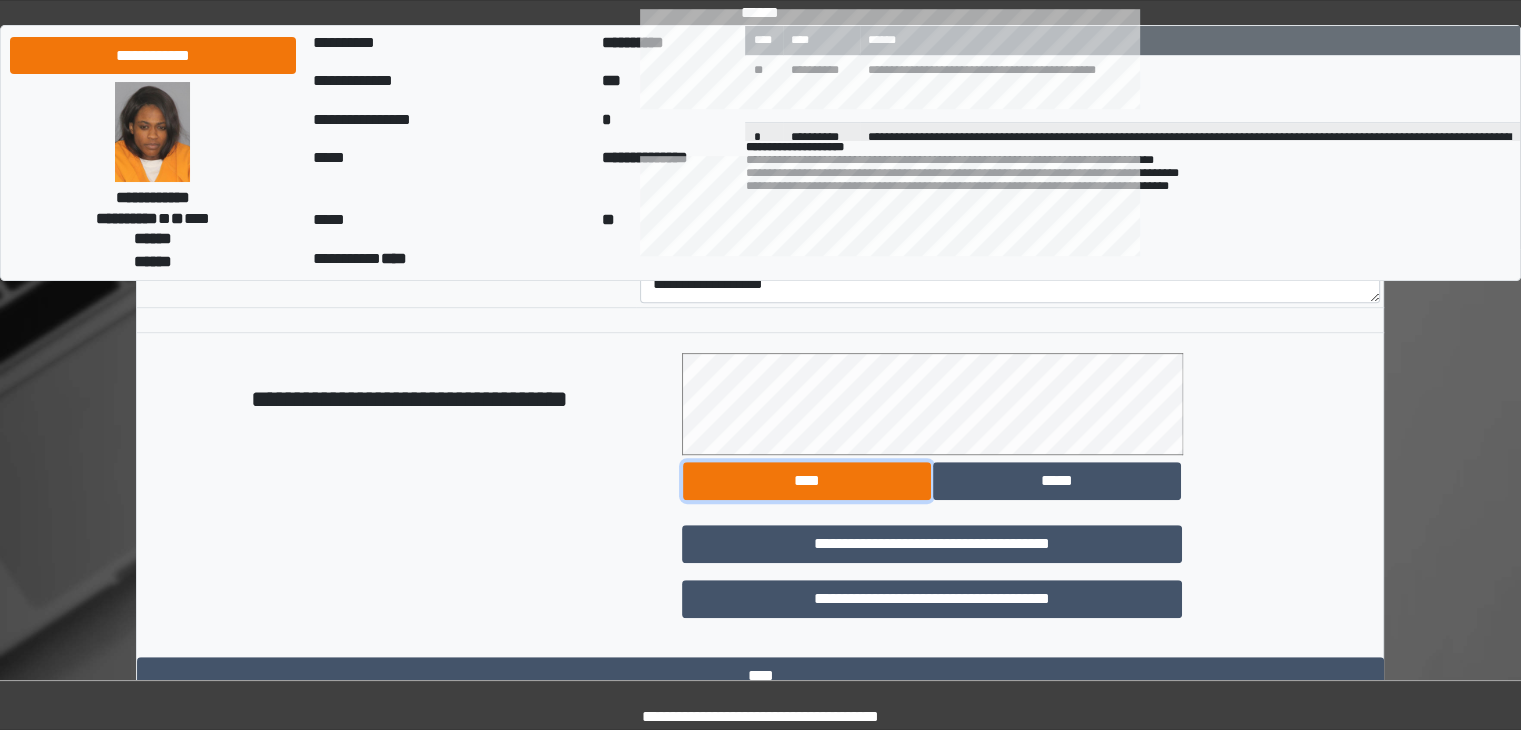click on "****" at bounding box center [807, 481] 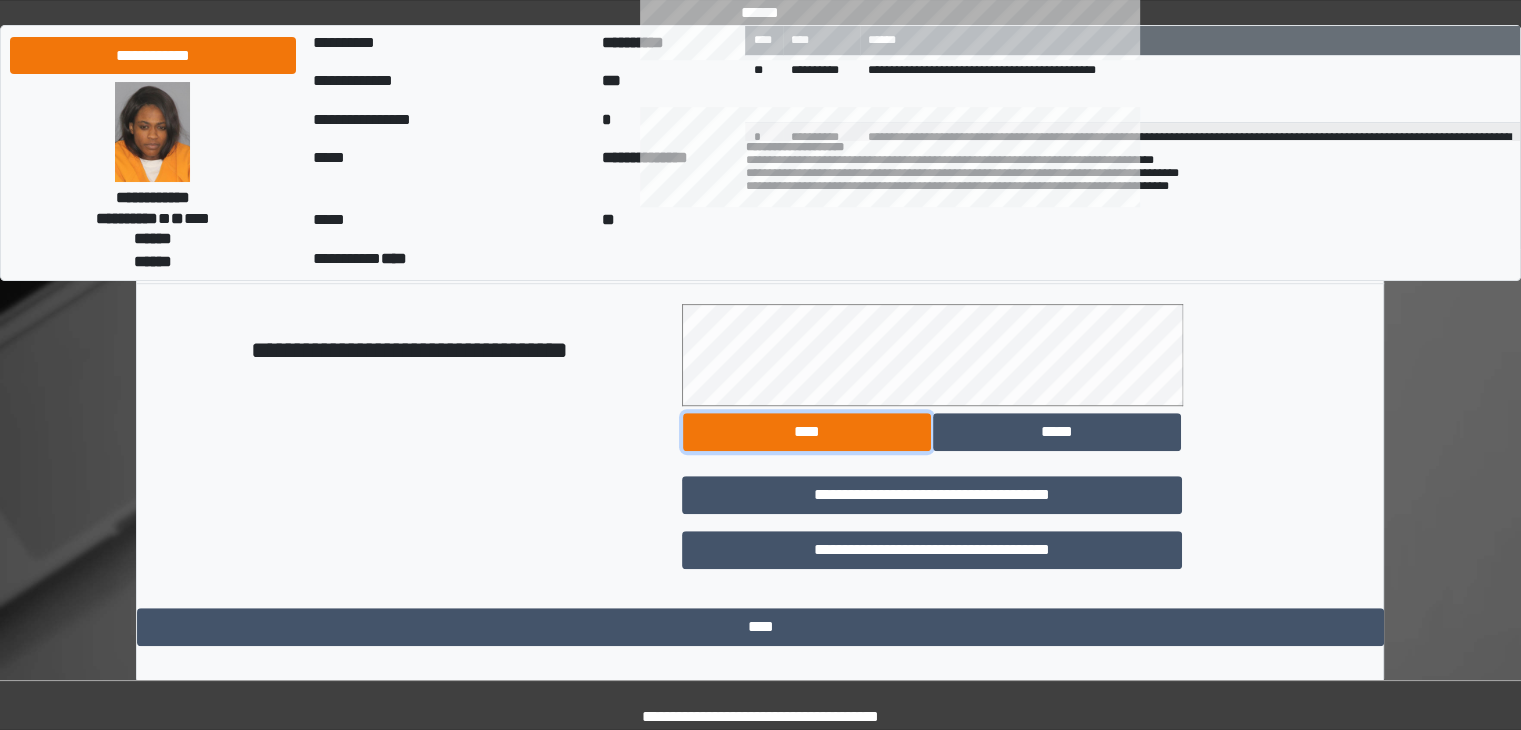 scroll, scrollTop: 1108, scrollLeft: 0, axis: vertical 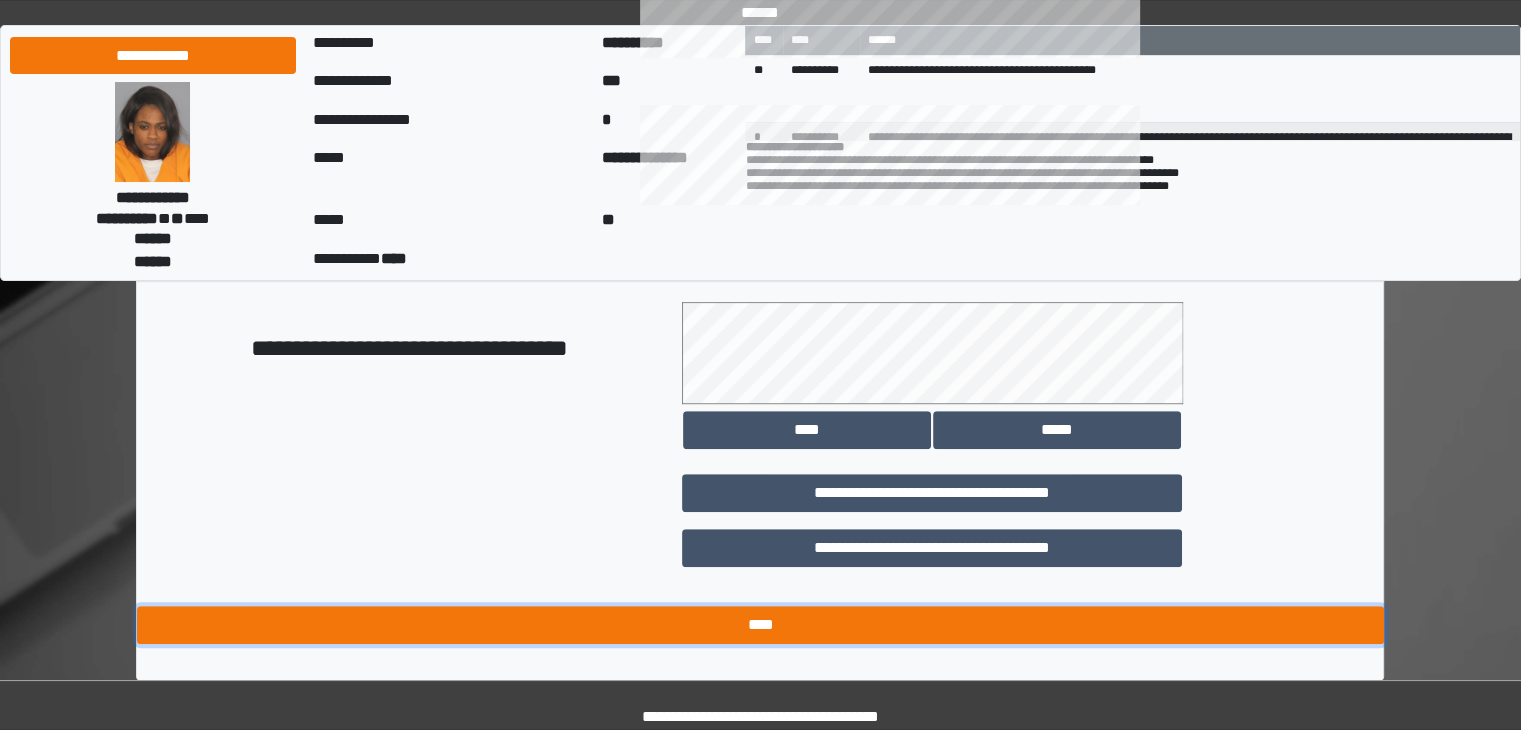 click on "****" at bounding box center [760, 625] 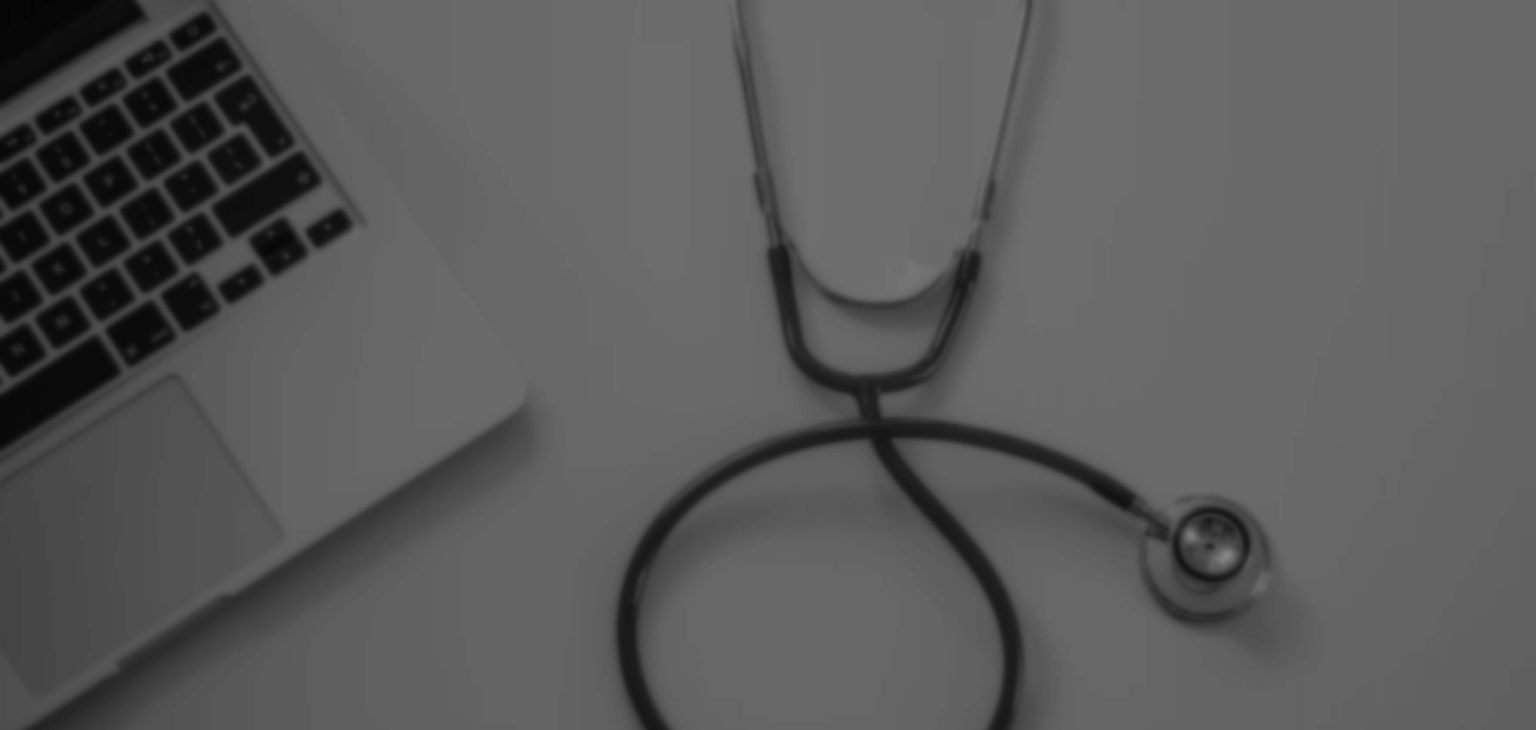 scroll, scrollTop: 0, scrollLeft: 0, axis: both 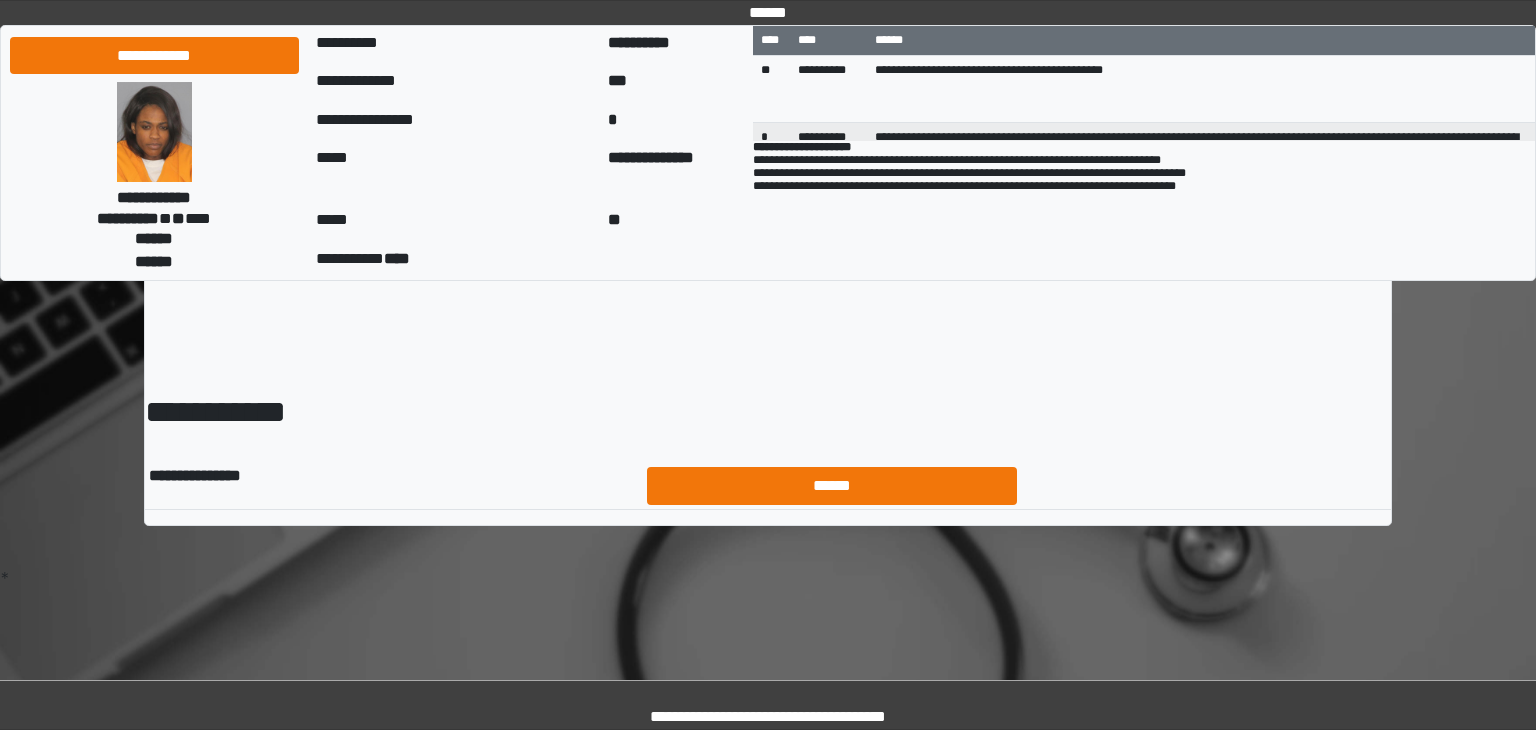click on "******" at bounding box center (832, 486) 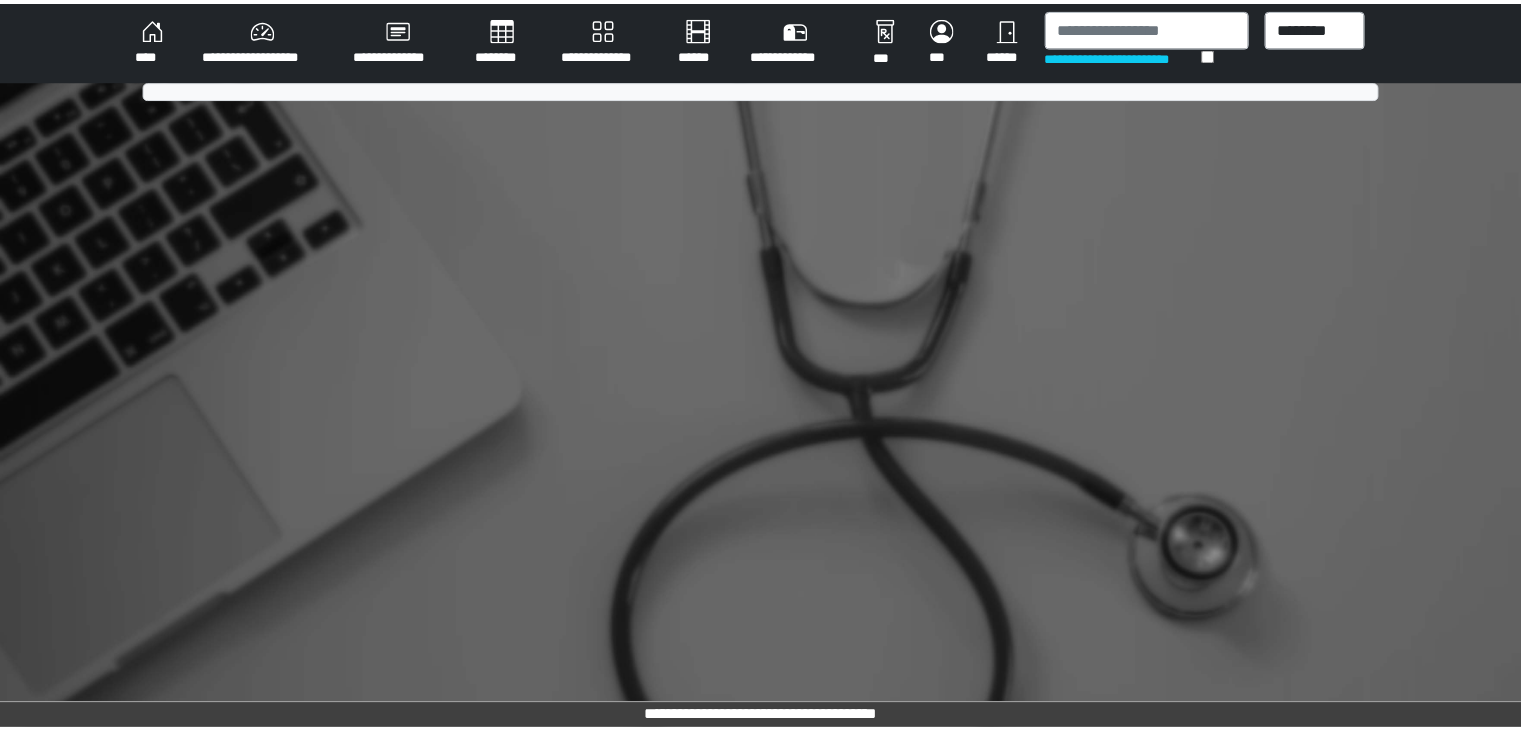 scroll, scrollTop: 0, scrollLeft: 0, axis: both 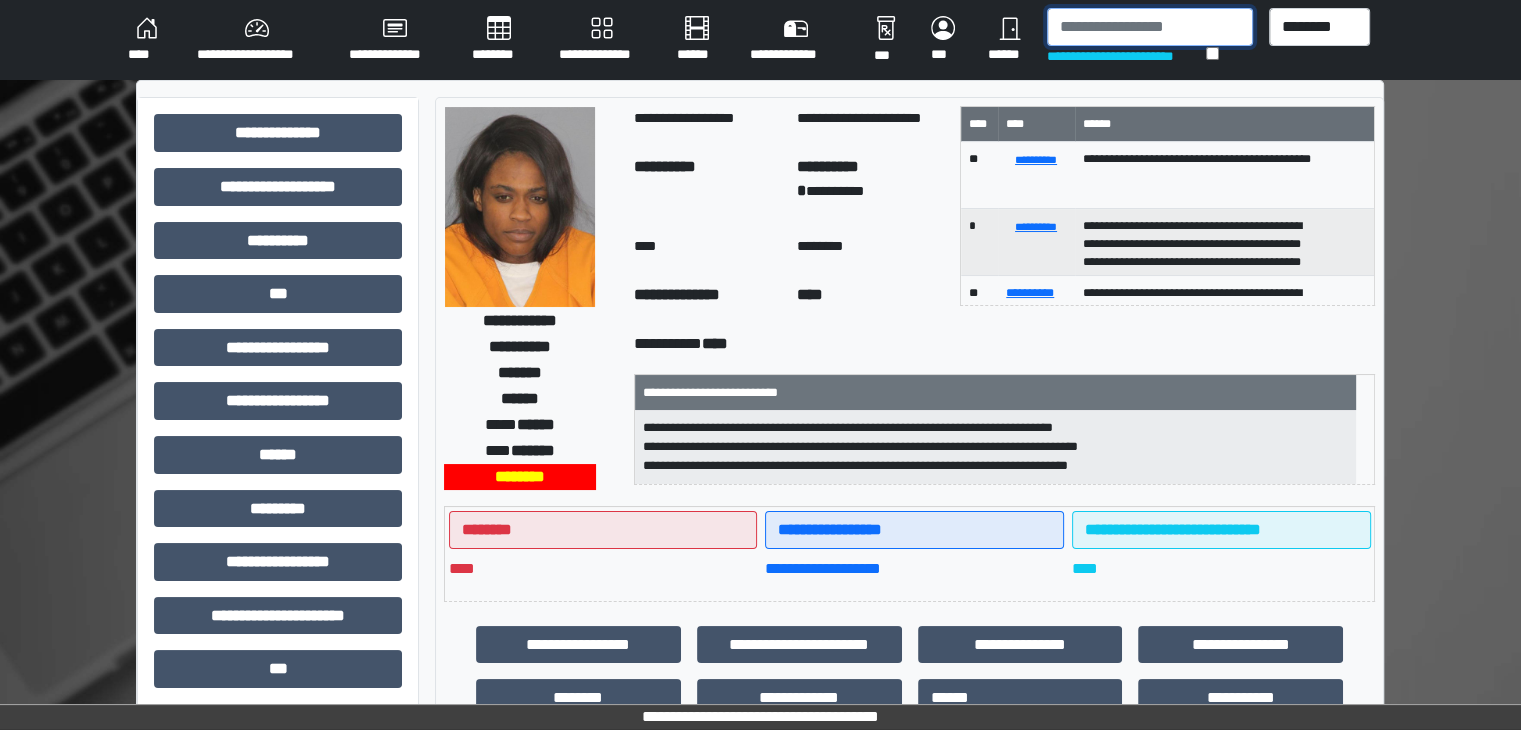 click at bounding box center (1150, 27) 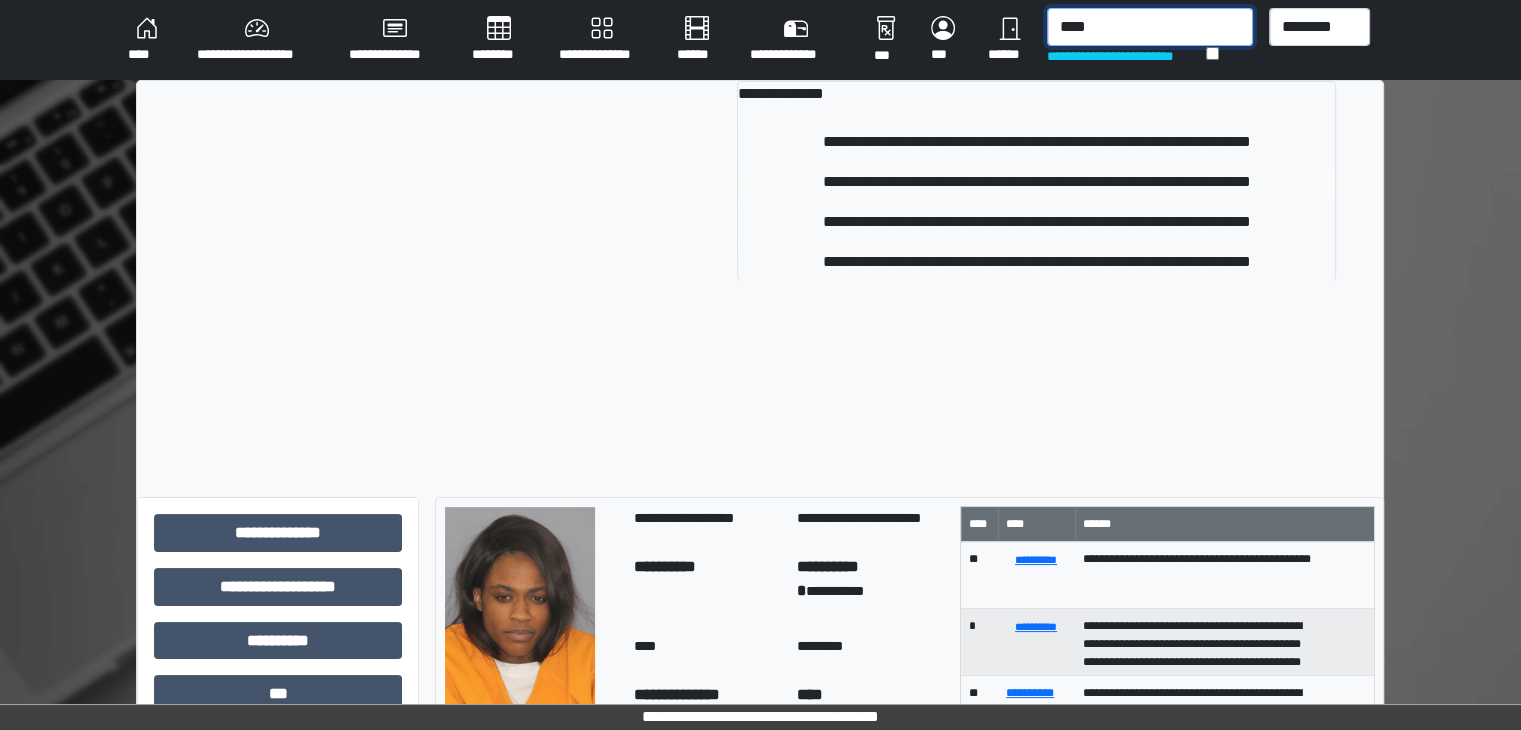 type on "****" 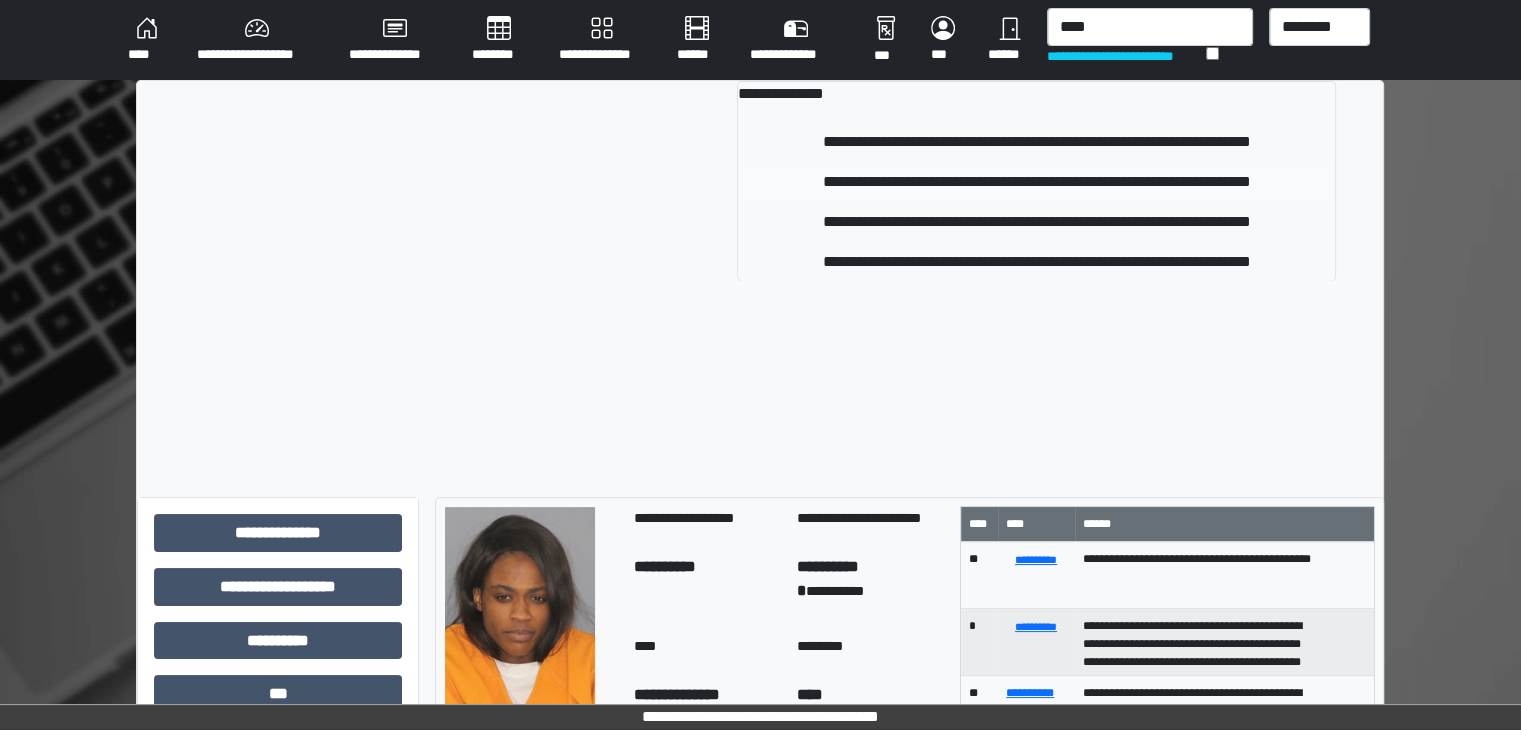 click on "**********" at bounding box center [1036, 182] 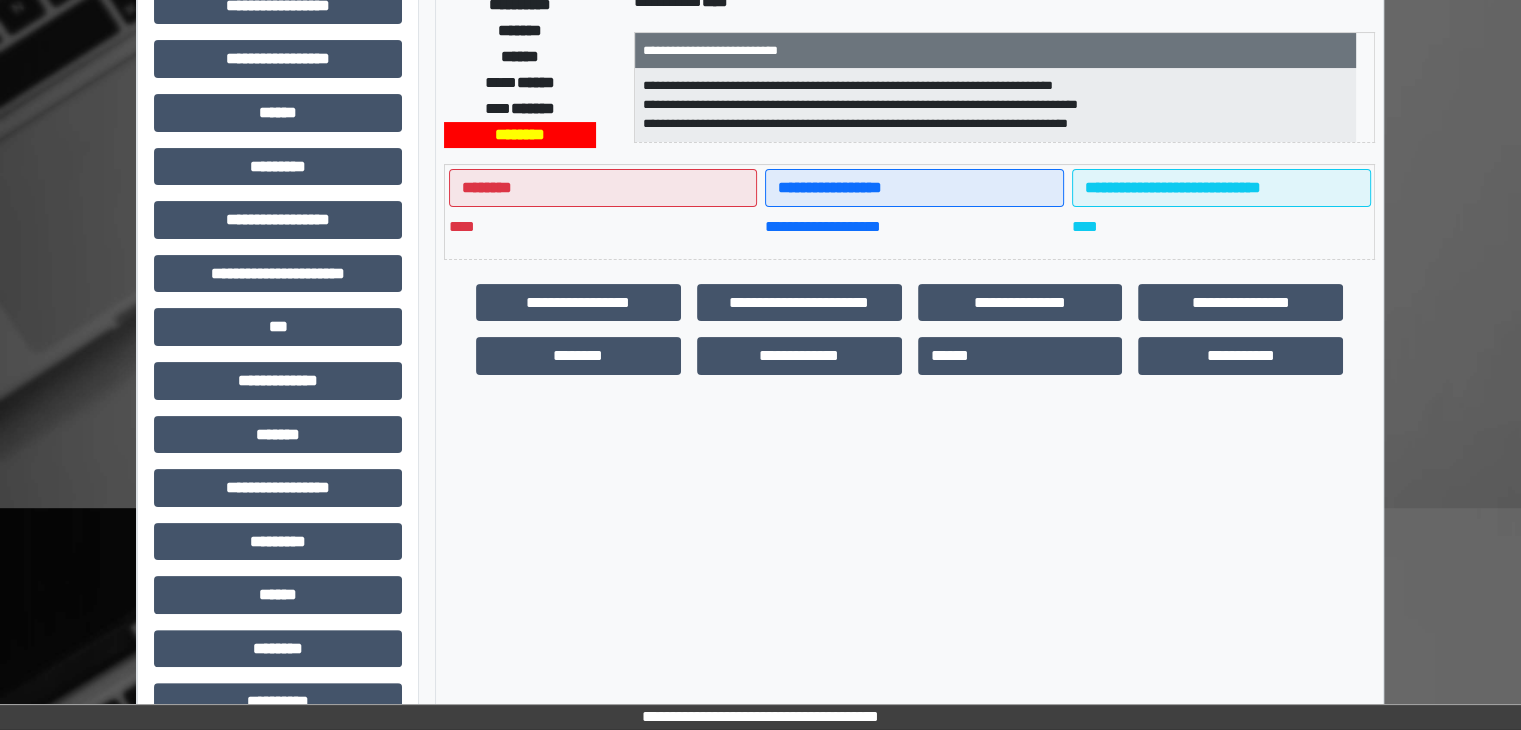 scroll, scrollTop: 356, scrollLeft: 0, axis: vertical 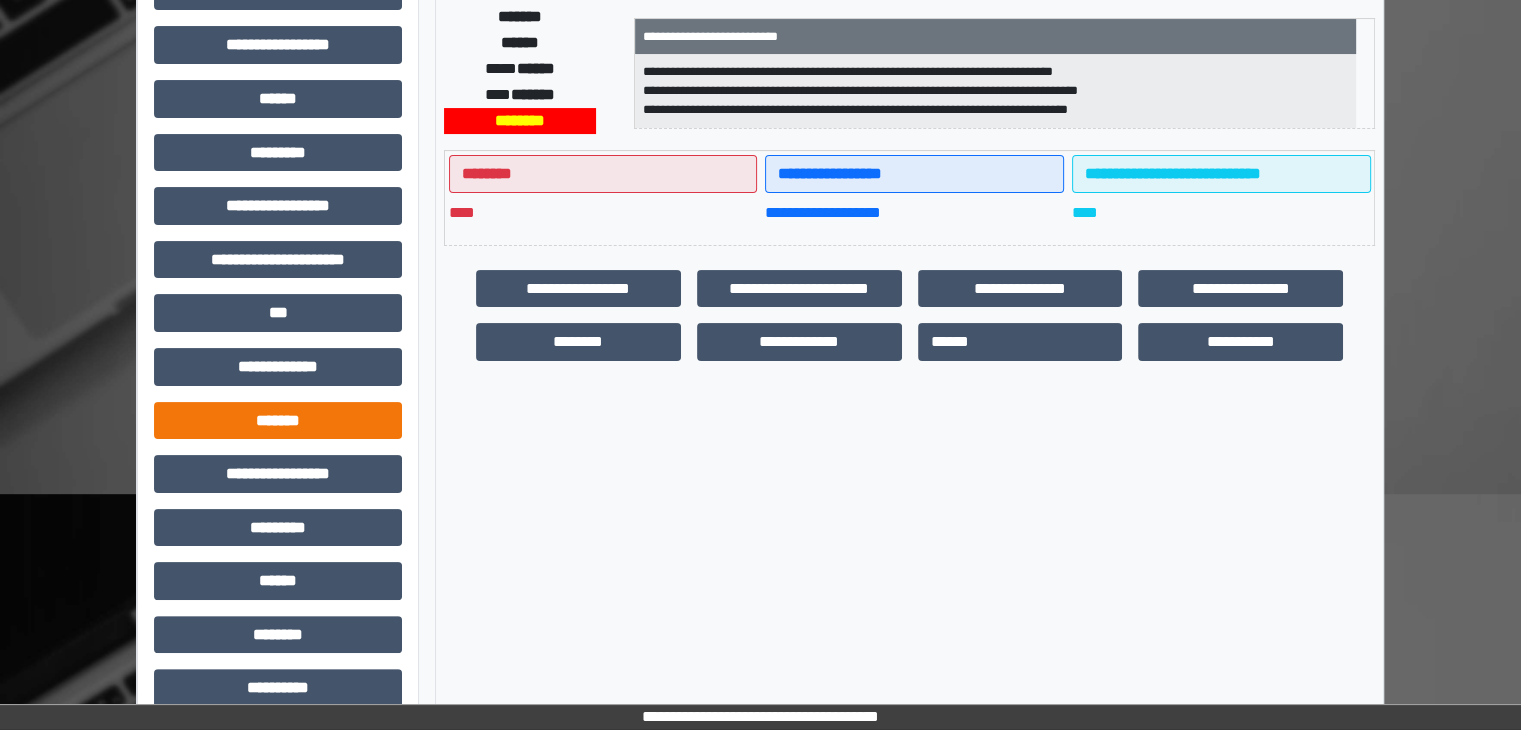 click on "*******" at bounding box center [278, 421] 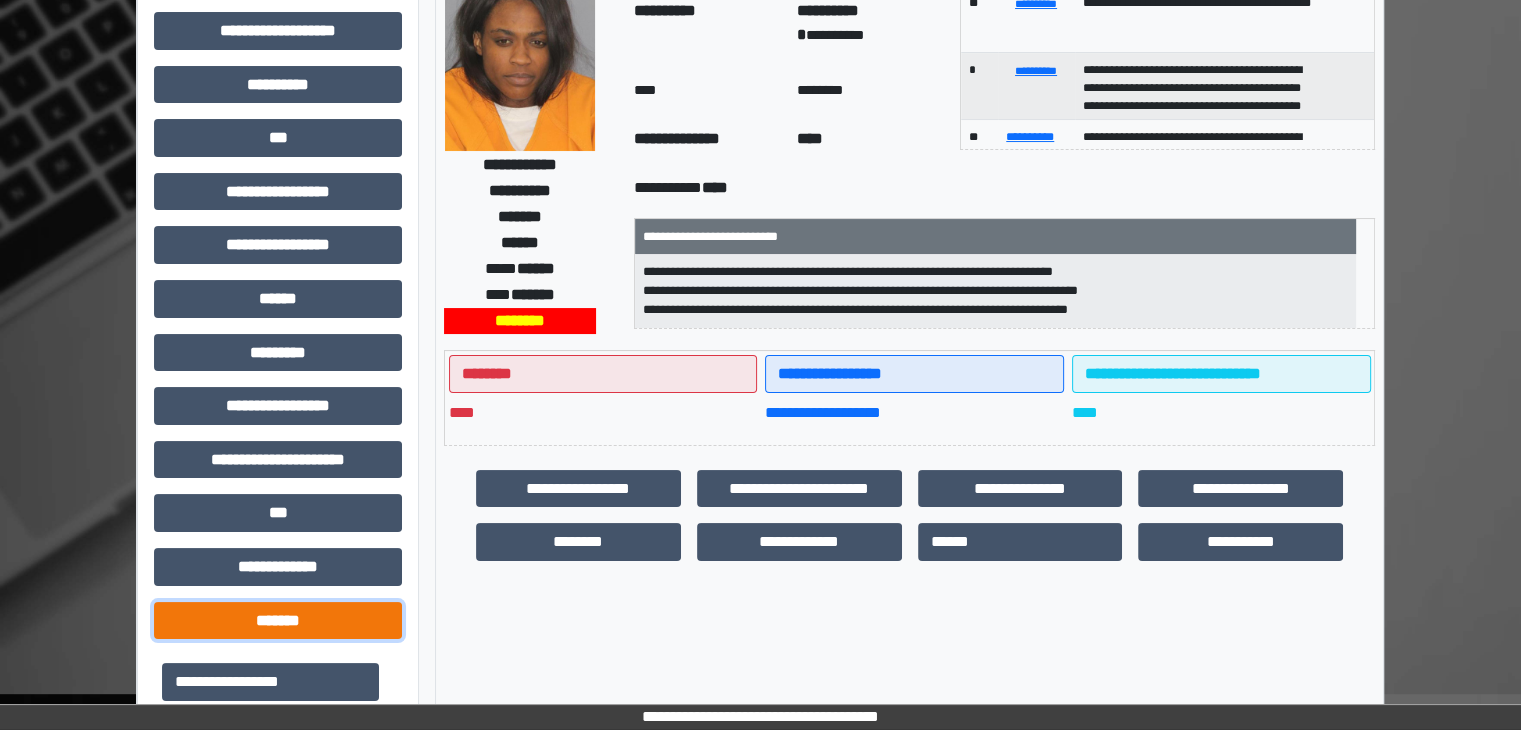 scroll, scrollTop: 120, scrollLeft: 0, axis: vertical 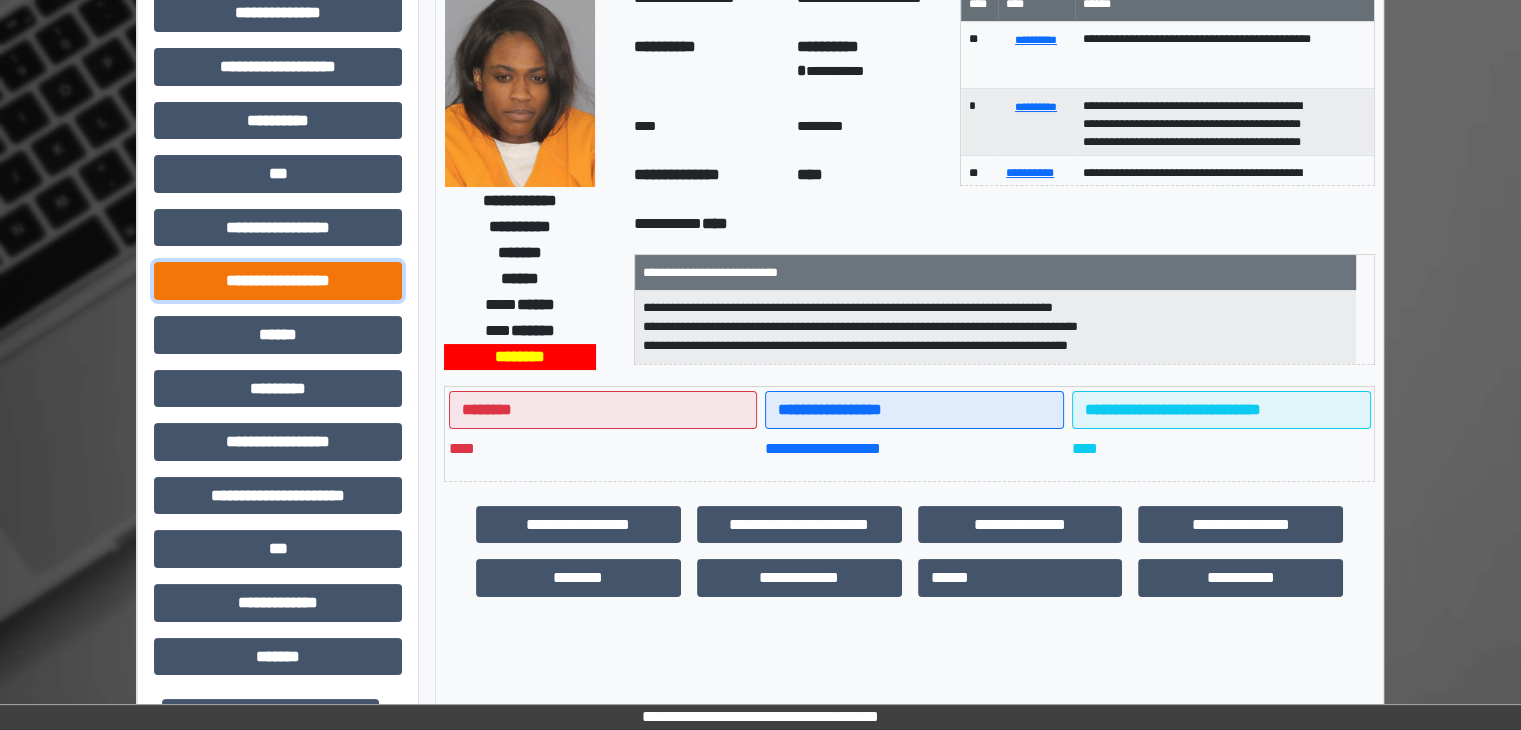 click on "**********" at bounding box center [278, 281] 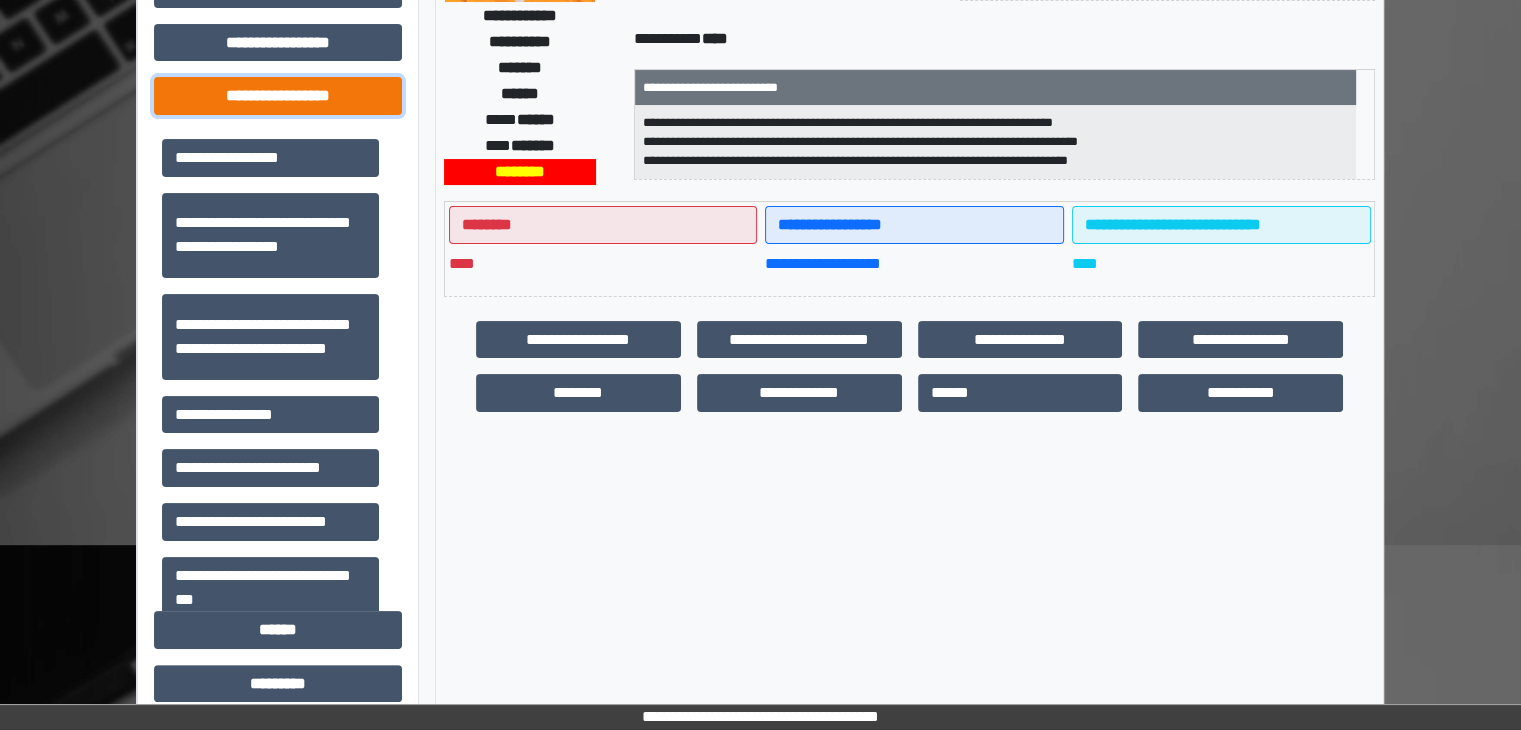 scroll, scrollTop: 304, scrollLeft: 0, axis: vertical 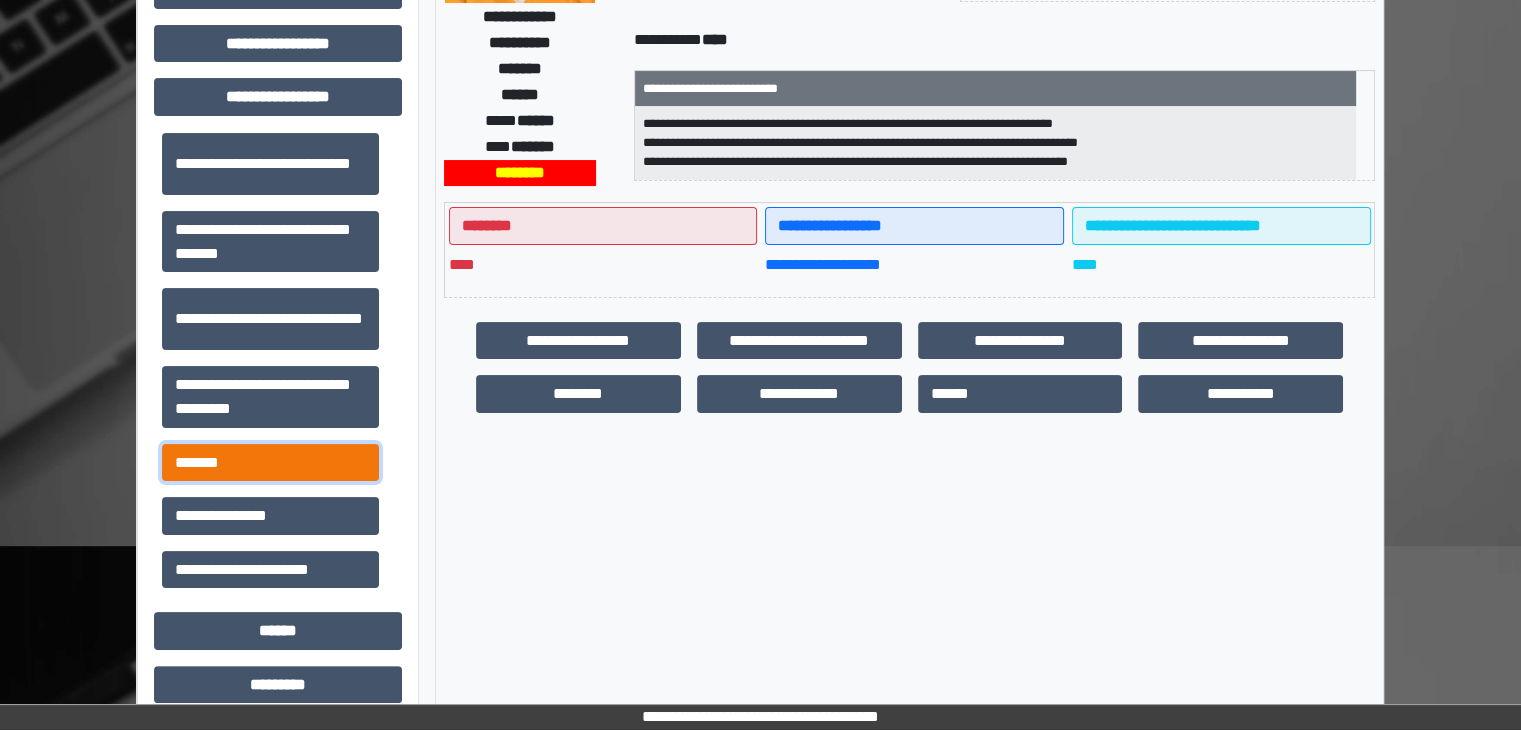click on "*******" at bounding box center (270, 463) 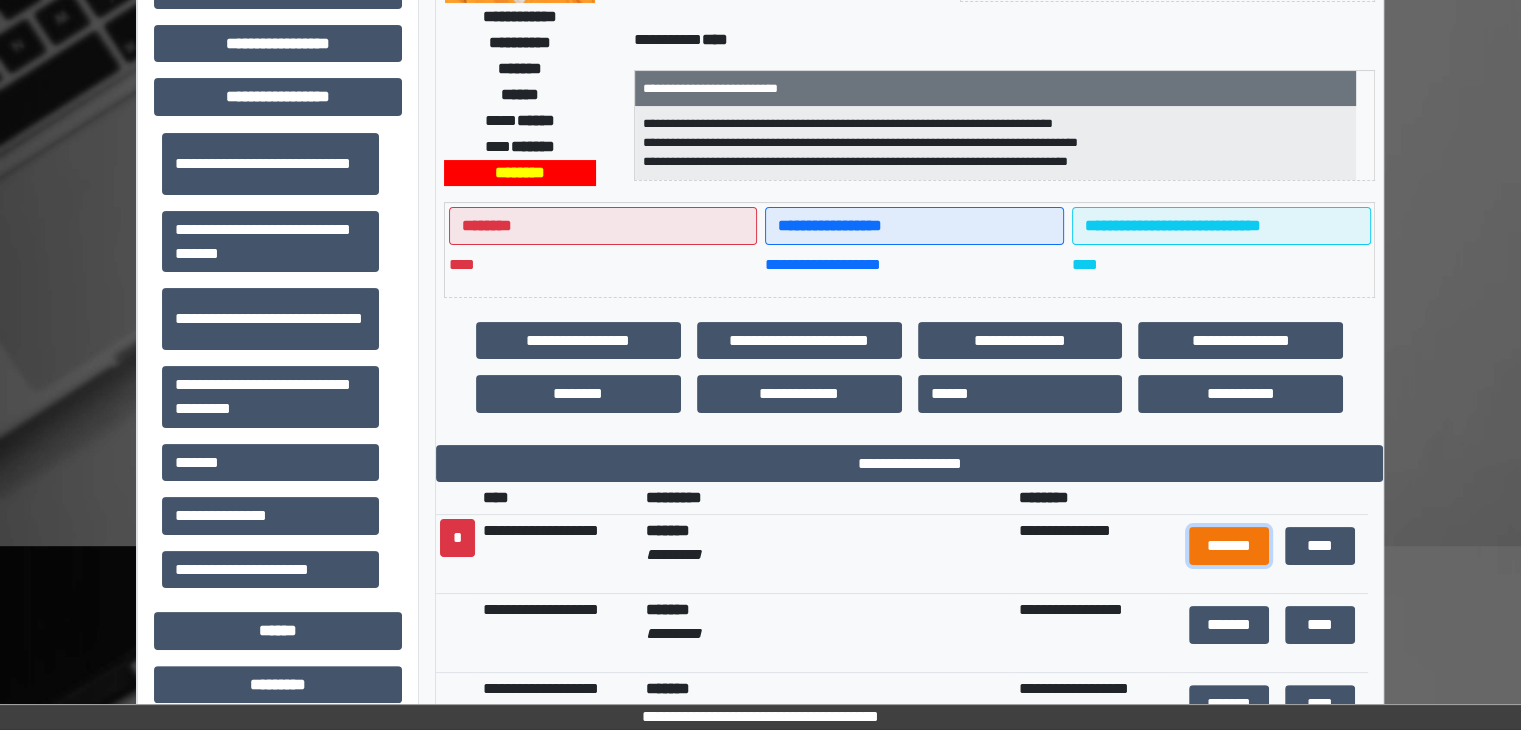 click on "*******" at bounding box center [1229, 546] 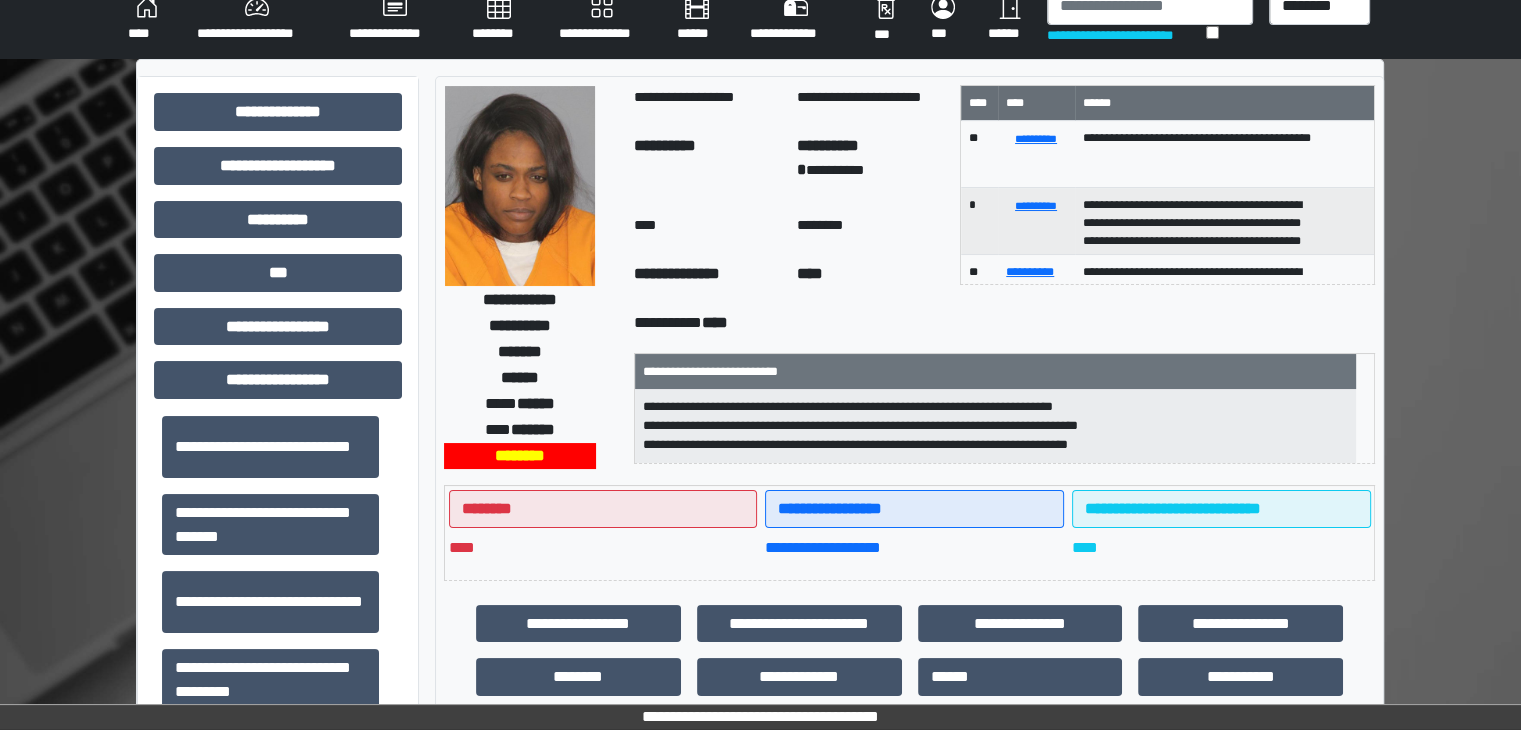 scroll, scrollTop: 0, scrollLeft: 0, axis: both 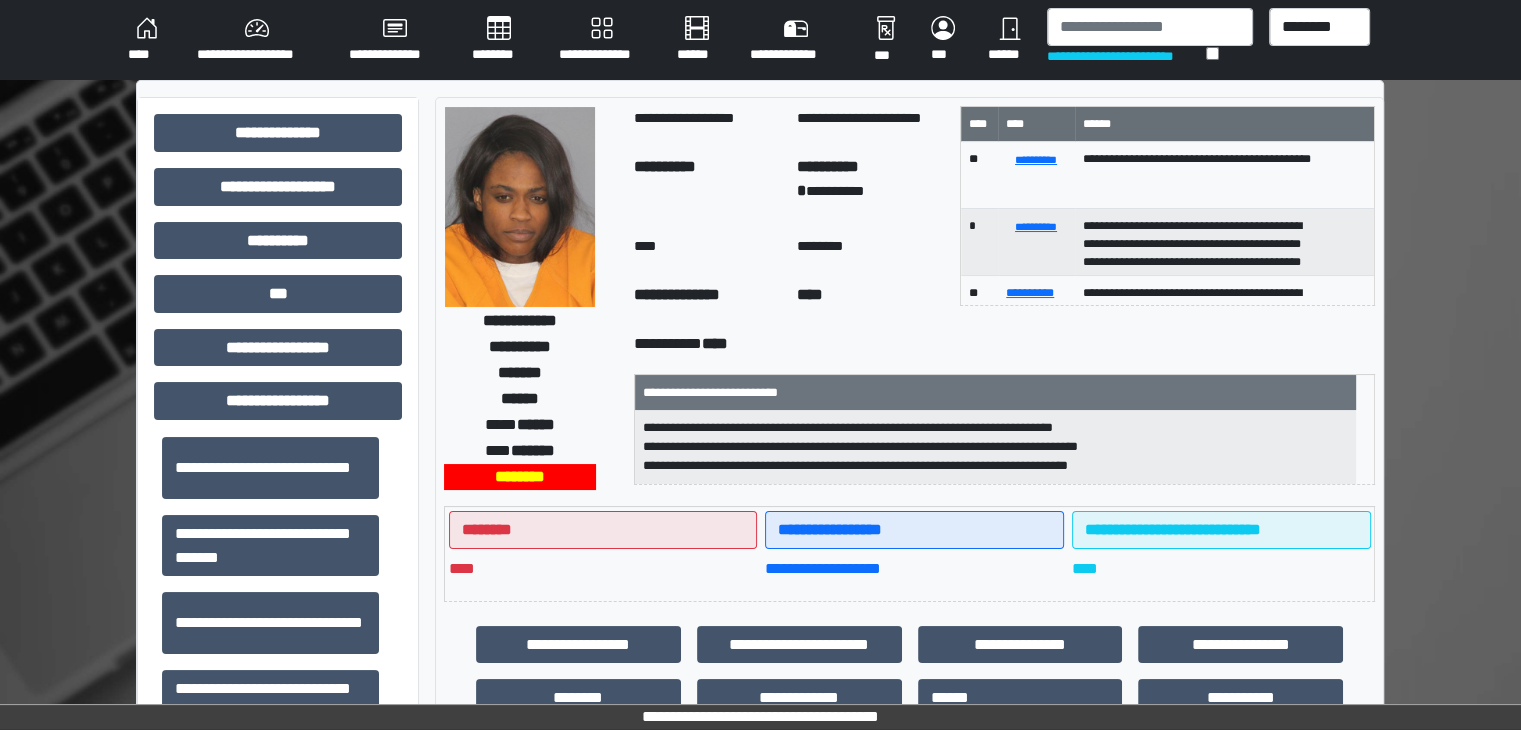 click on "**********" at bounding box center (760, 1103) 